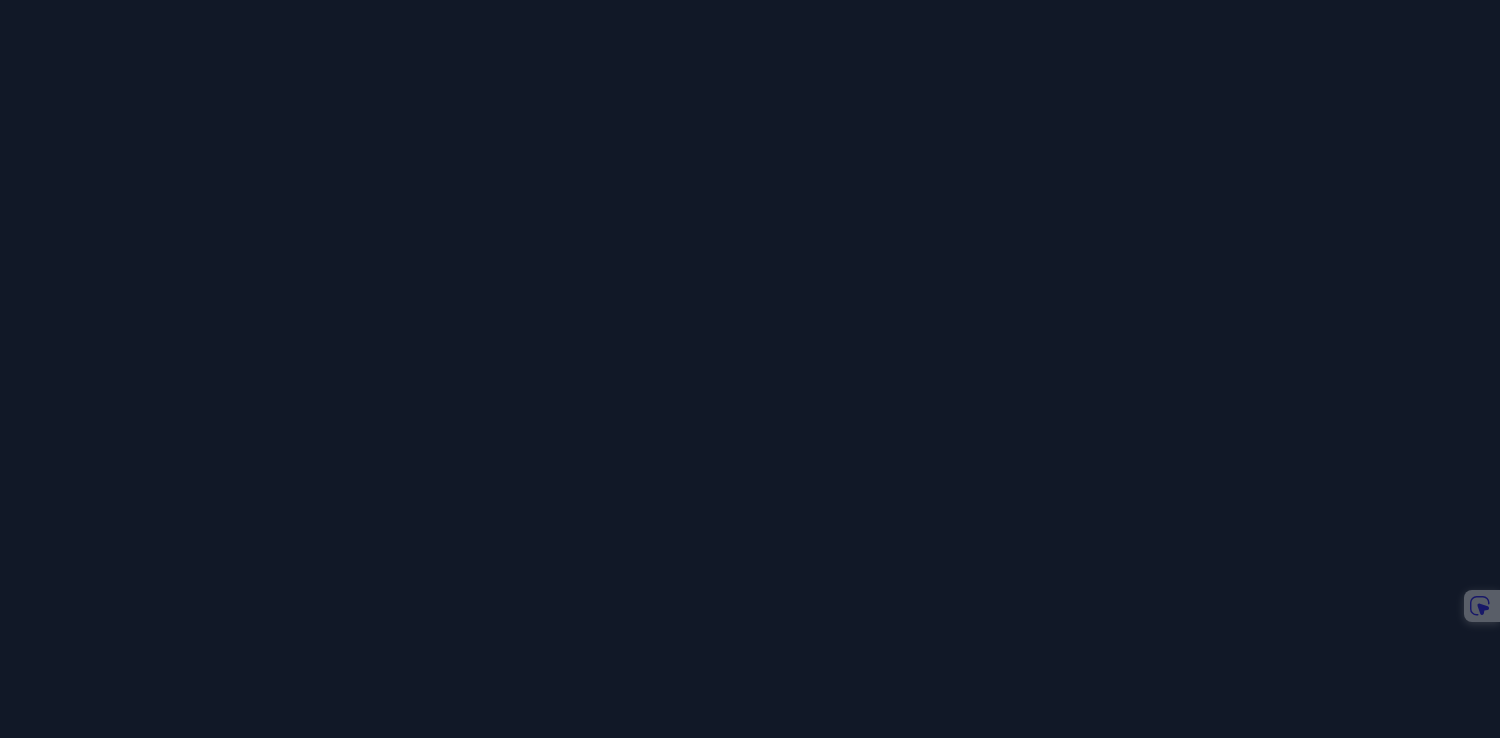 scroll, scrollTop: 0, scrollLeft: 0, axis: both 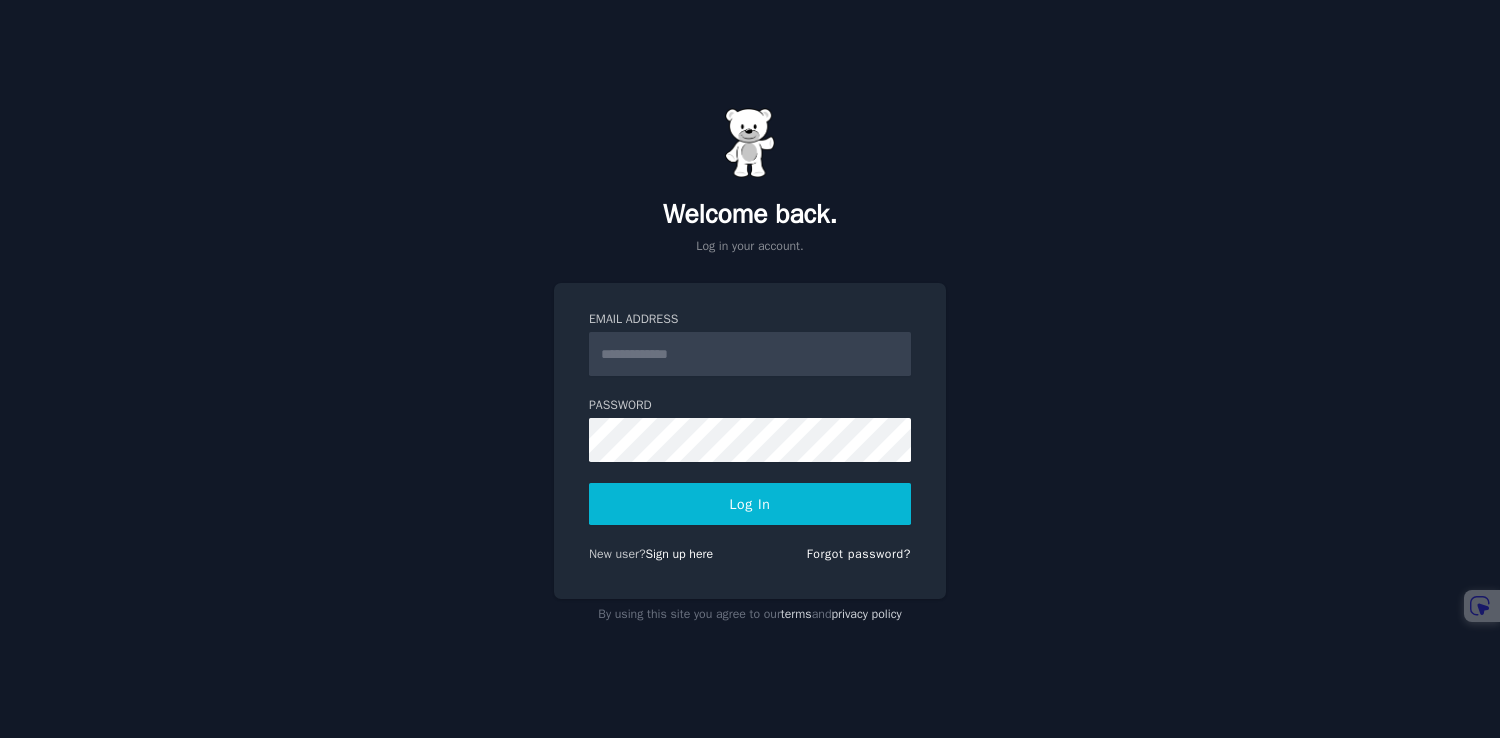 click on "Email Address" at bounding box center (750, 354) 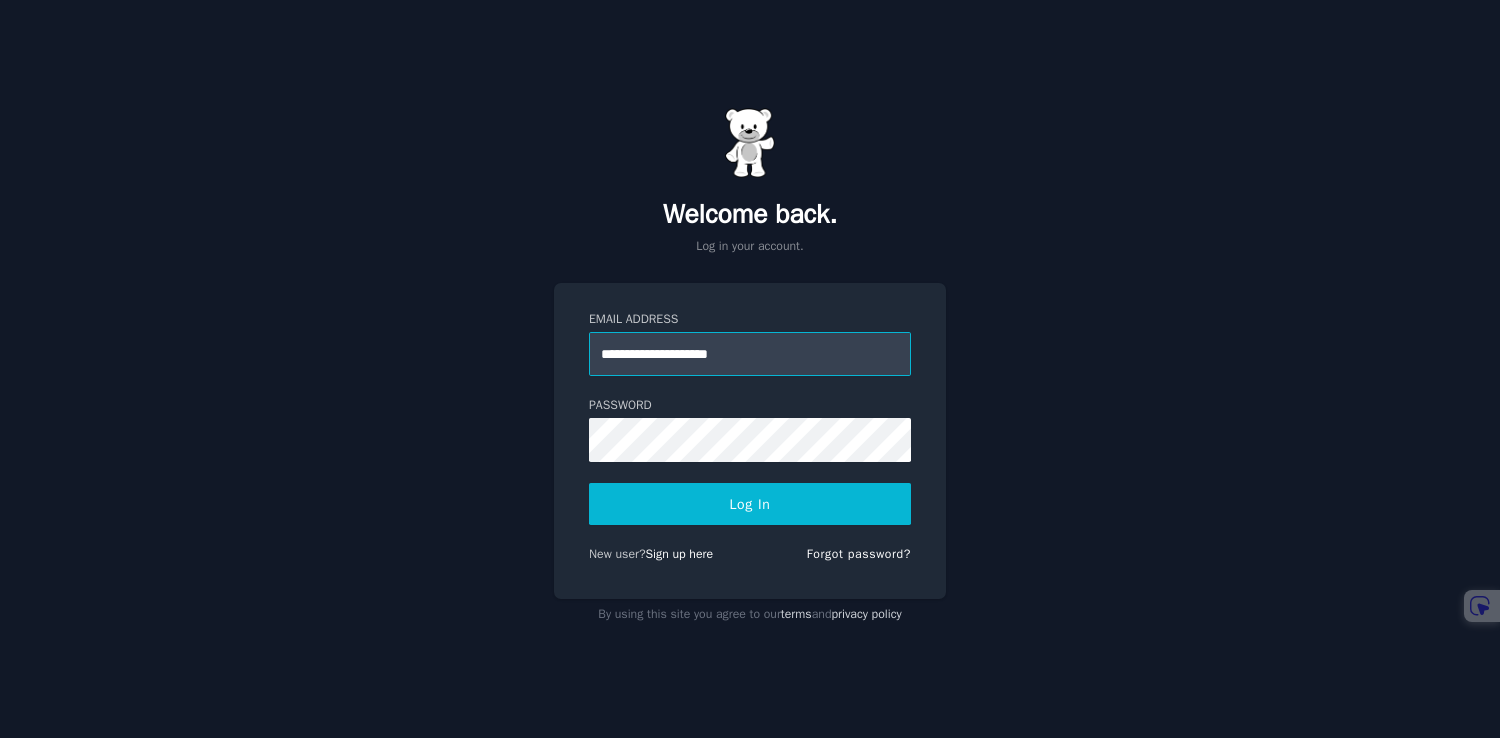 type on "**********" 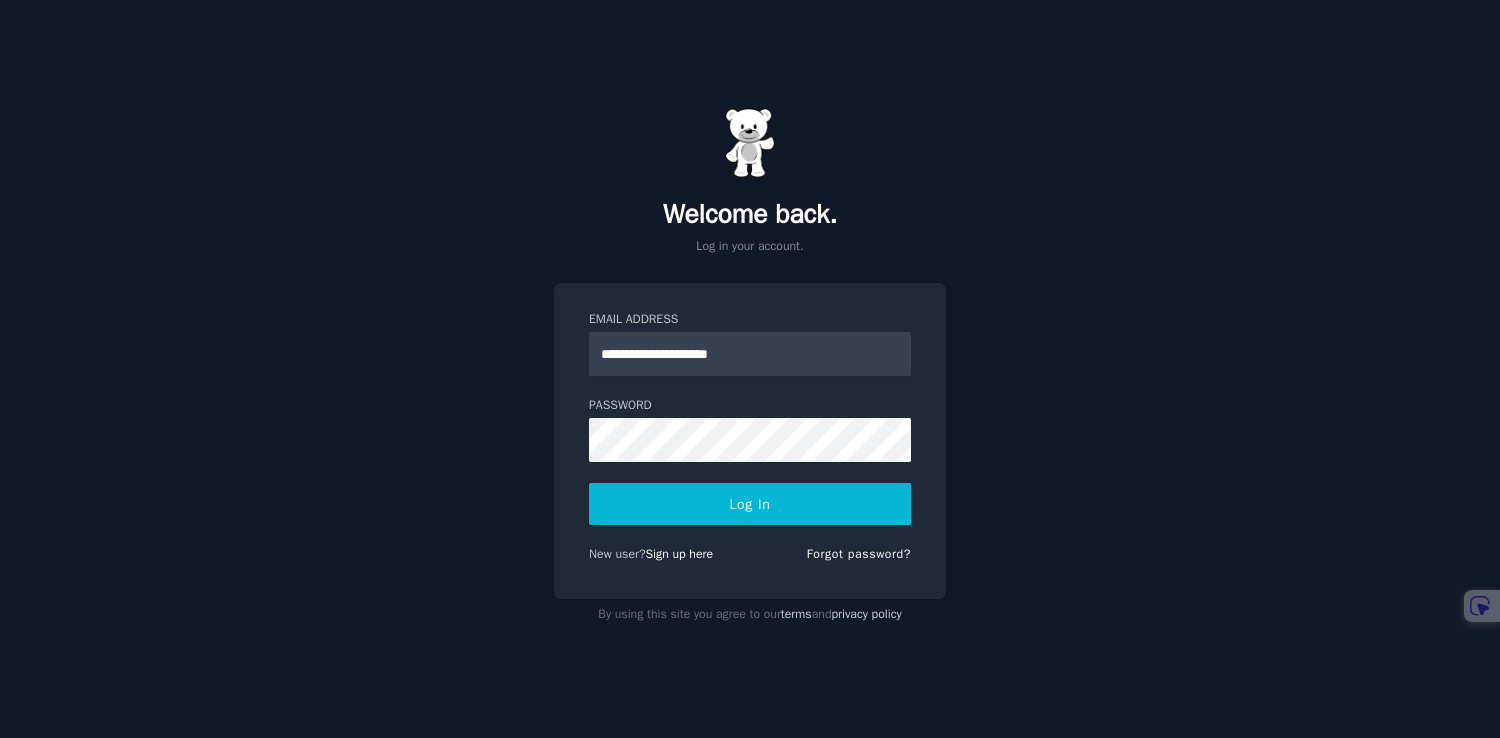 click on "Log In" at bounding box center [750, 504] 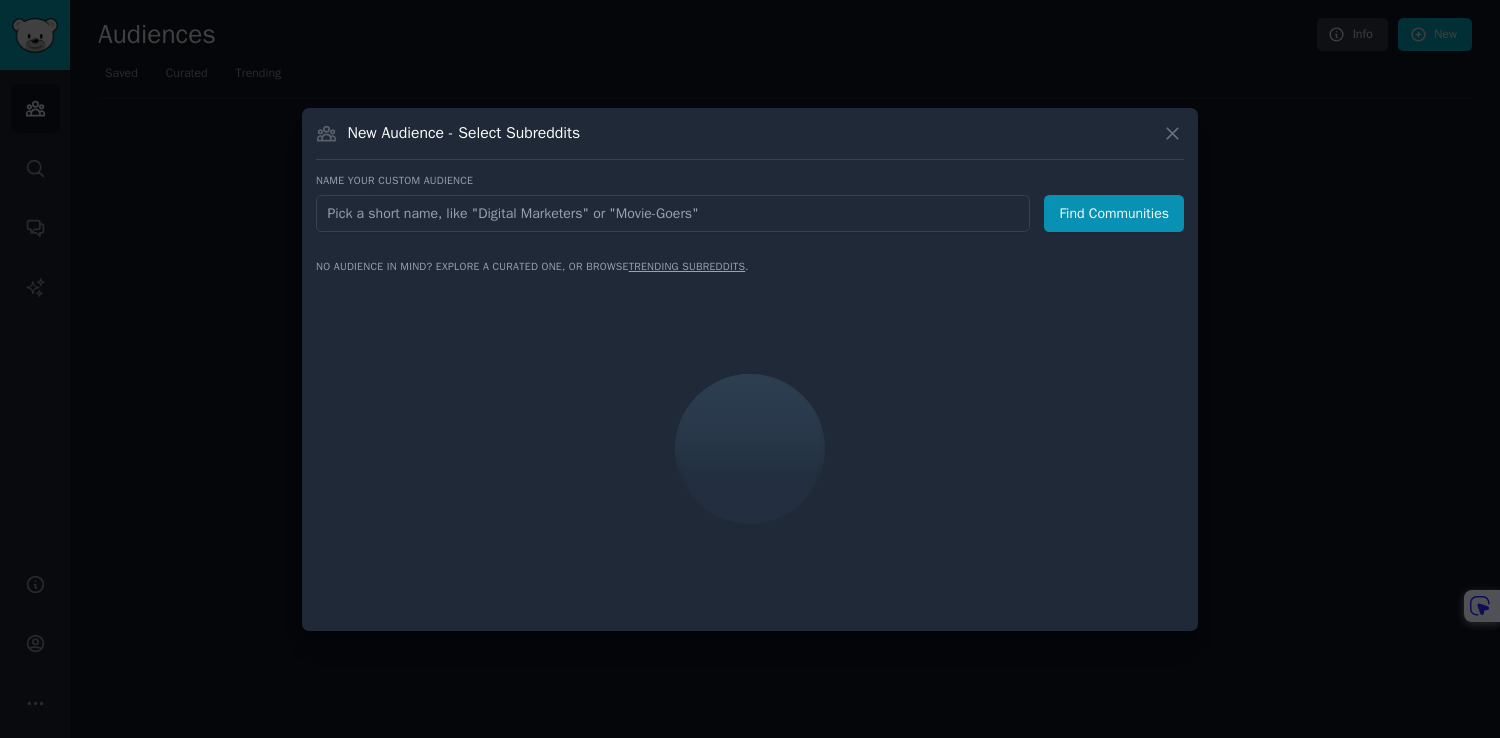 scroll, scrollTop: 0, scrollLeft: 0, axis: both 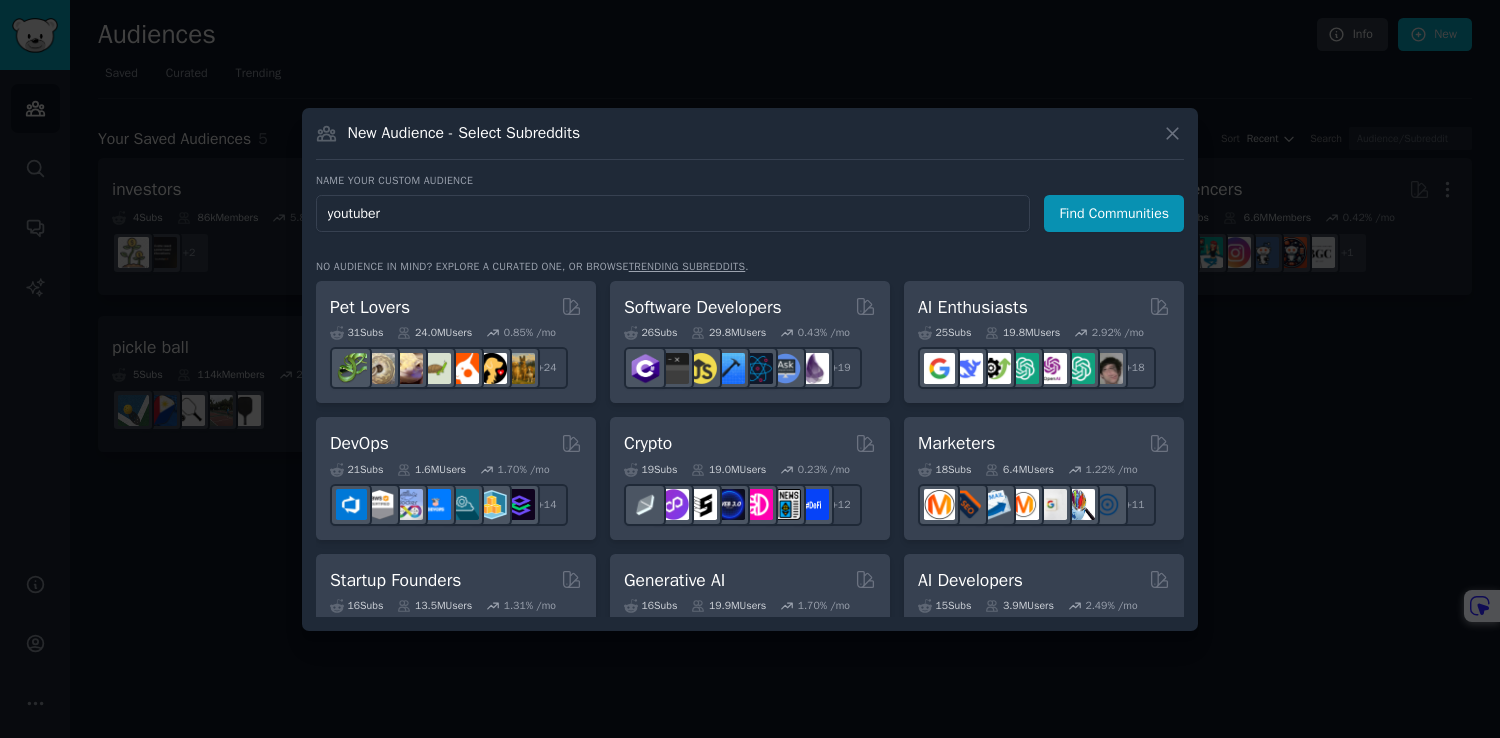 type on "youtubers" 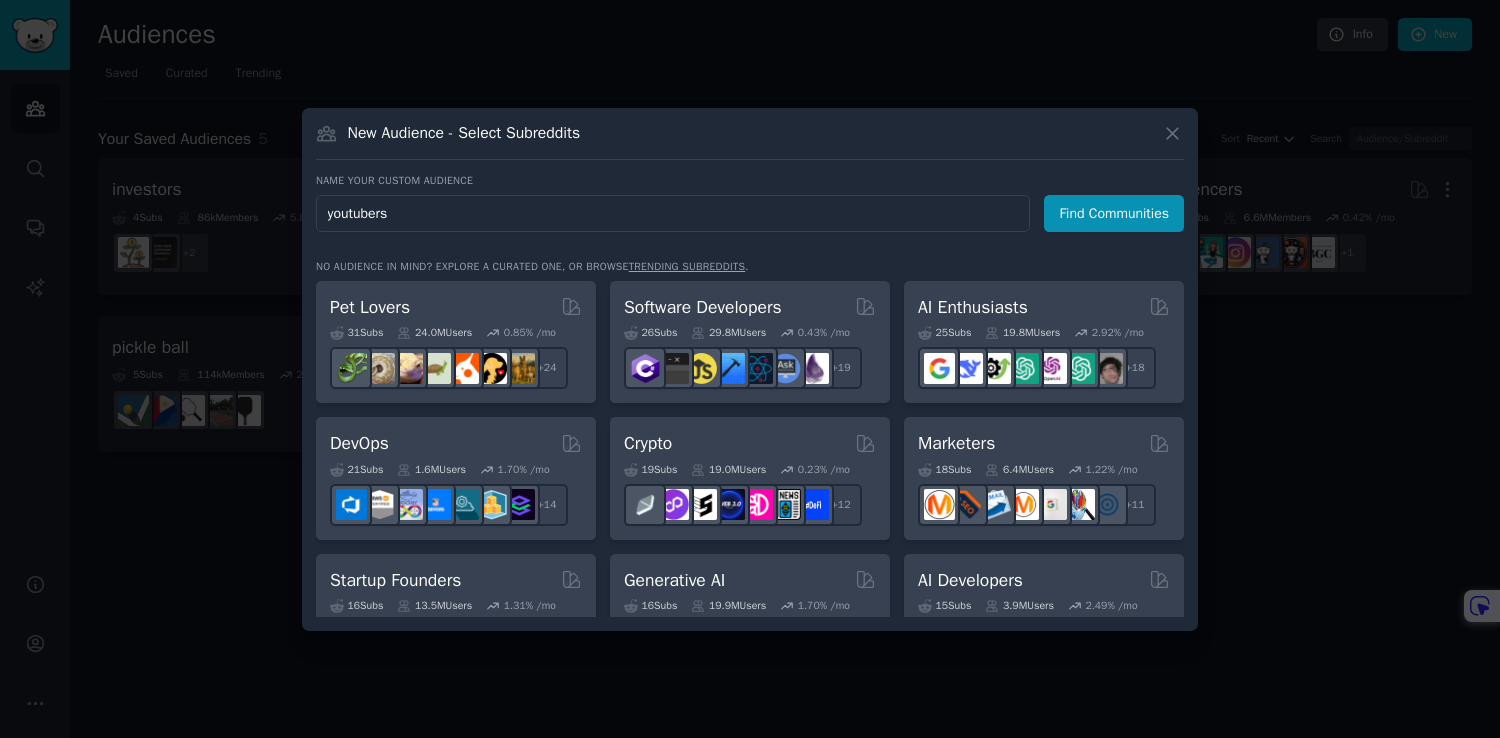 click on "Find Communities" at bounding box center (1114, 213) 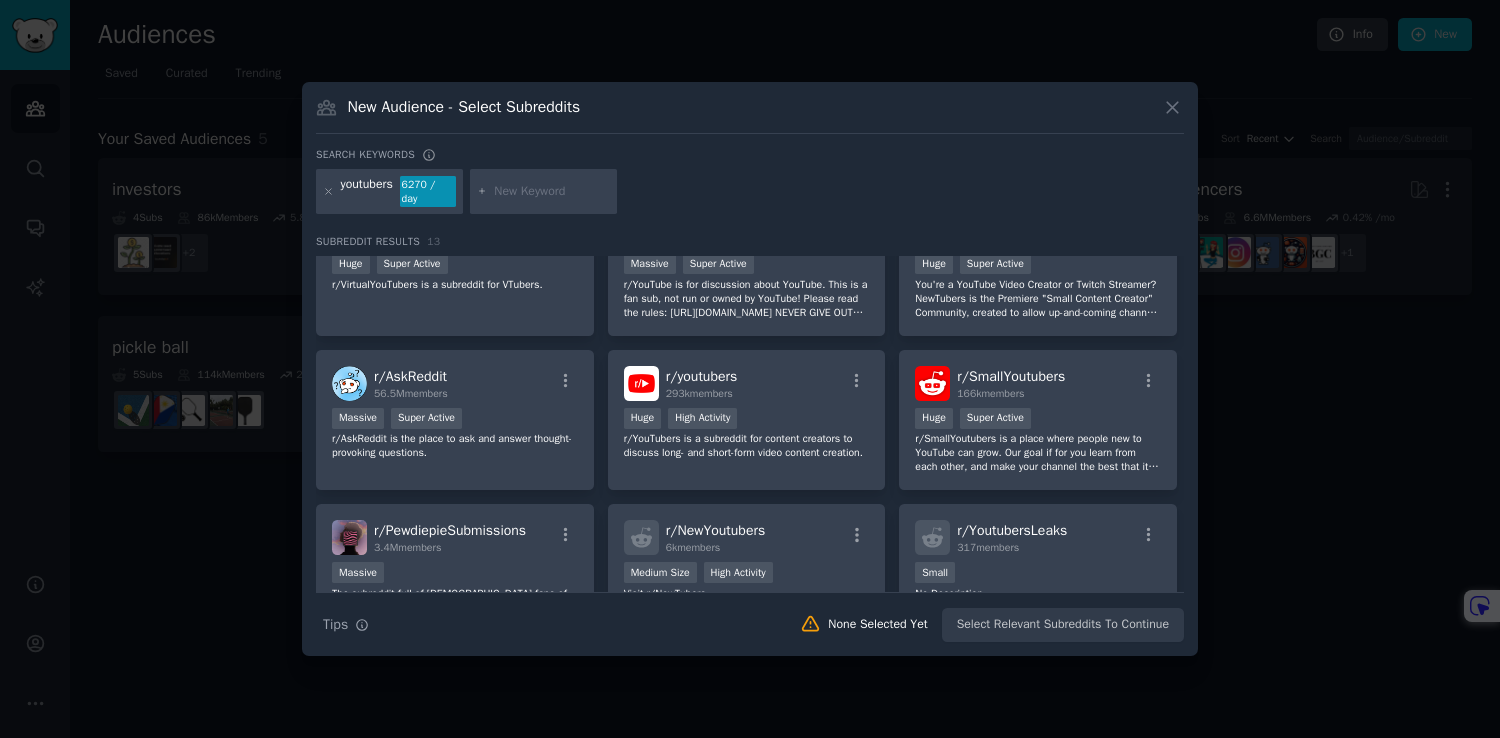 scroll, scrollTop: 77, scrollLeft: 0, axis: vertical 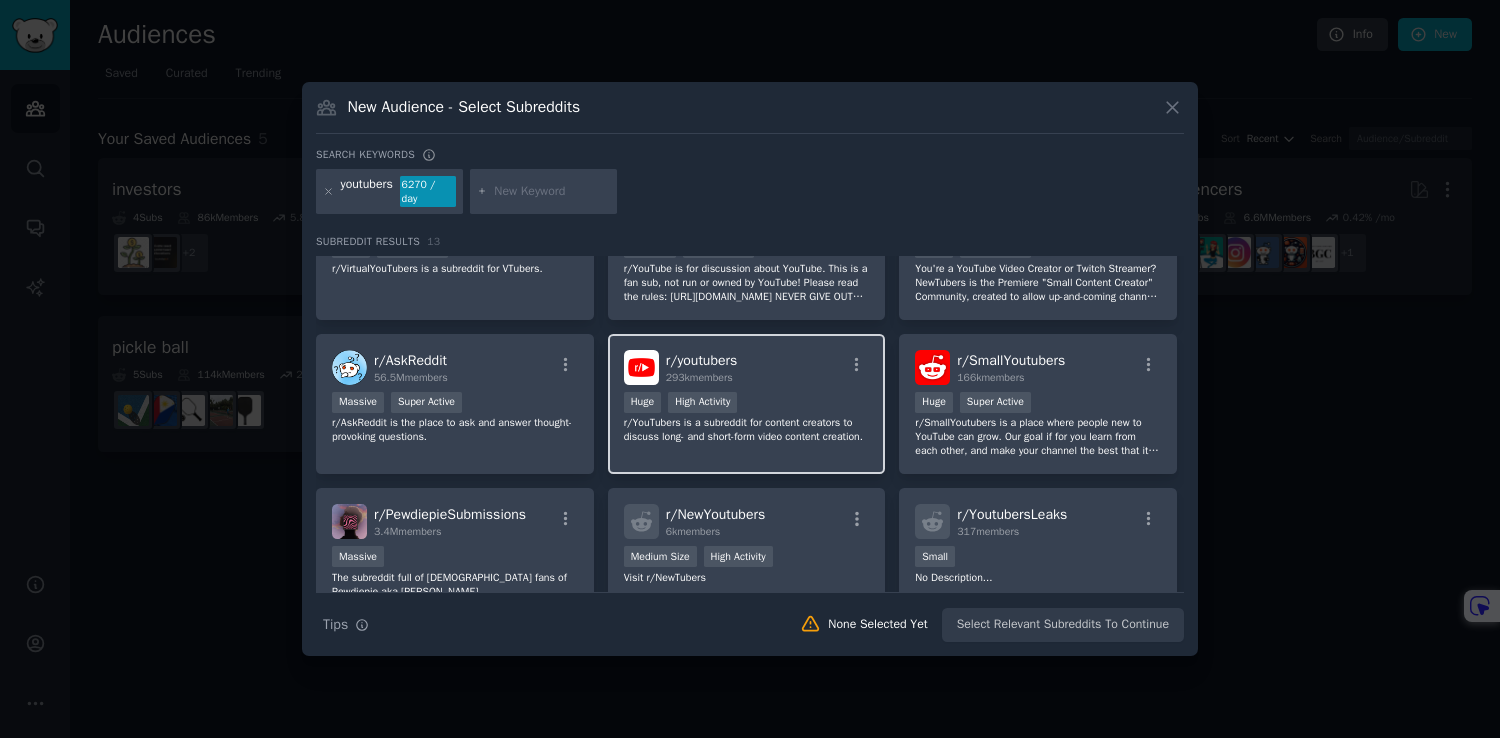 click on "r/ youtubers 293k  members >= 80th percentile for submissions / day Huge High Activity r/YouTubers is a subreddit for content creators to discuss long- and short-form video content creation." at bounding box center (747, 404) 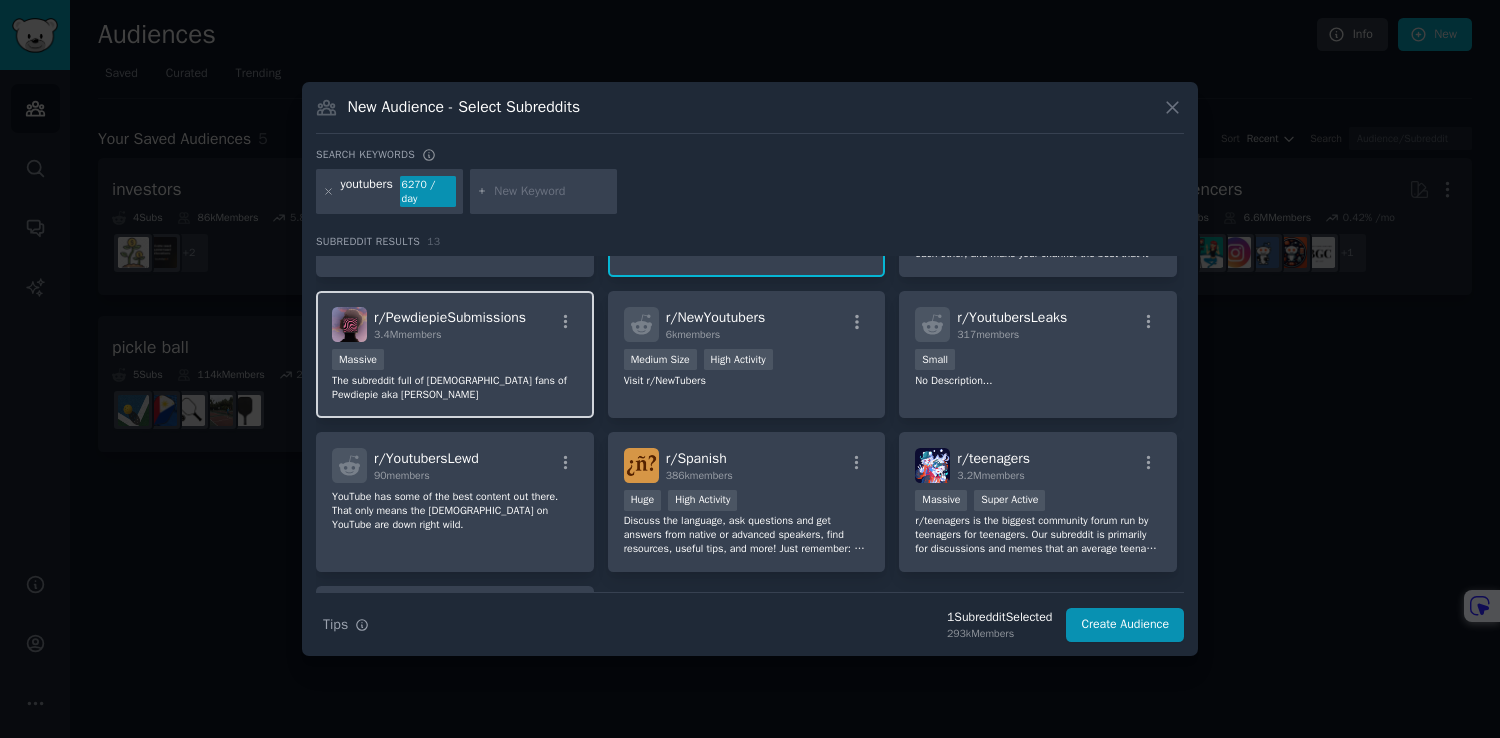 scroll, scrollTop: 277, scrollLeft: 0, axis: vertical 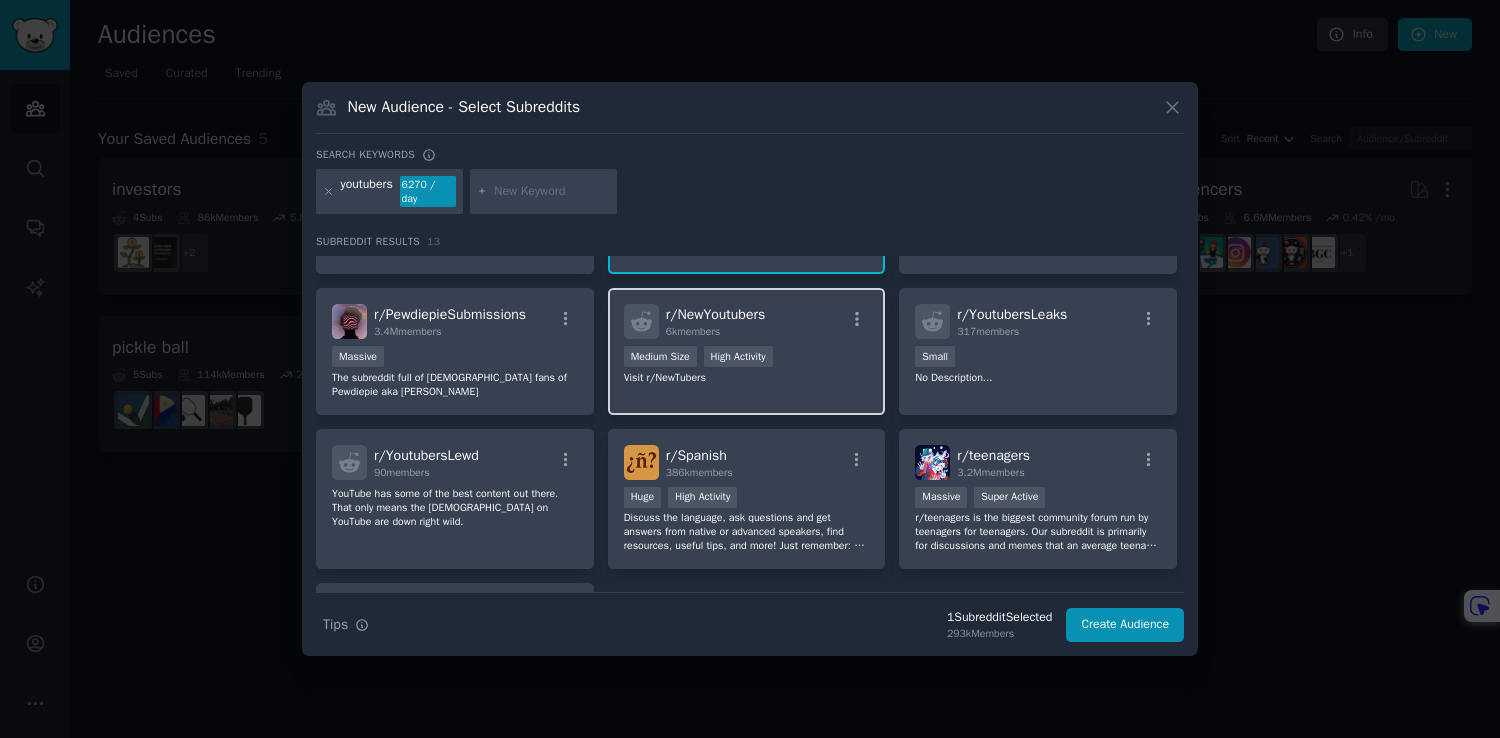 click on "r/ NewYoutubers 6k  members Medium Size High Activity Visit r/NewTubers" at bounding box center [747, 351] 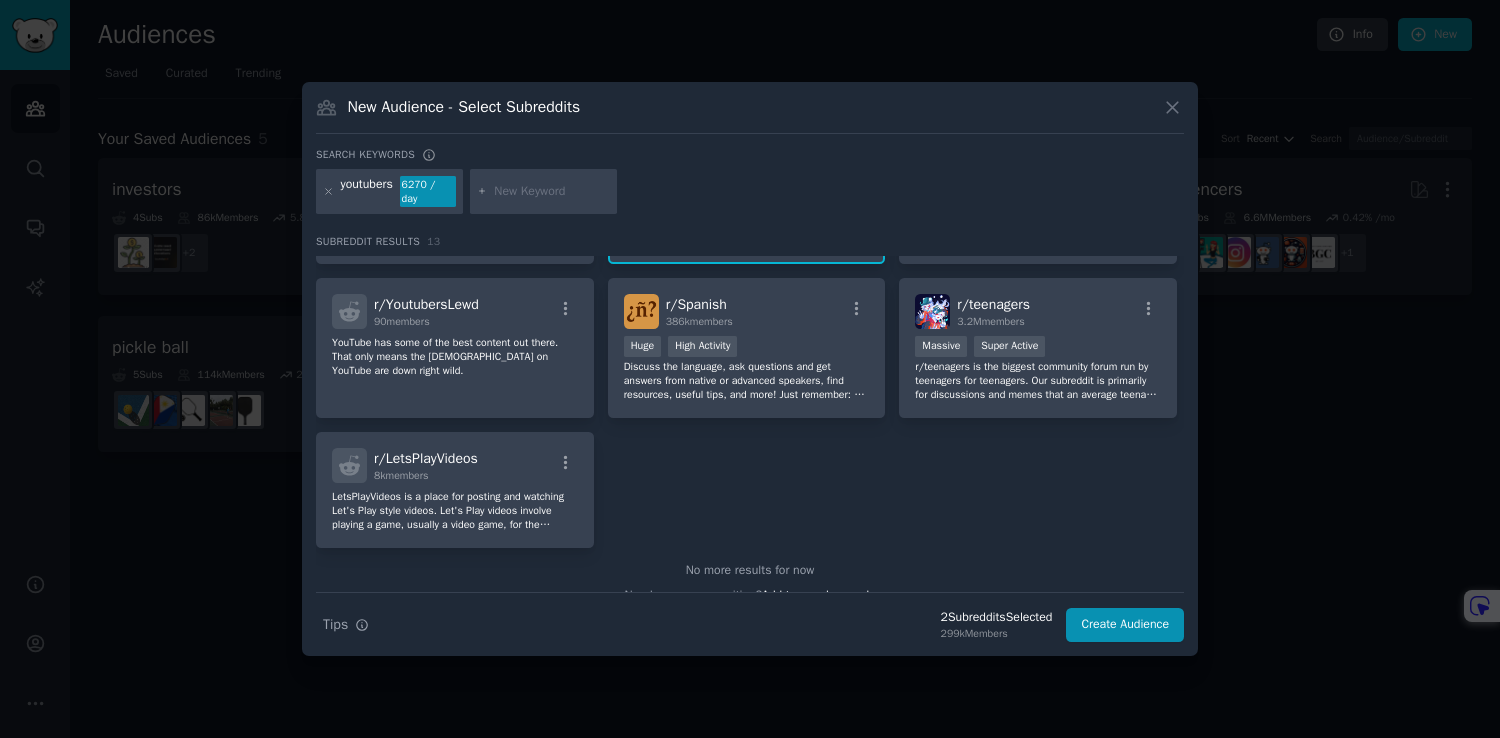 scroll, scrollTop: 454, scrollLeft: 0, axis: vertical 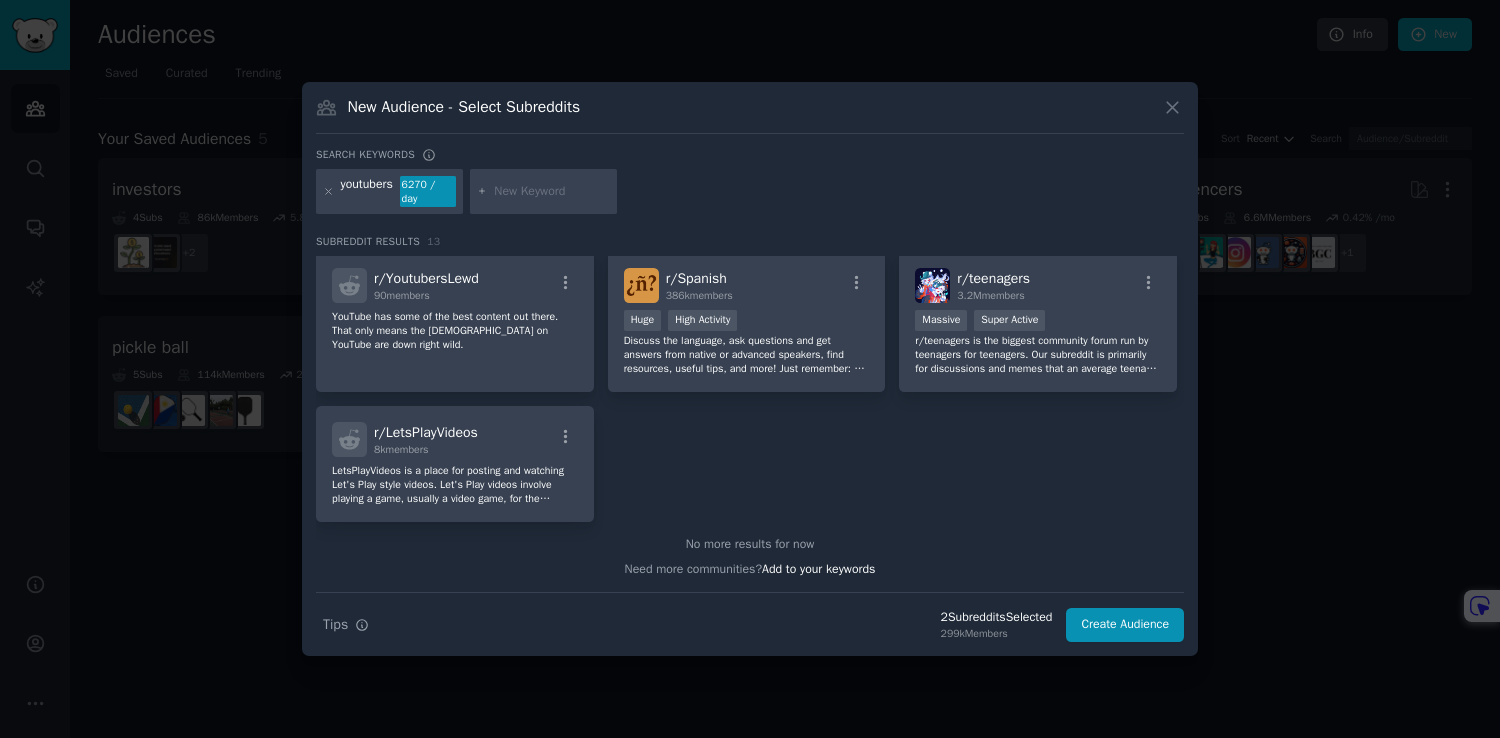 click at bounding box center (552, 192) 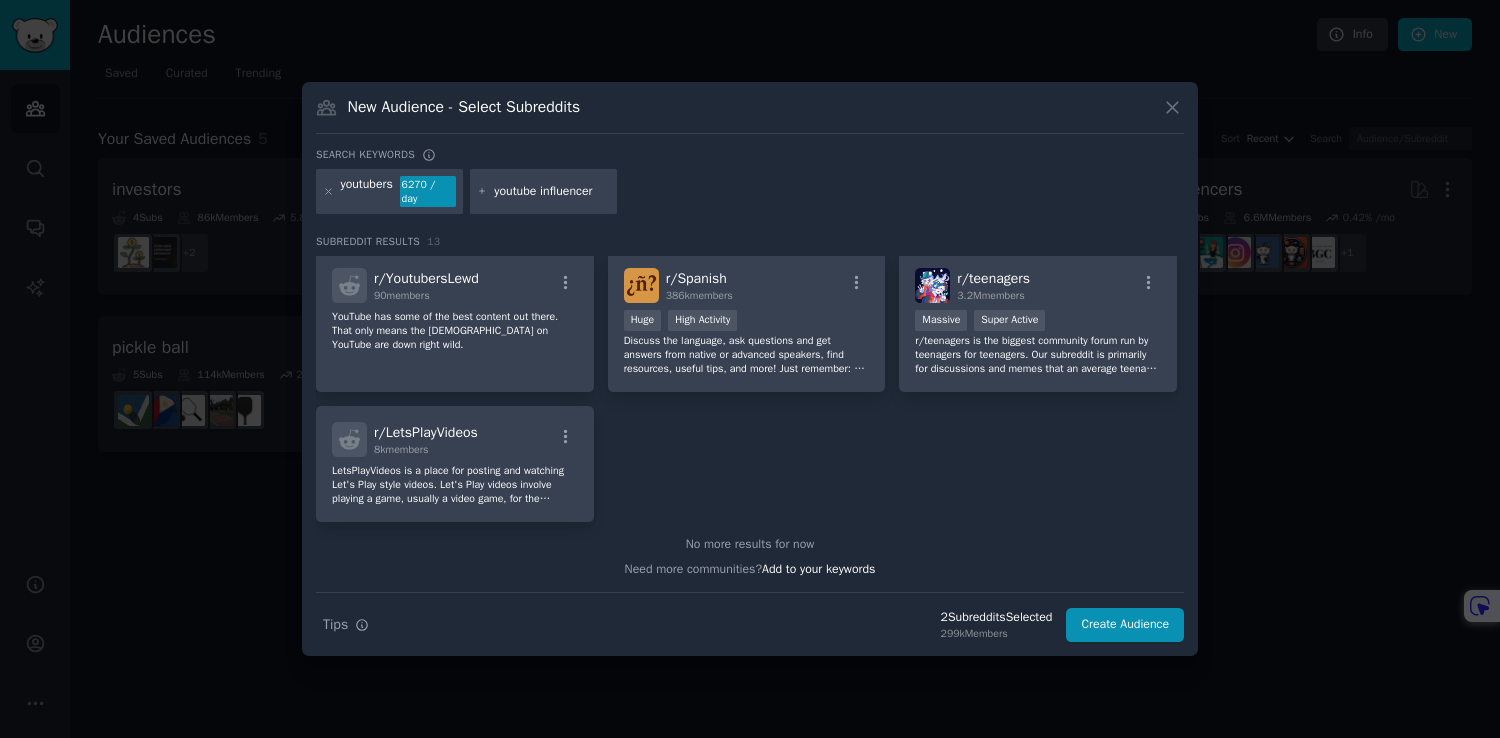 type on "youtube influencers" 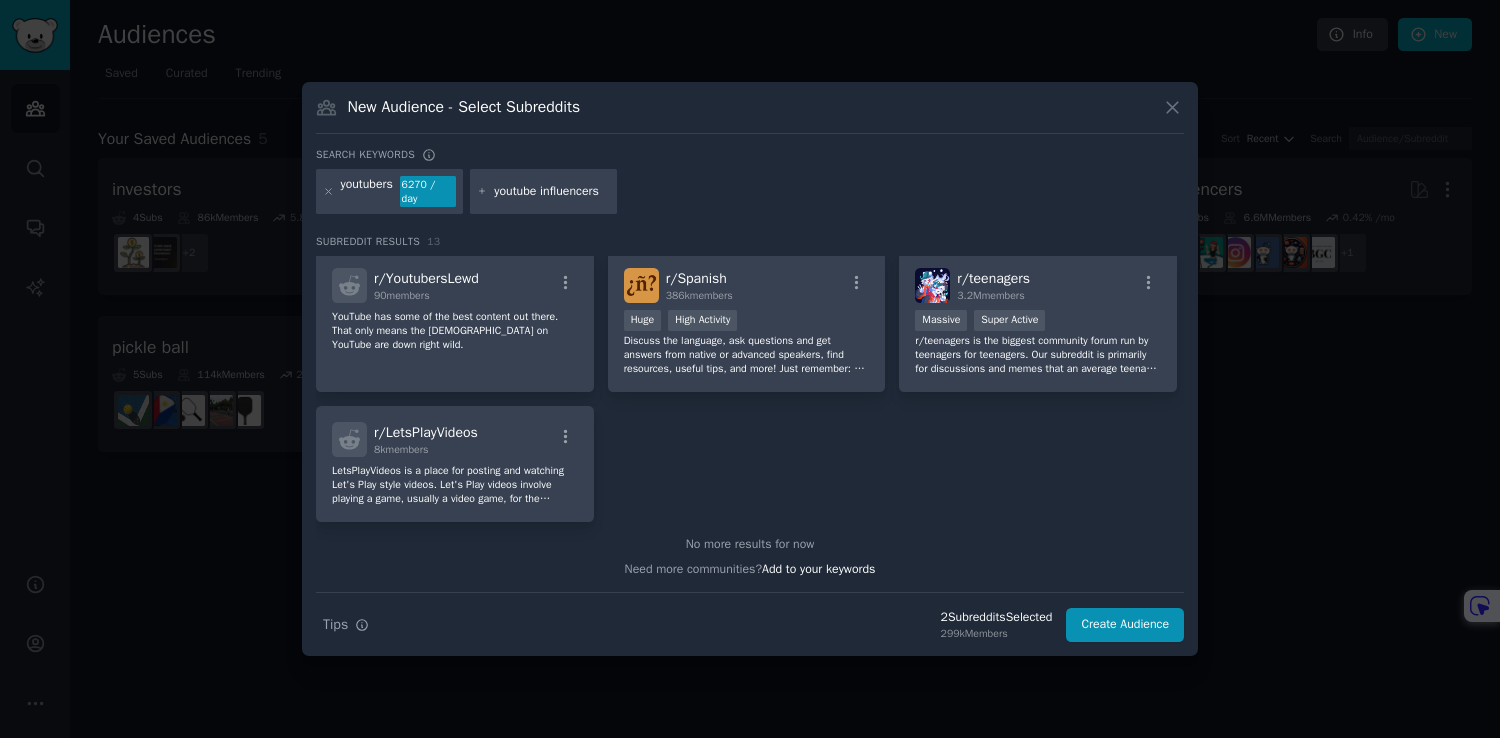 type 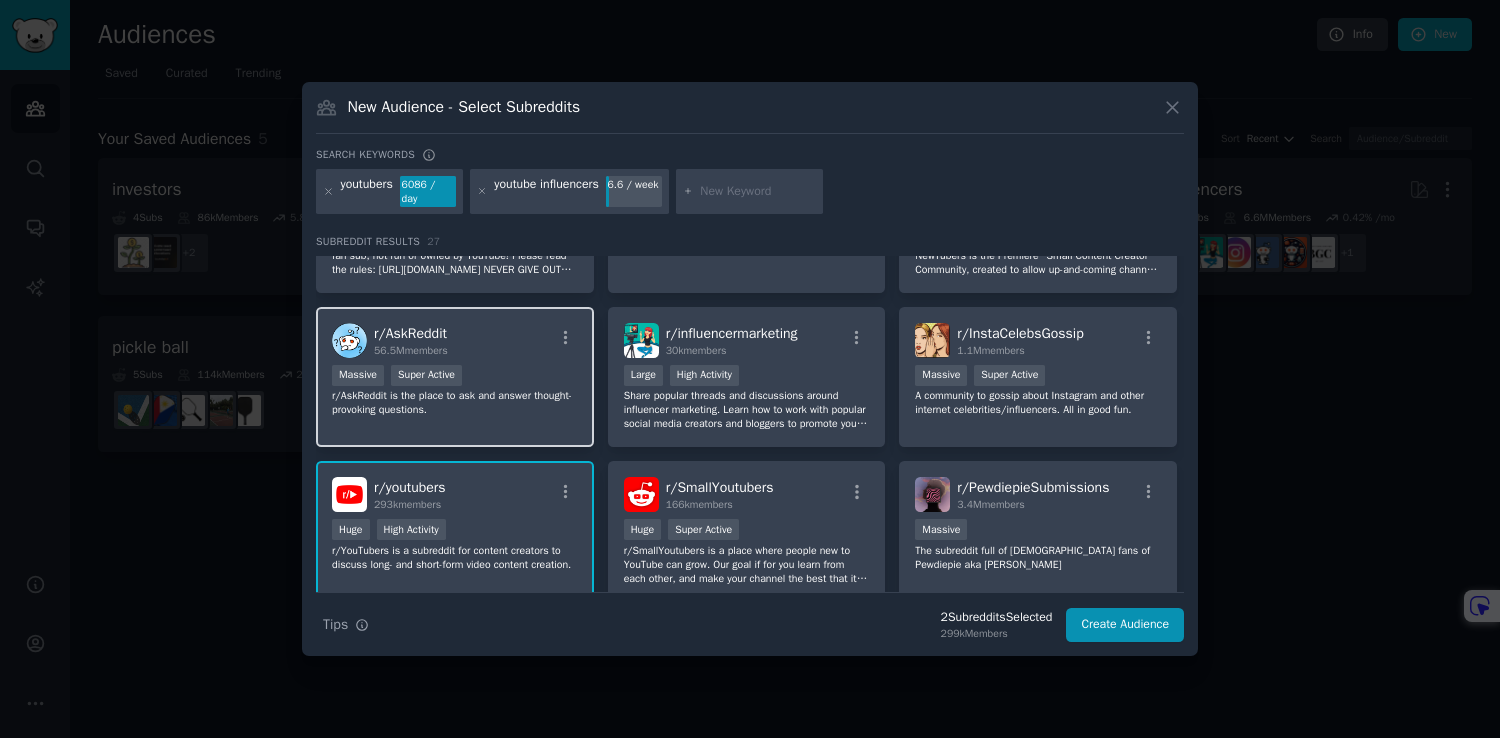 scroll, scrollTop: 116, scrollLeft: 0, axis: vertical 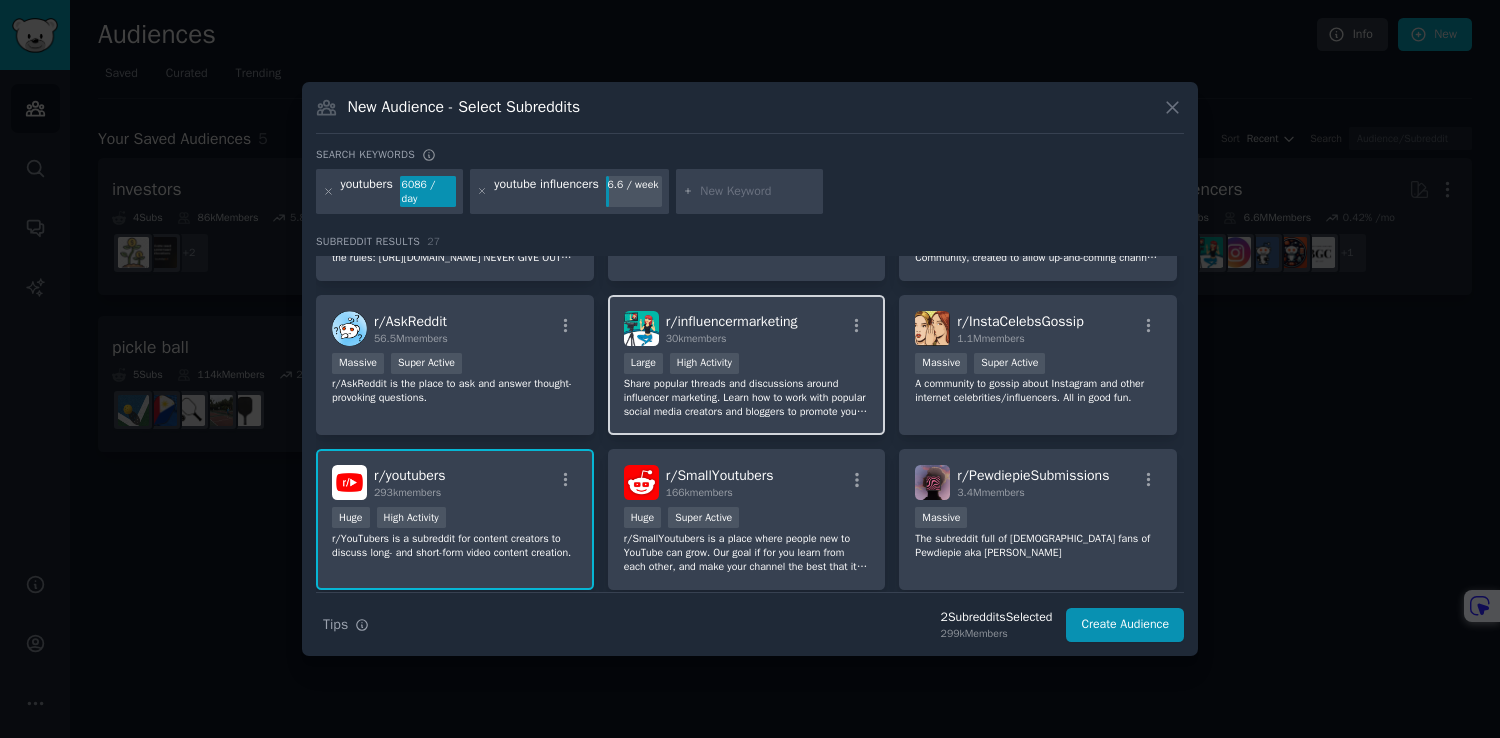 click on "Large High Activity" at bounding box center [747, 365] 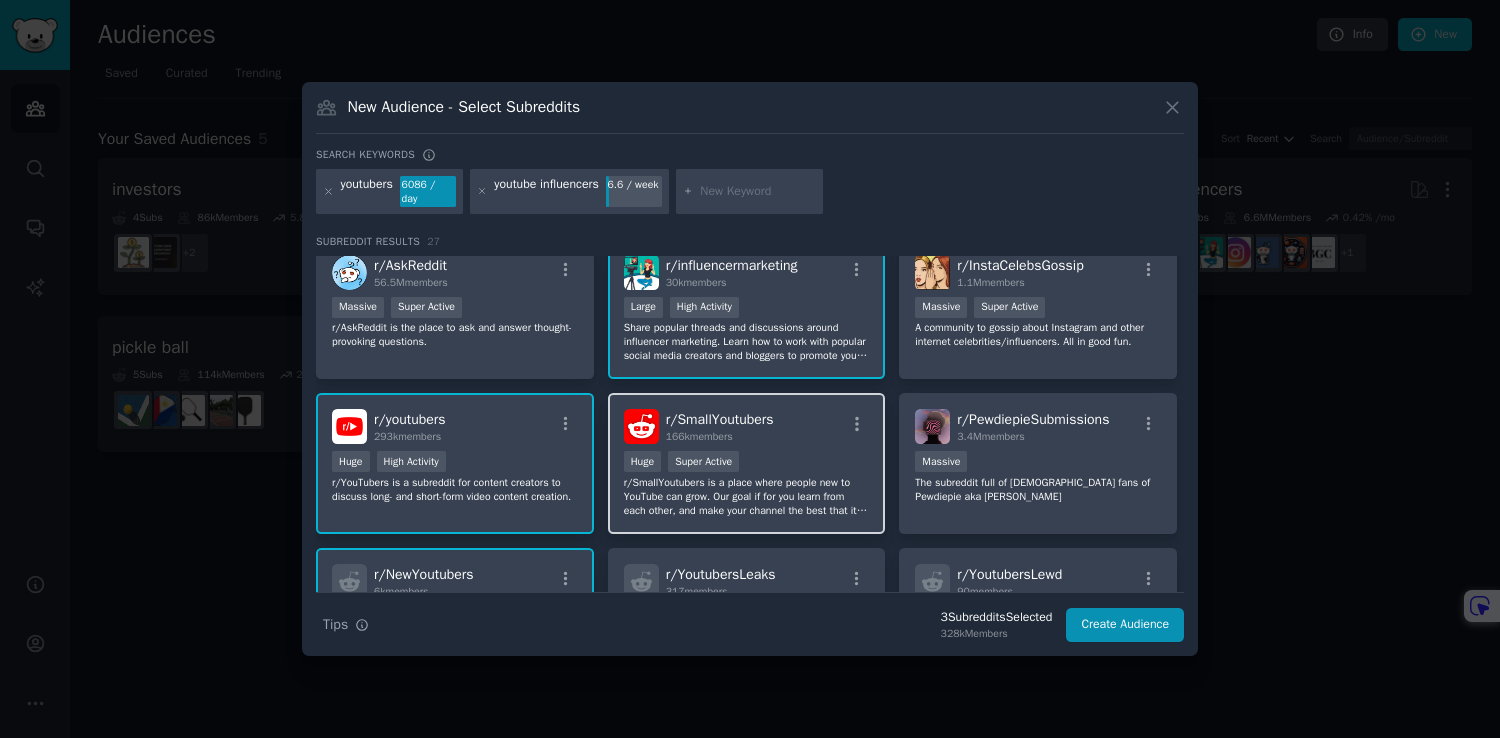 scroll, scrollTop: 173, scrollLeft: 0, axis: vertical 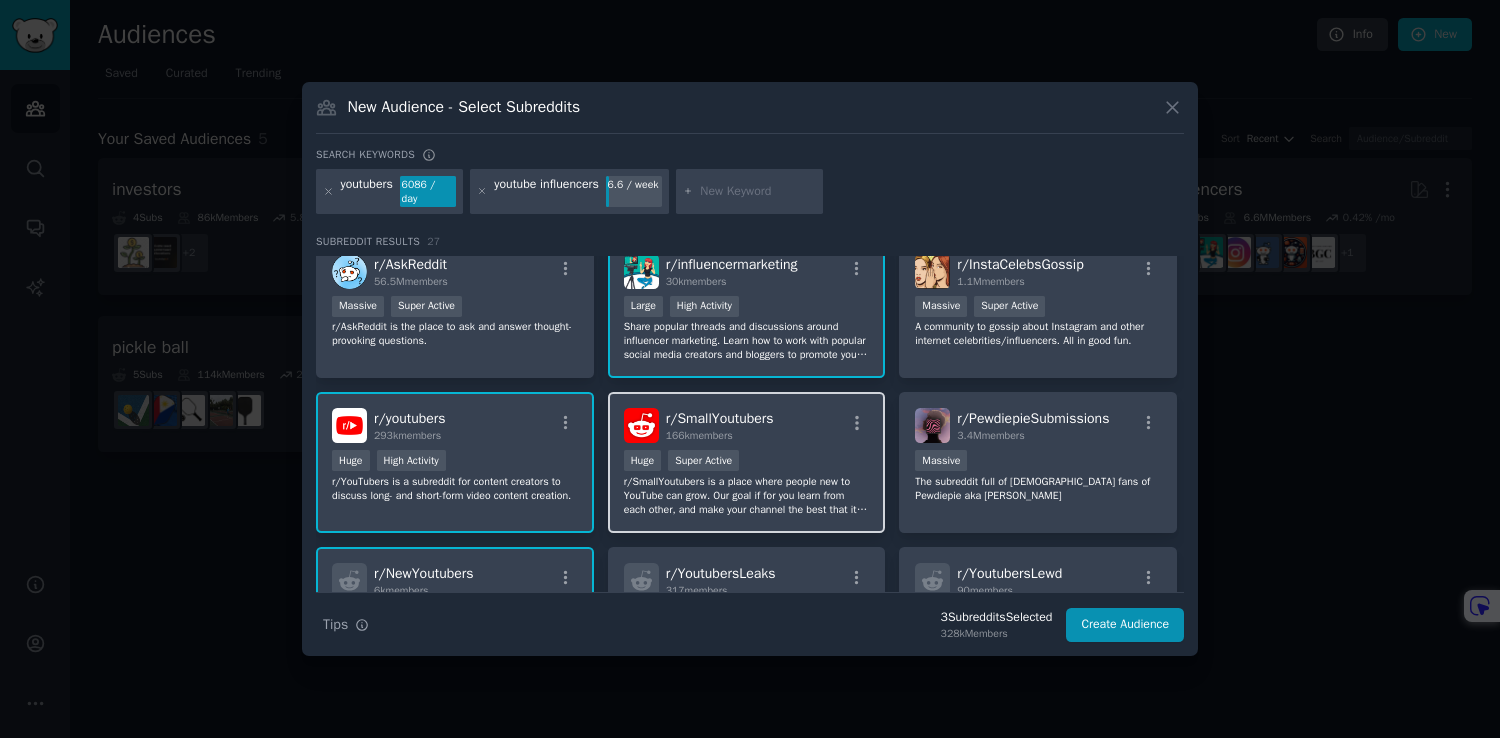 click on "Huge Super Active" at bounding box center (747, 462) 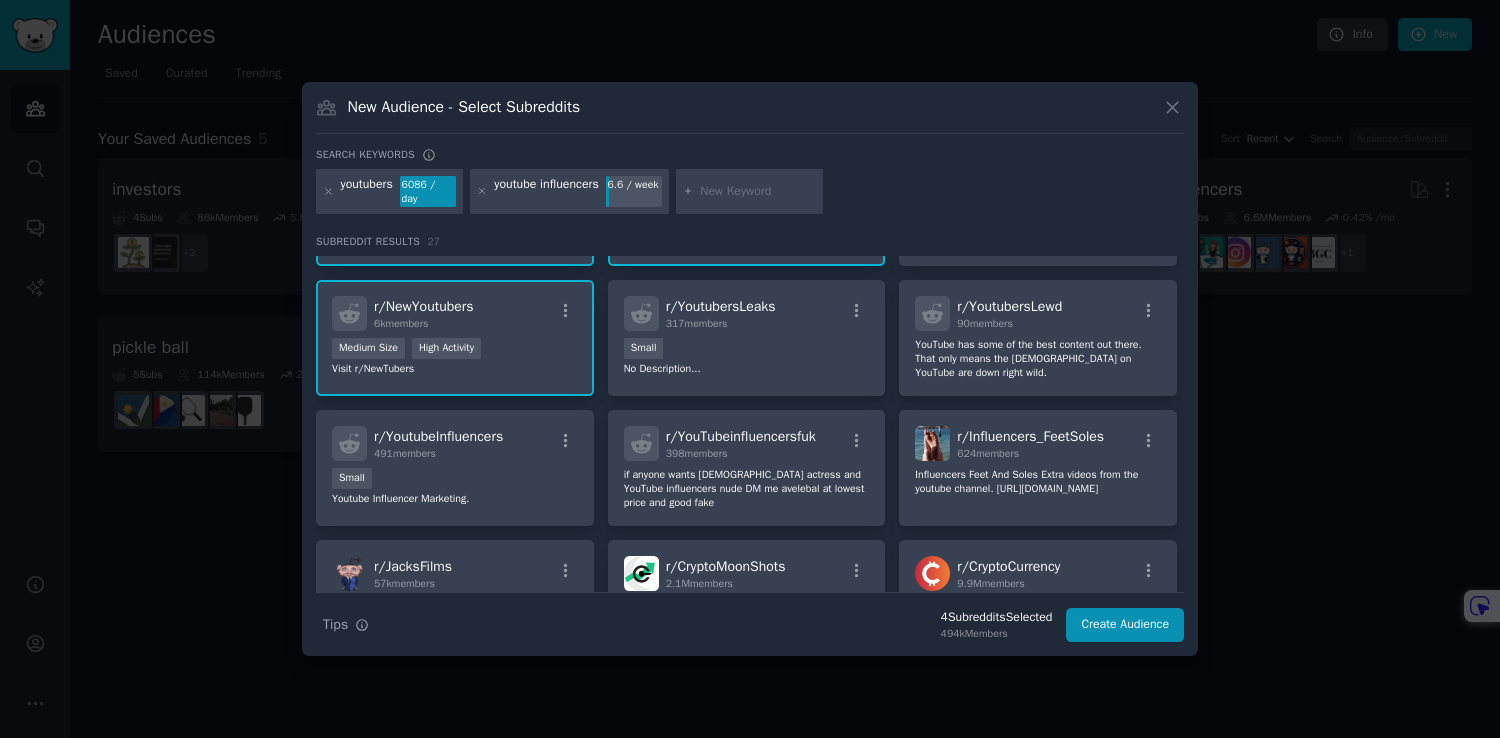 scroll, scrollTop: 449, scrollLeft: 0, axis: vertical 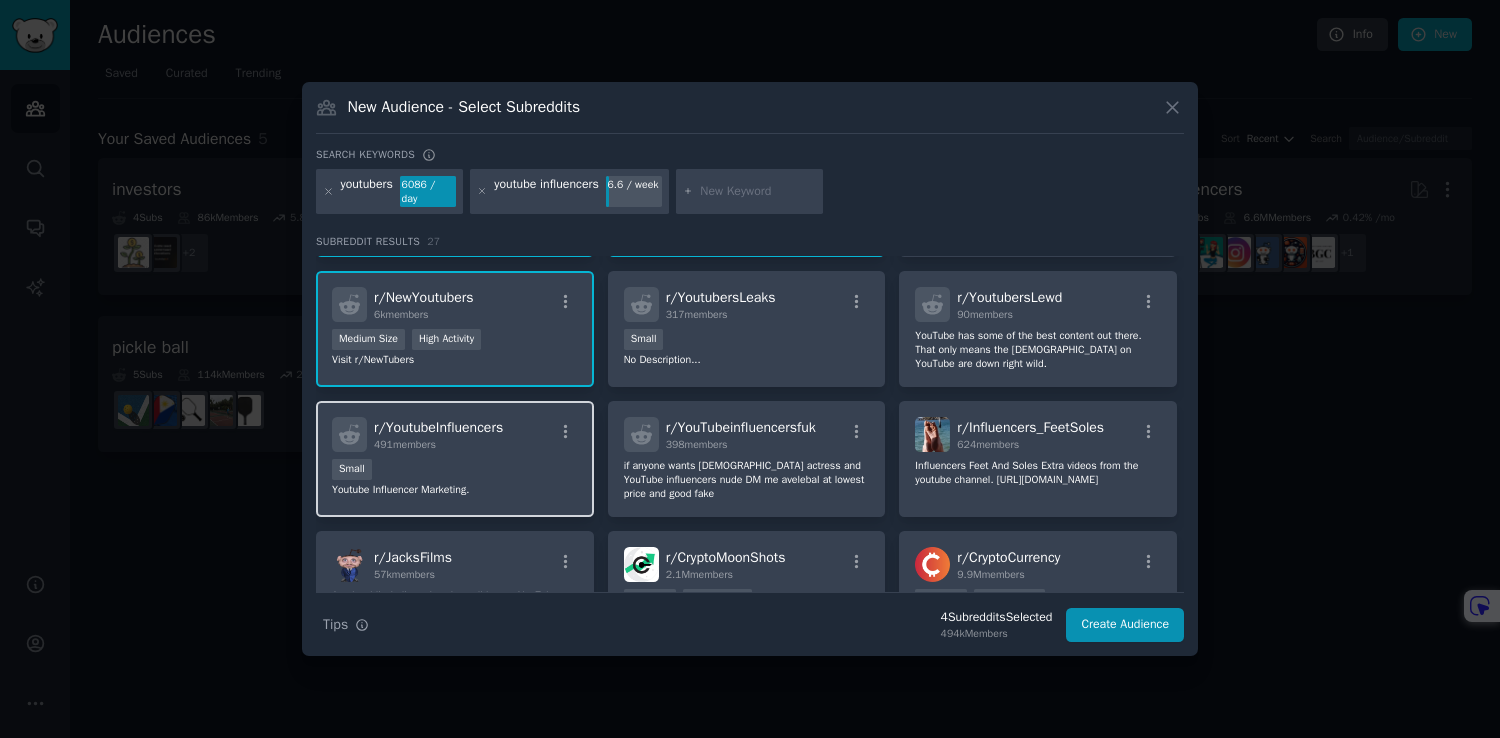 click on "Small" at bounding box center (455, 471) 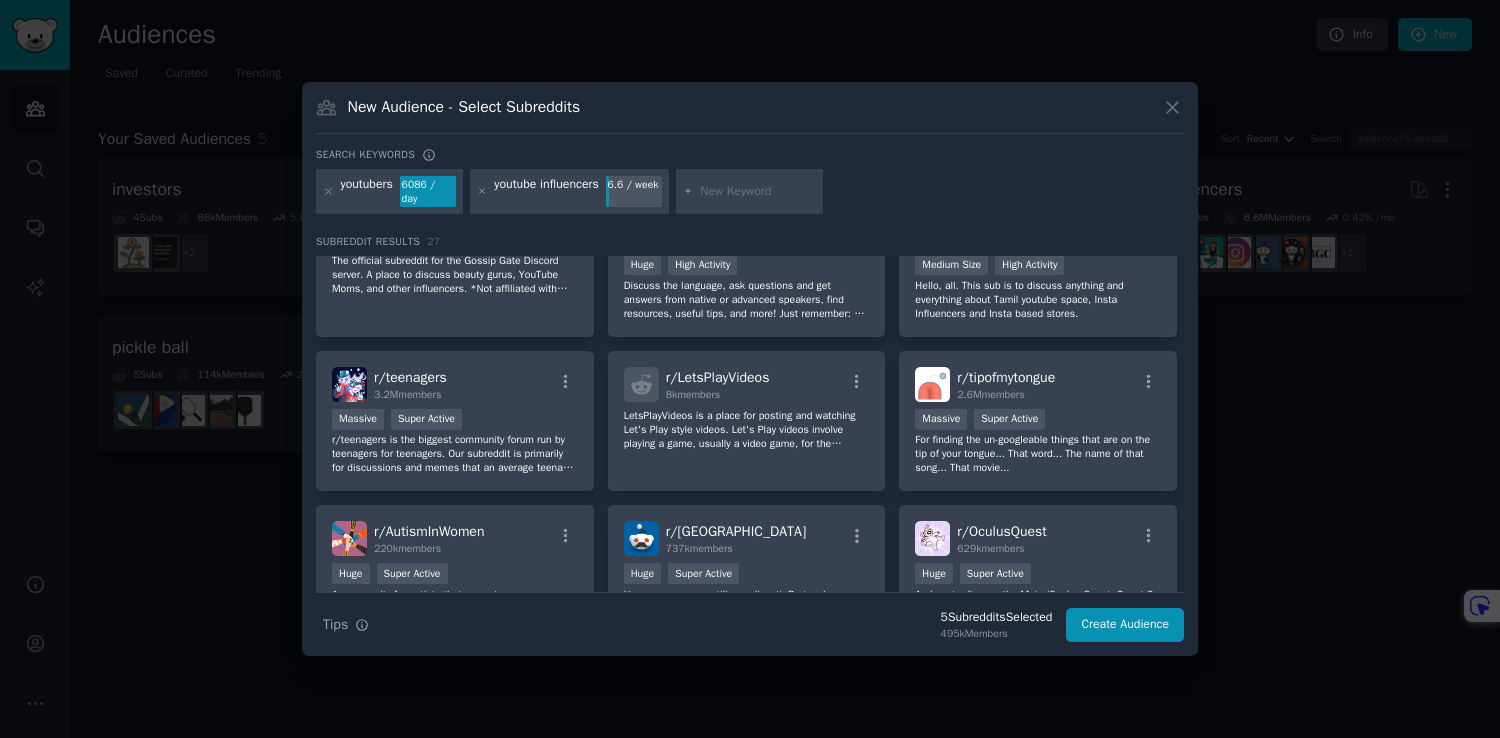scroll, scrollTop: 1061, scrollLeft: 0, axis: vertical 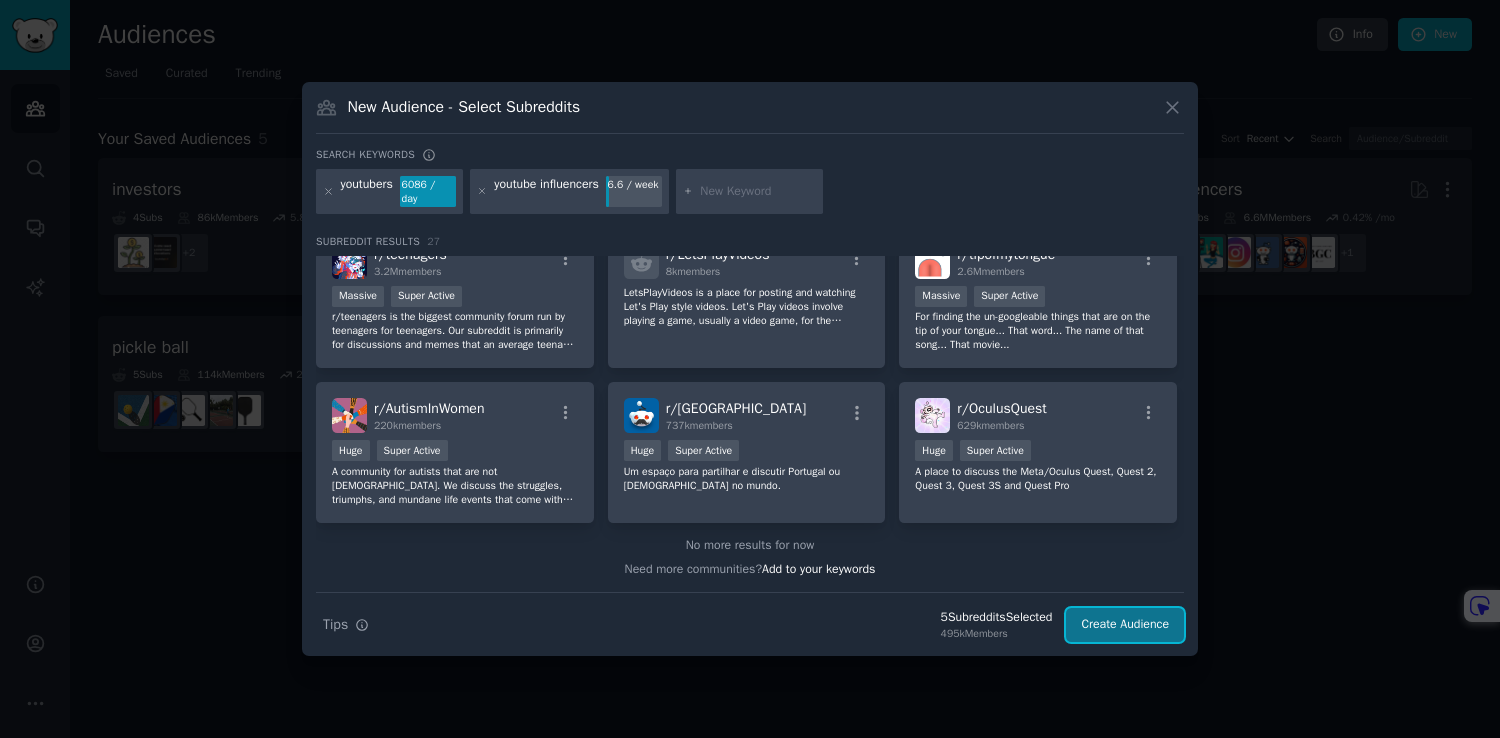 click on "Create Audience" at bounding box center (1125, 625) 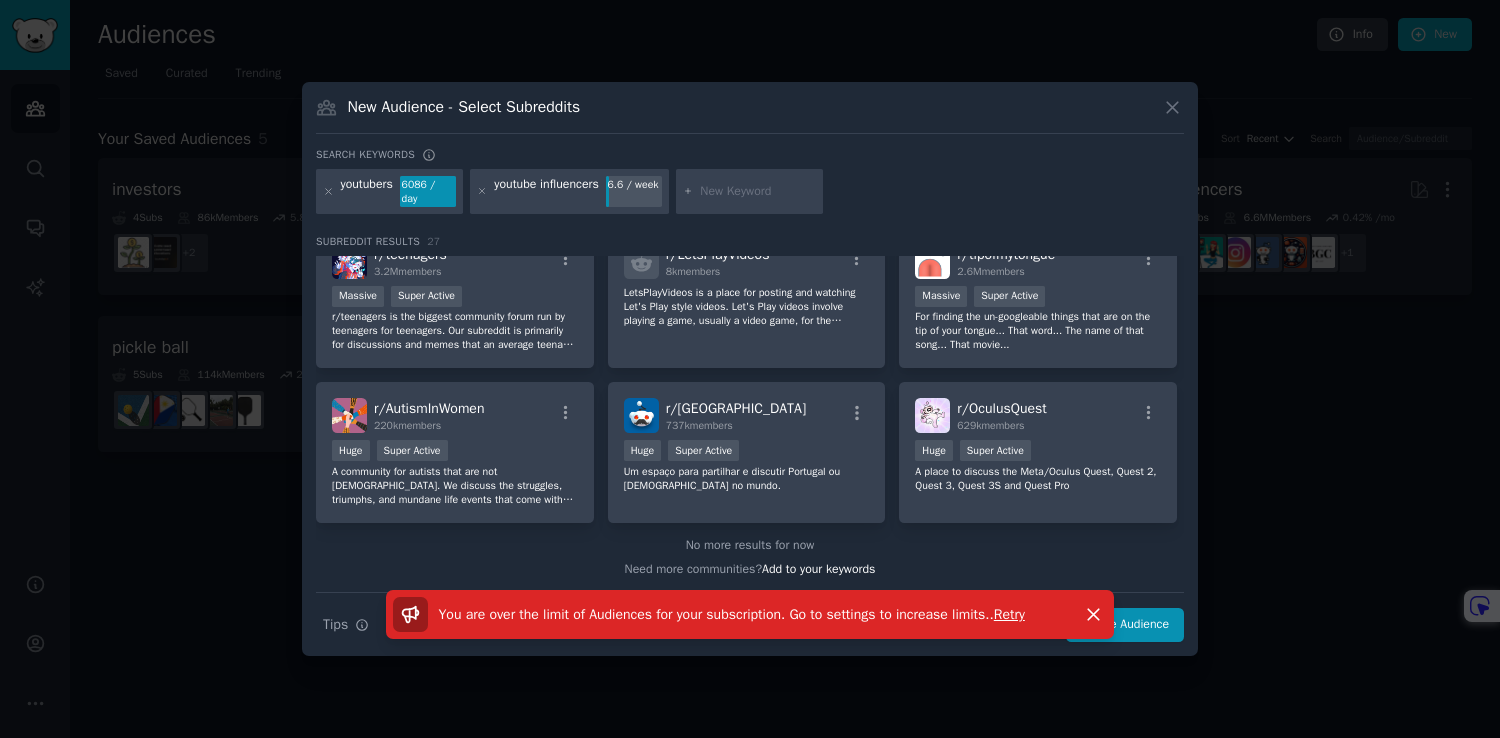 click at bounding box center [750, 369] 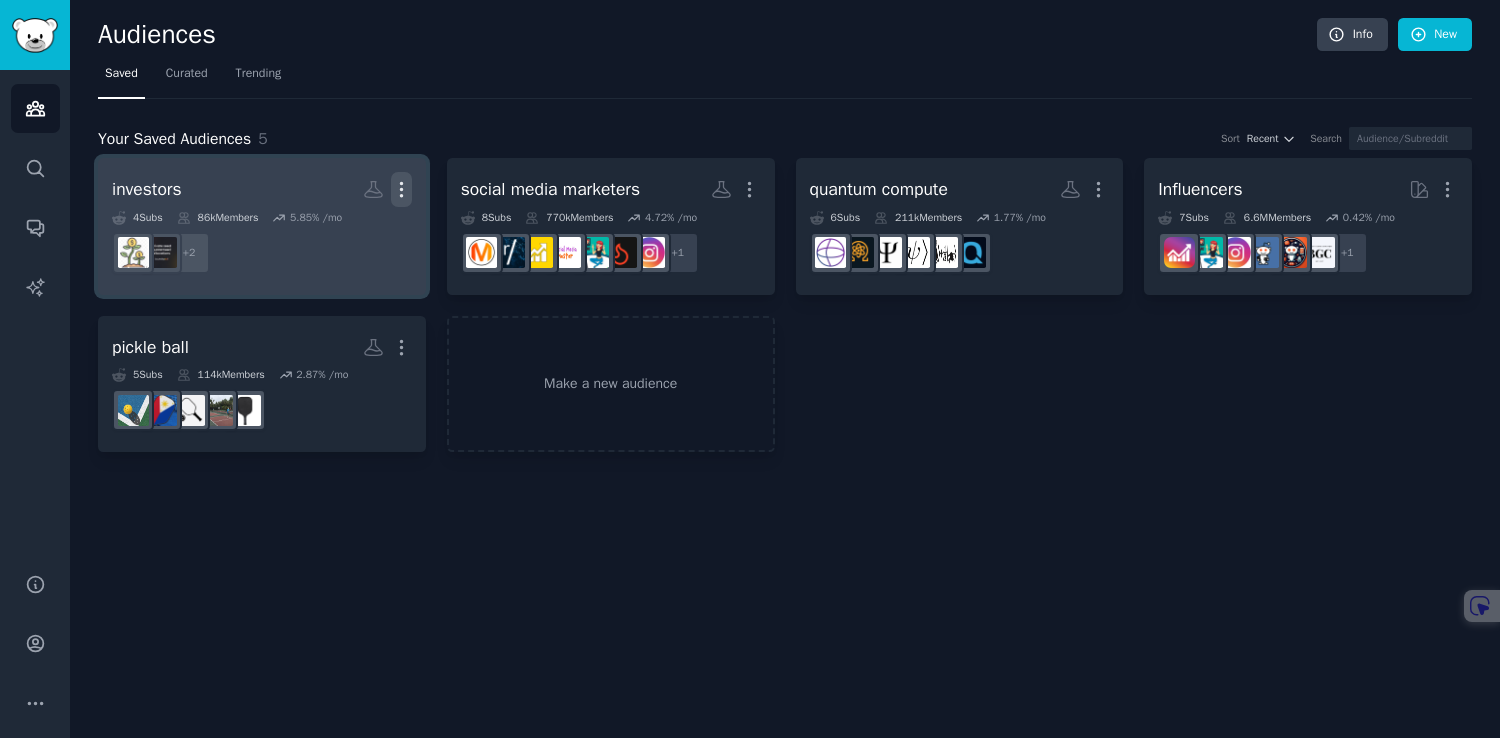 click 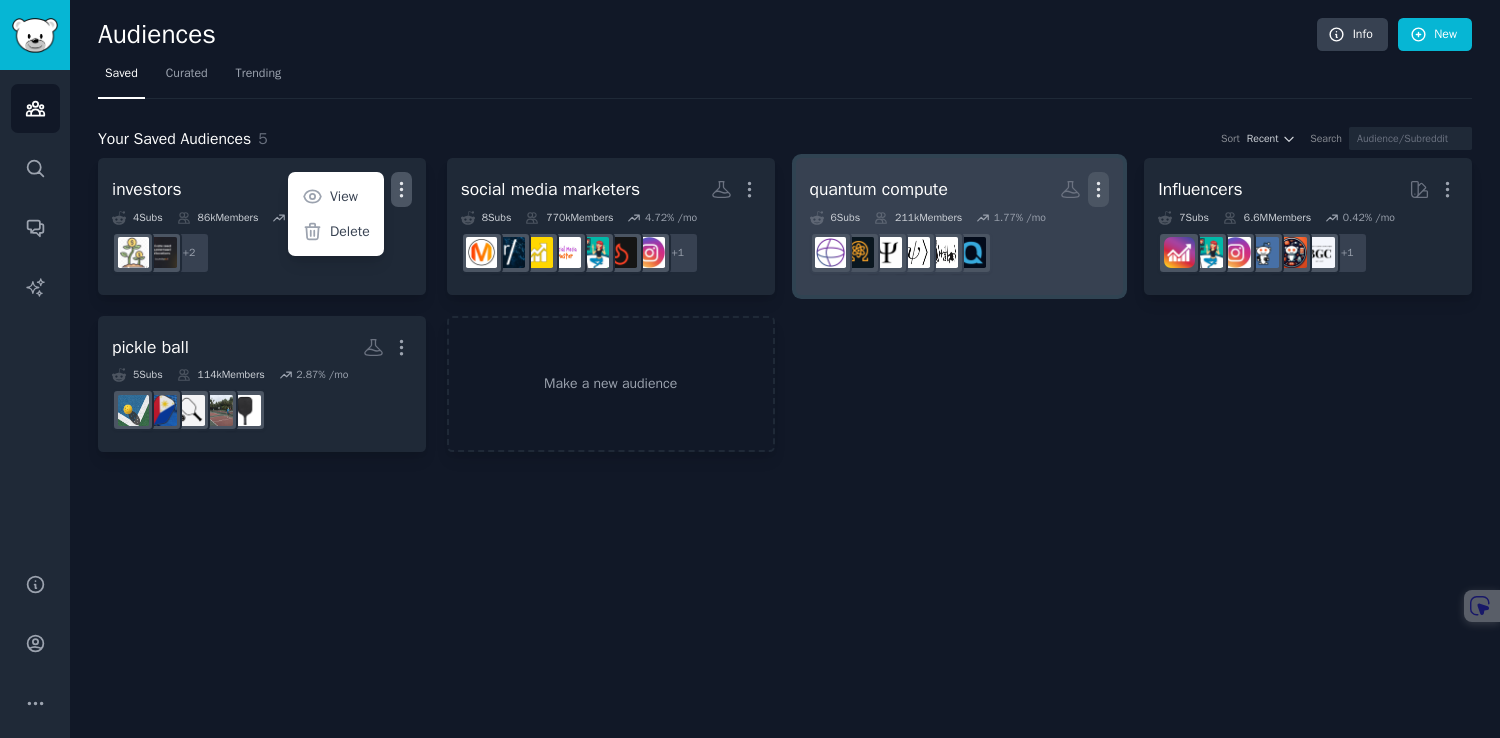 click on "More" at bounding box center (1098, 189) 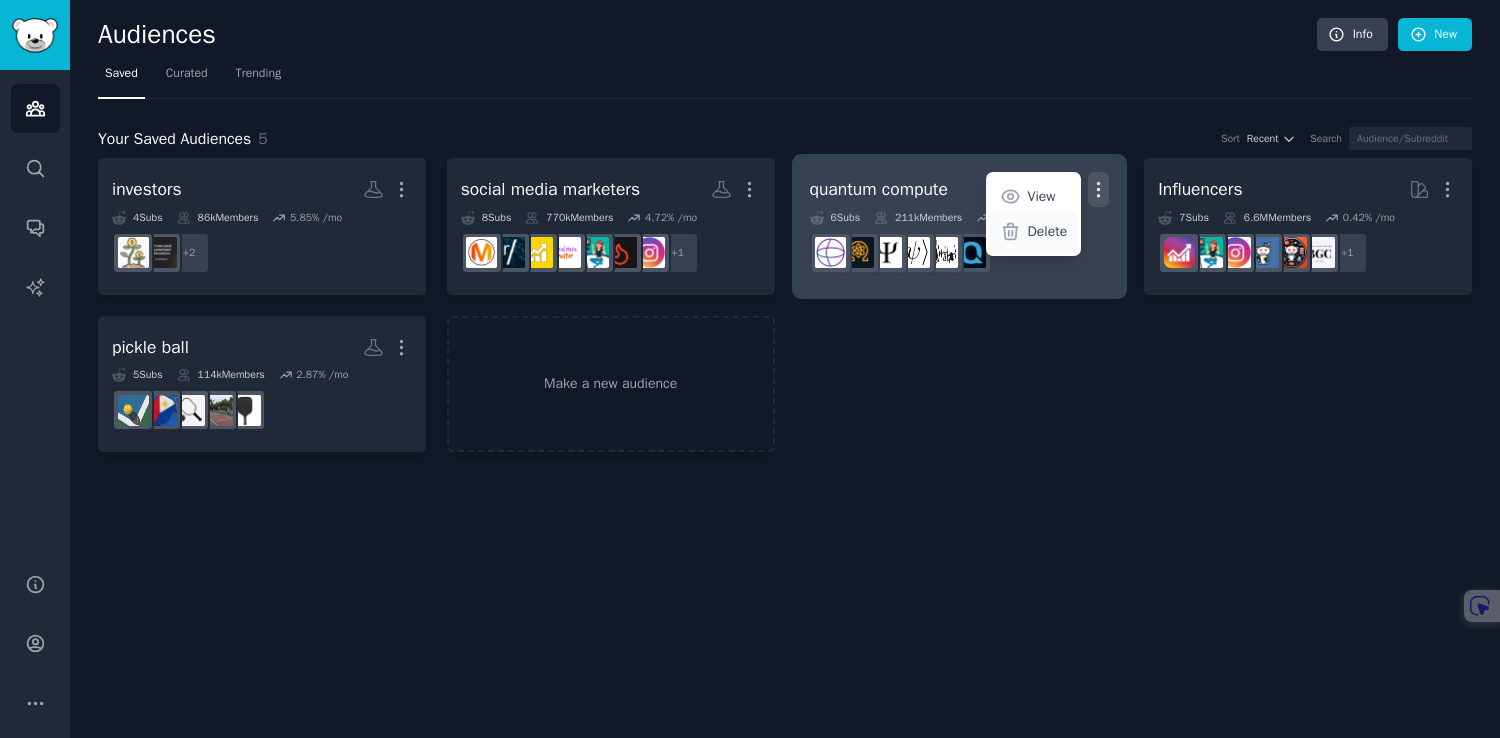 click on "Delete" at bounding box center (1048, 231) 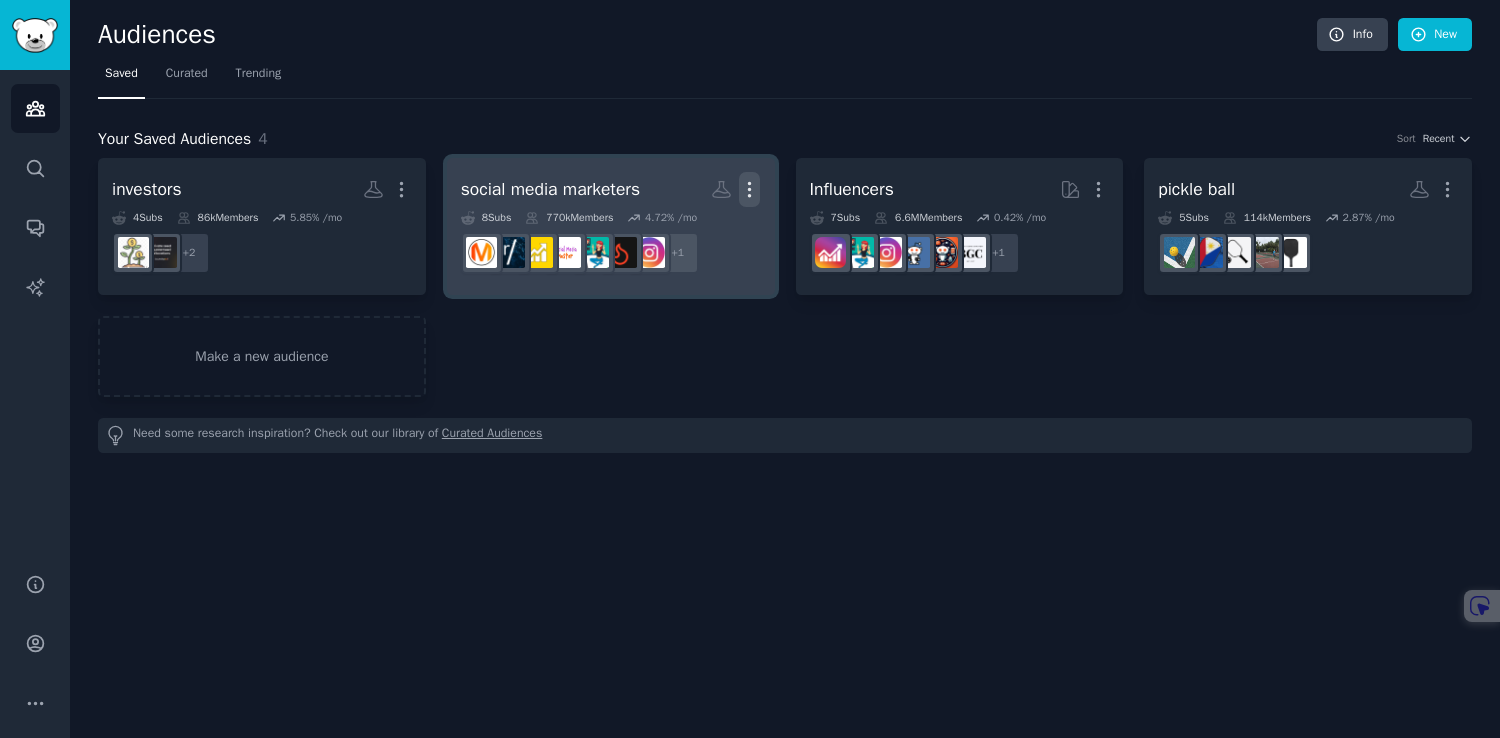 click 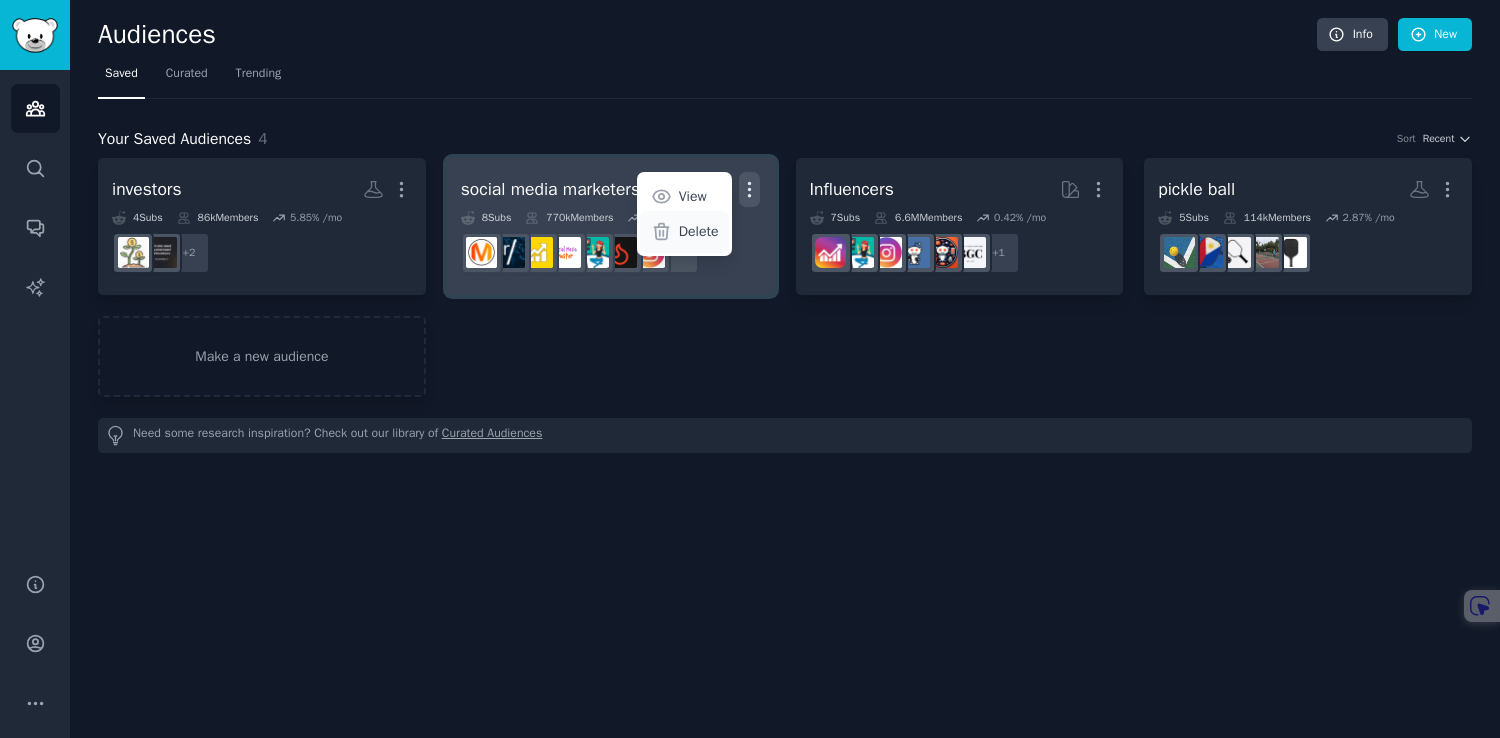 click on "Delete" at bounding box center (699, 231) 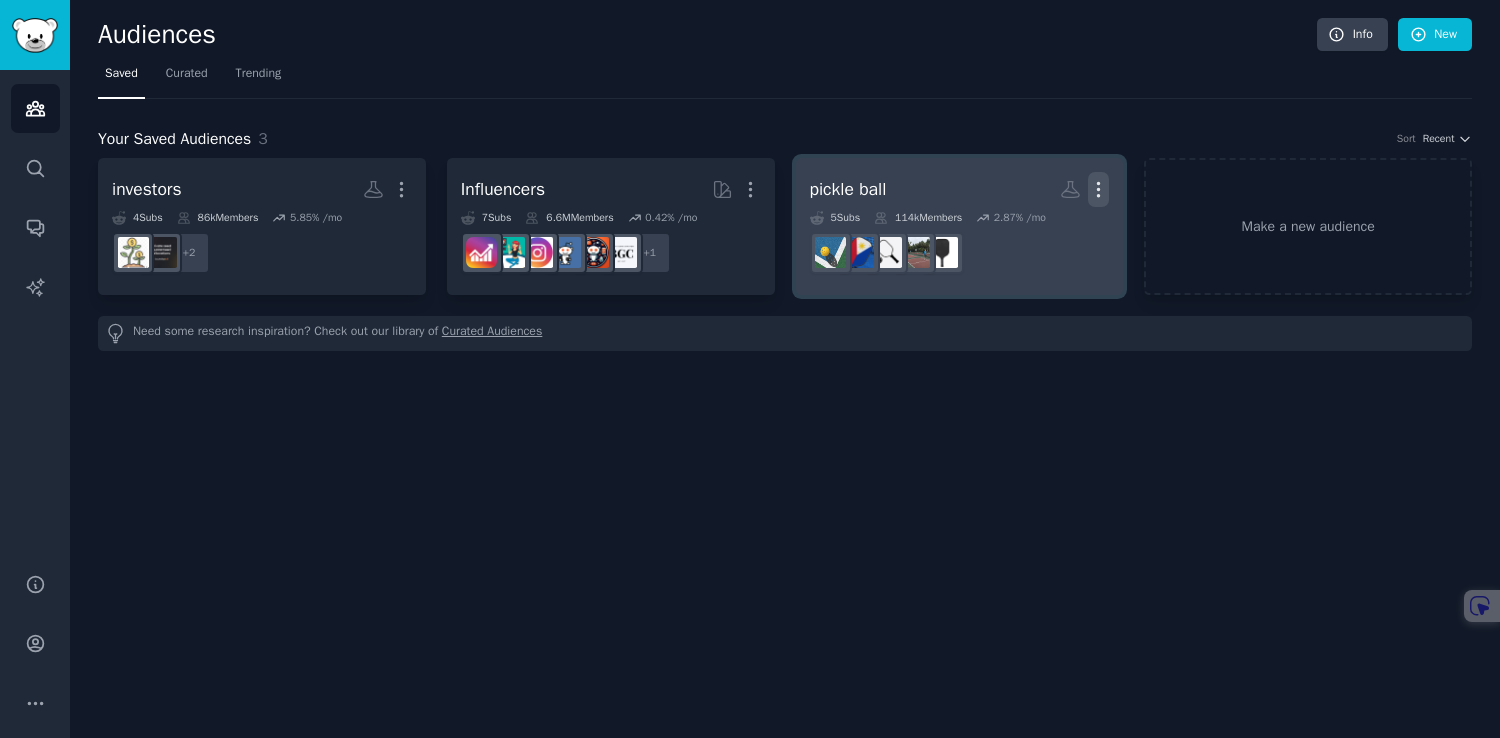 click 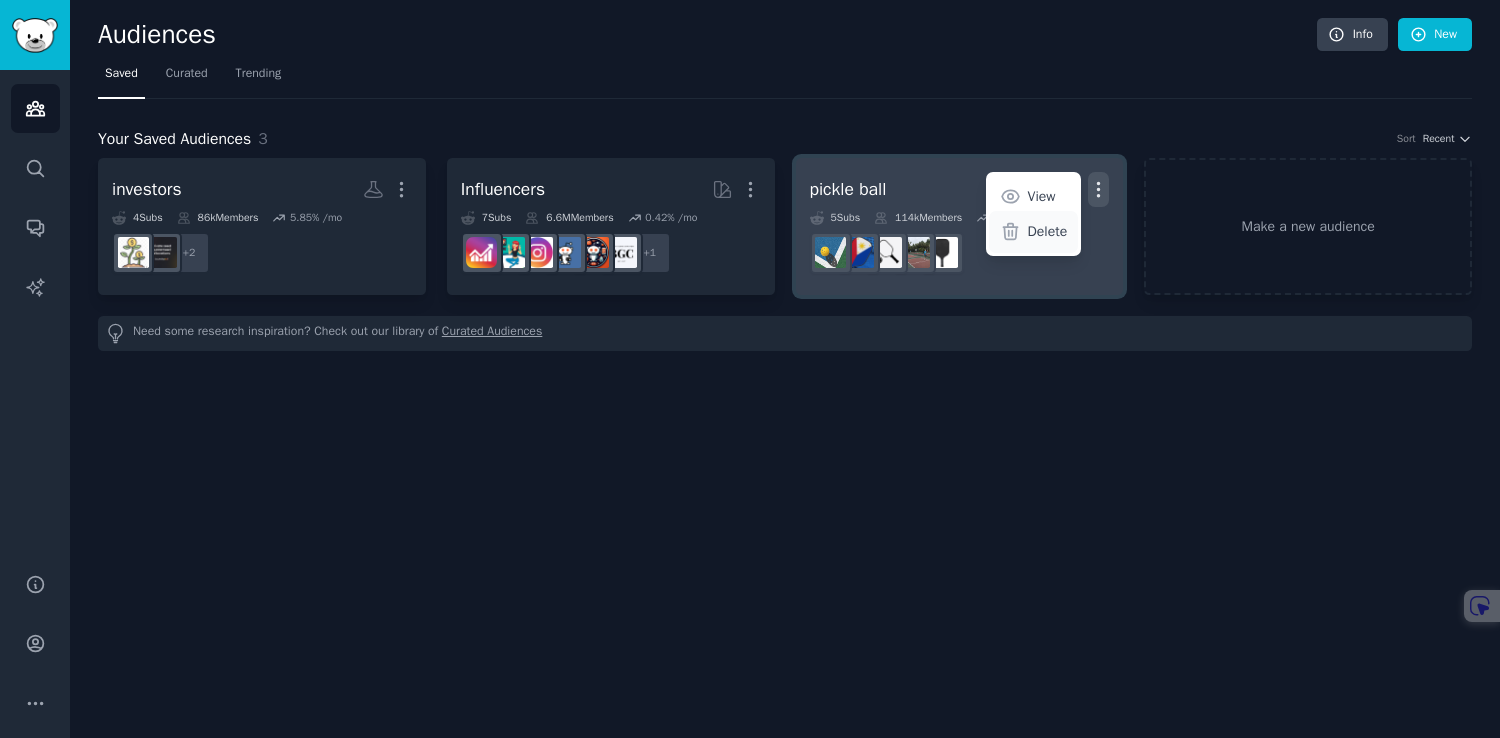 click on "Delete" at bounding box center (1048, 231) 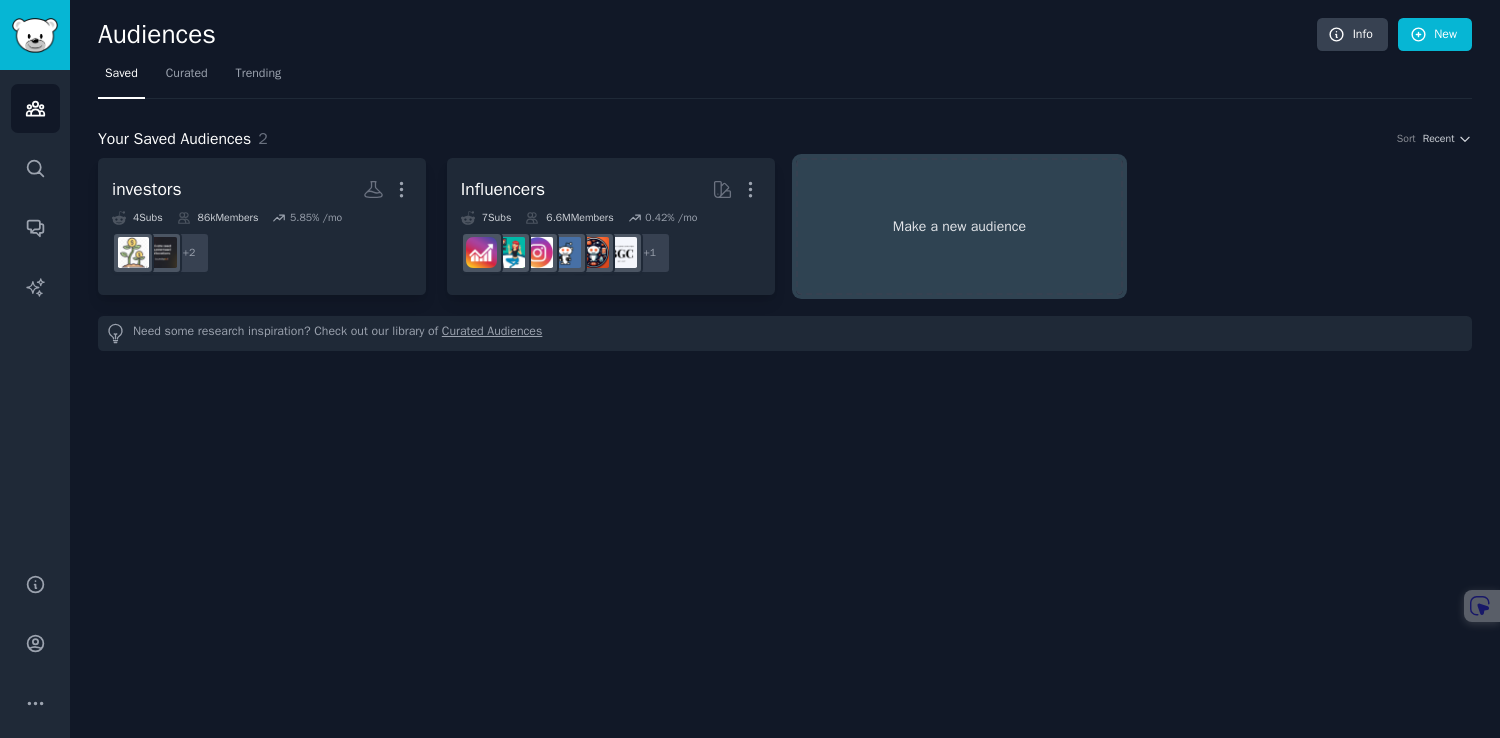 click on "Make a new audience" at bounding box center [960, 226] 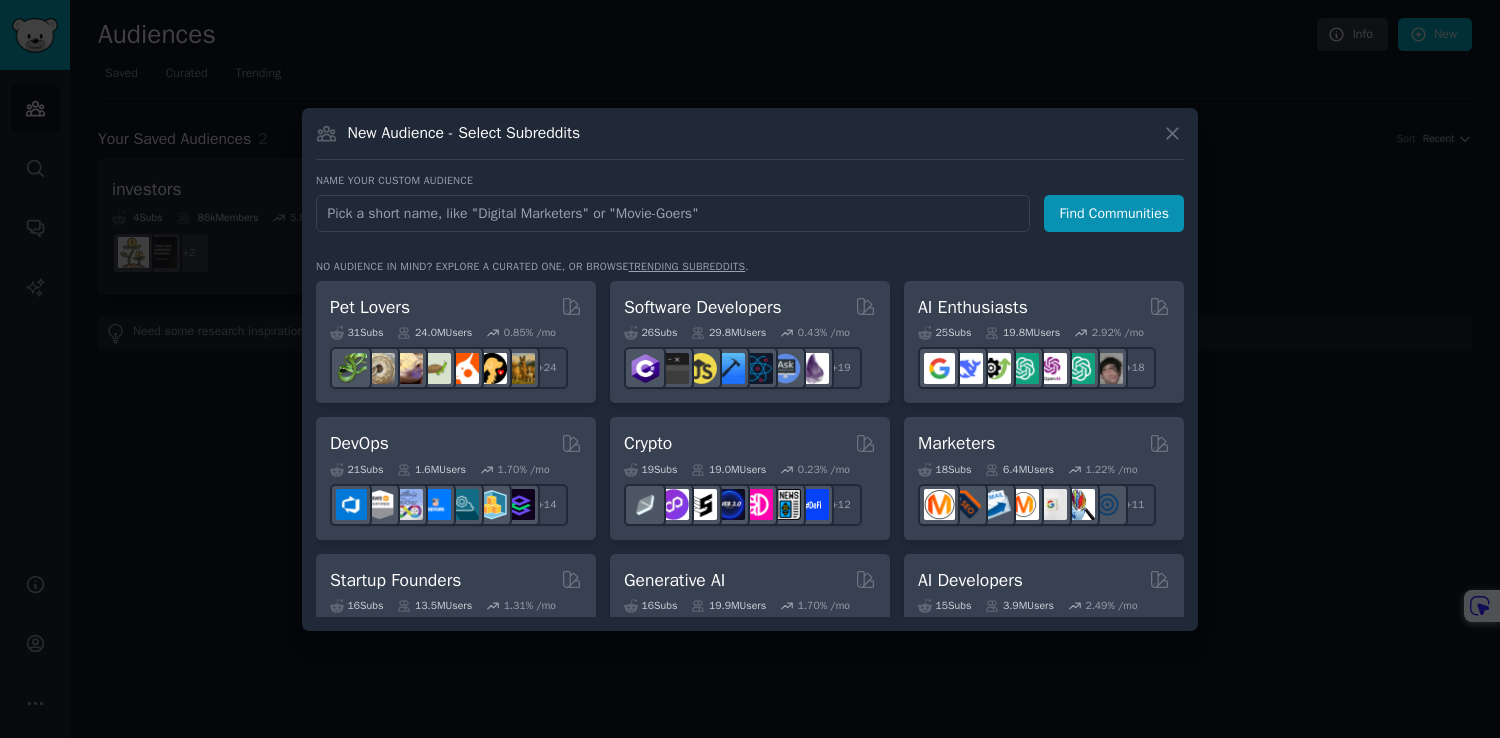 click at bounding box center [673, 213] 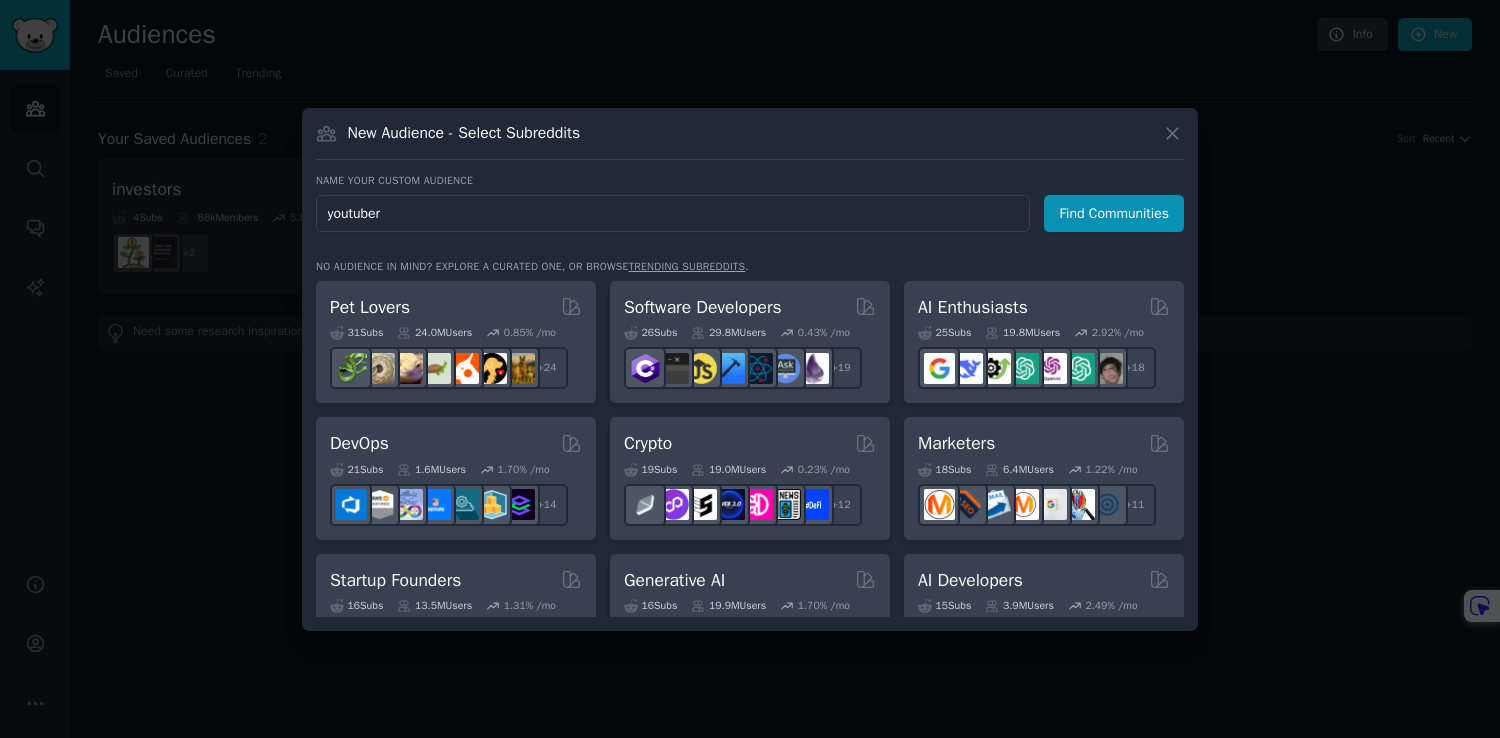 type on "youtubers" 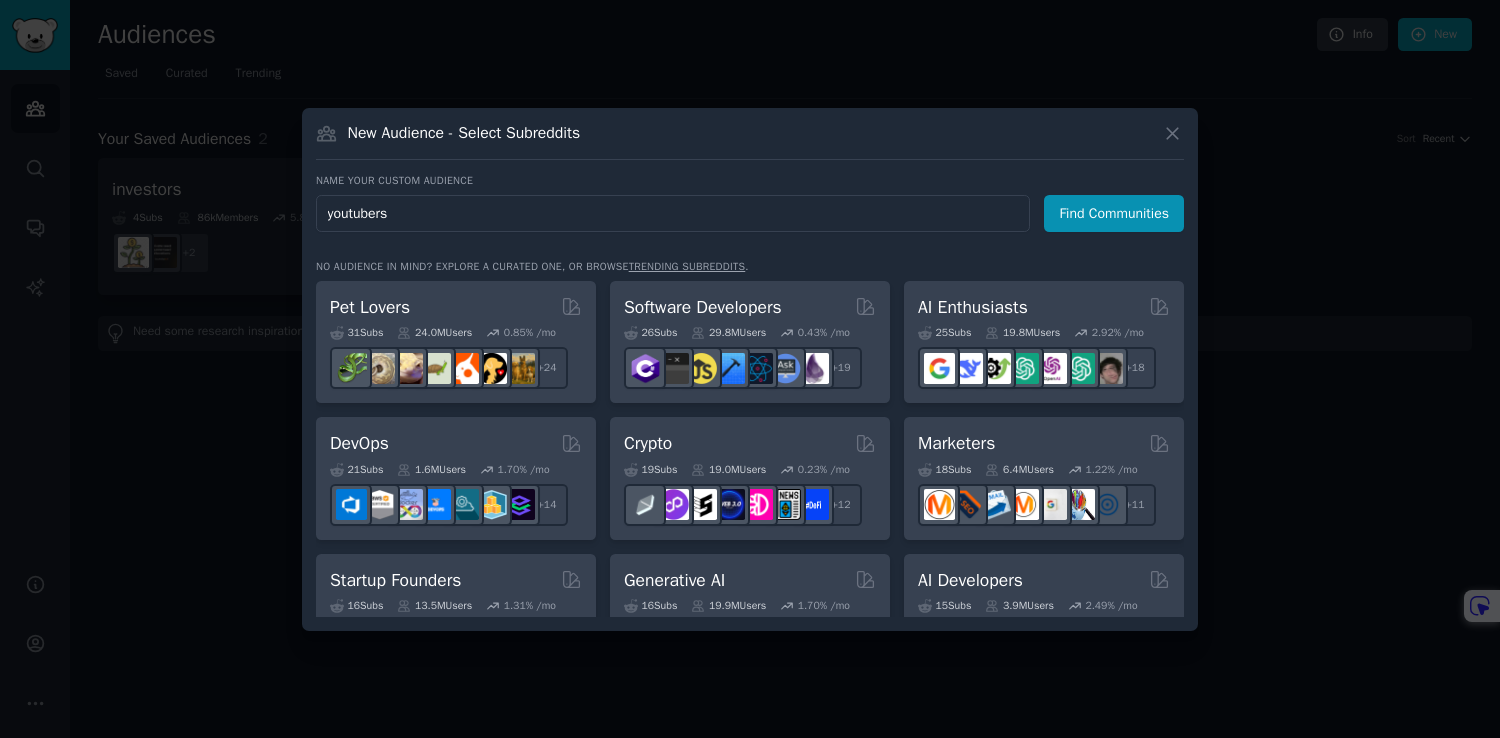 click on "Find Communities" at bounding box center (1114, 213) 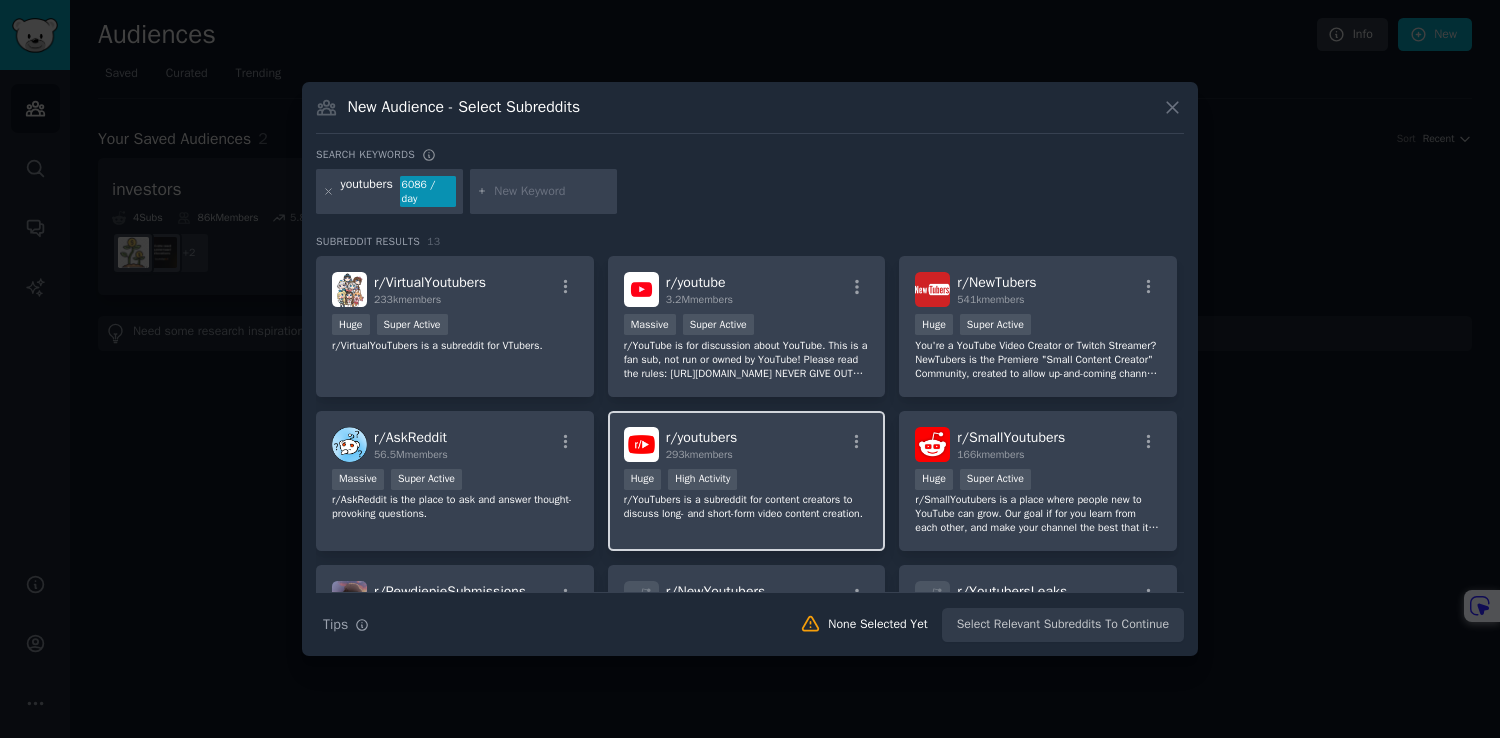 click on "r/ youtubers 293k  members" at bounding box center (747, 444) 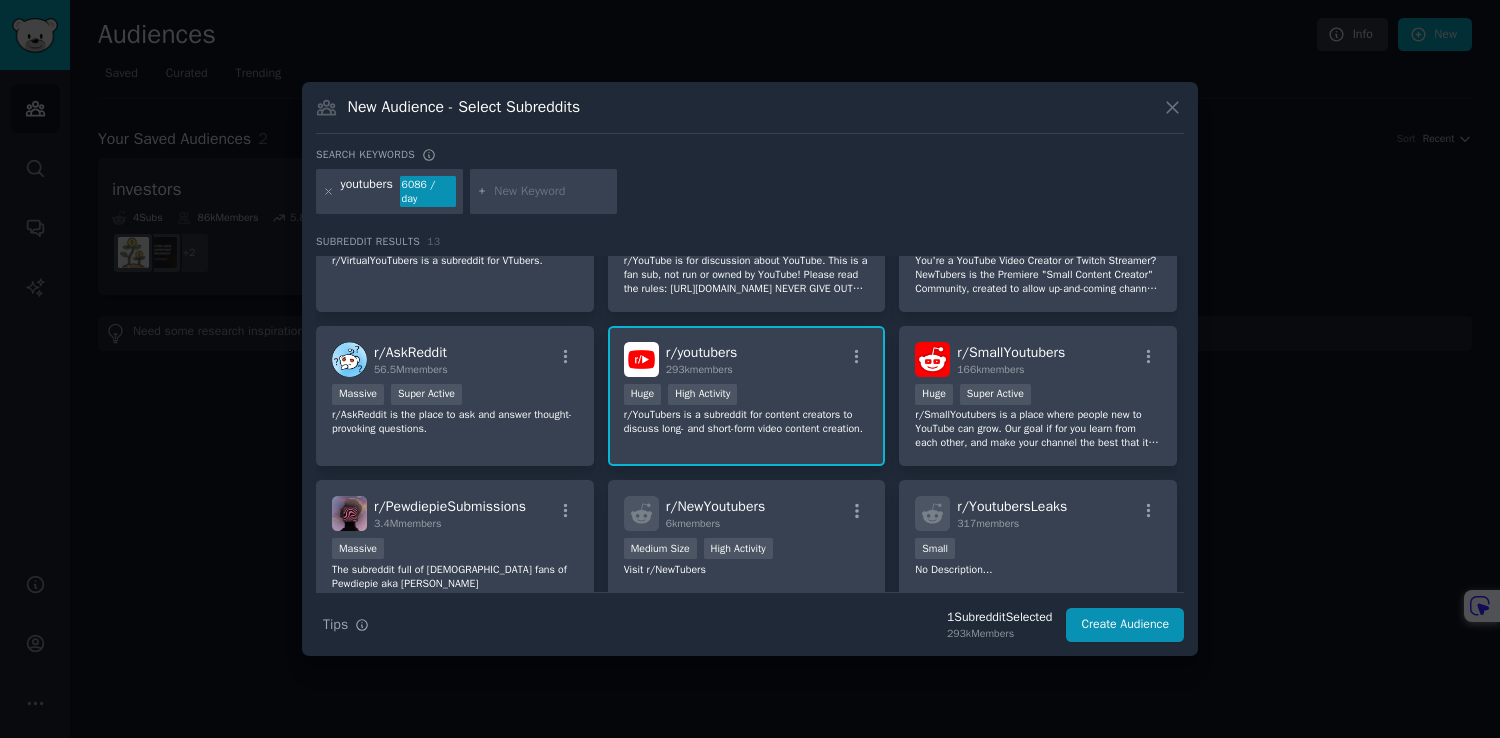 scroll, scrollTop: 87, scrollLeft: 0, axis: vertical 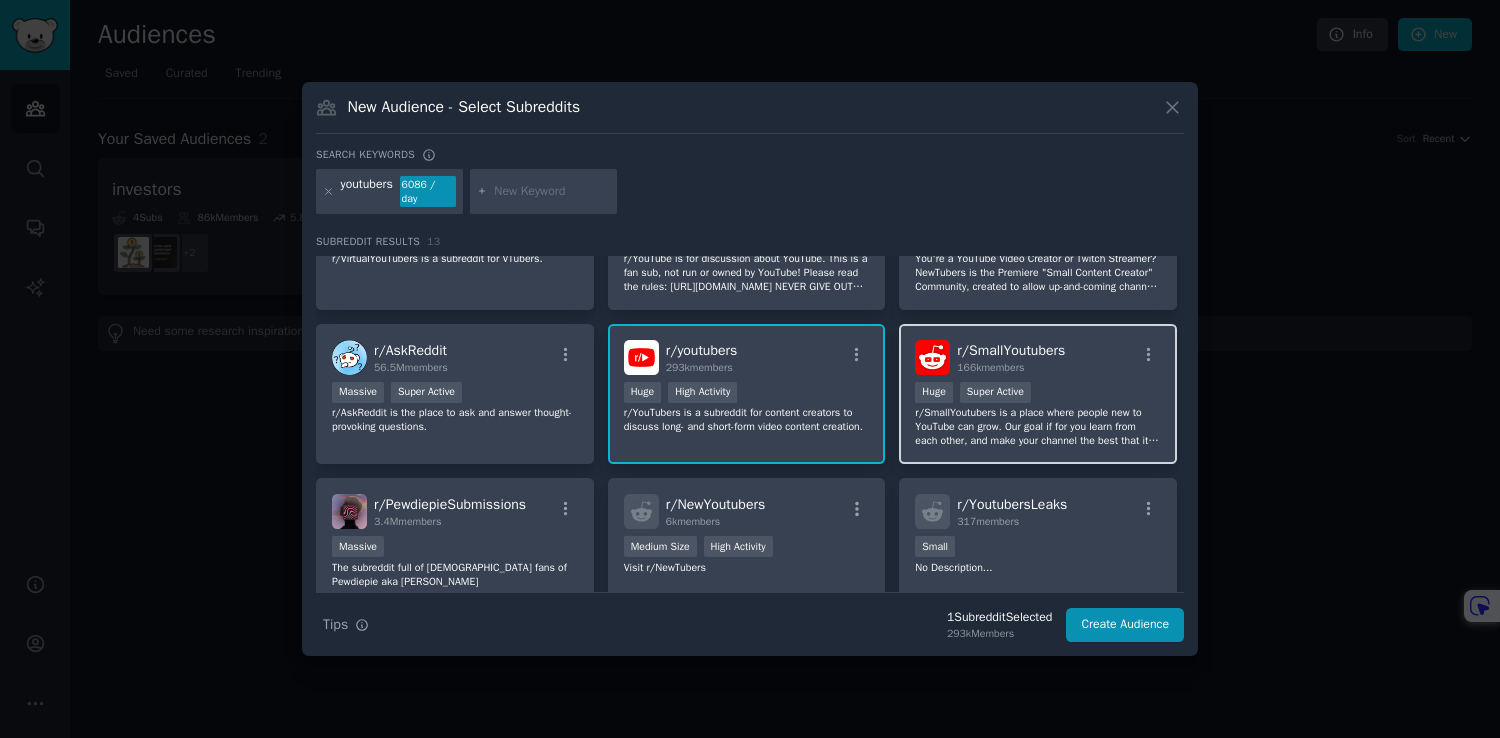 click on "r/ SmallYoutubers 166k  members Huge Super Active r/SmallYoutubers is a place where people new to YouTube can grow. Our goal if for you learn from each other, and make your channel the best that it can be.
YouTube is not easy. It’s also not an overnight success. You need to put in the effort to get to where you want to be.
This isn’t a dumping grounds for your videos to hopefully get a few extra views.
Please read the rules before posting. We are in this together, and together we can flourish." at bounding box center [1038, 394] 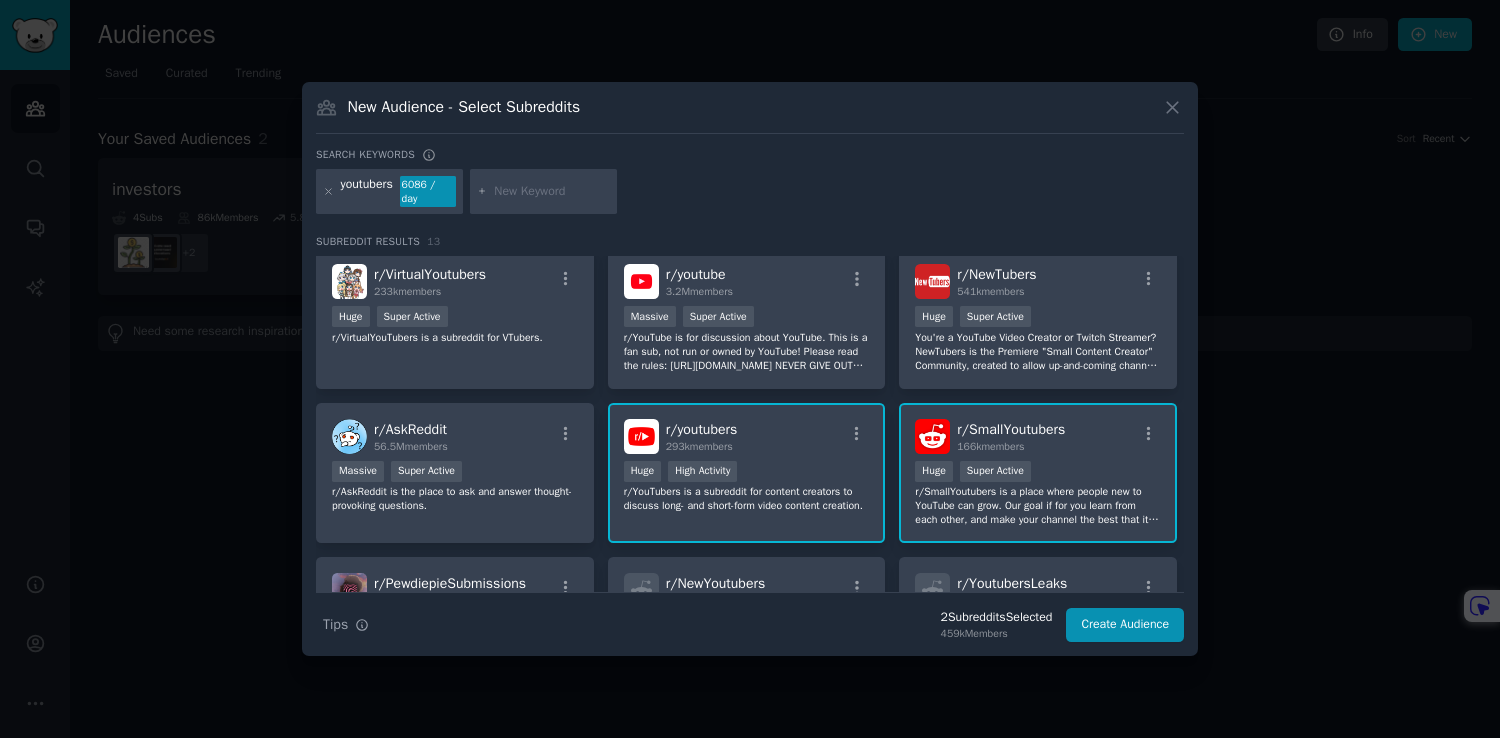 scroll, scrollTop: 0, scrollLeft: 0, axis: both 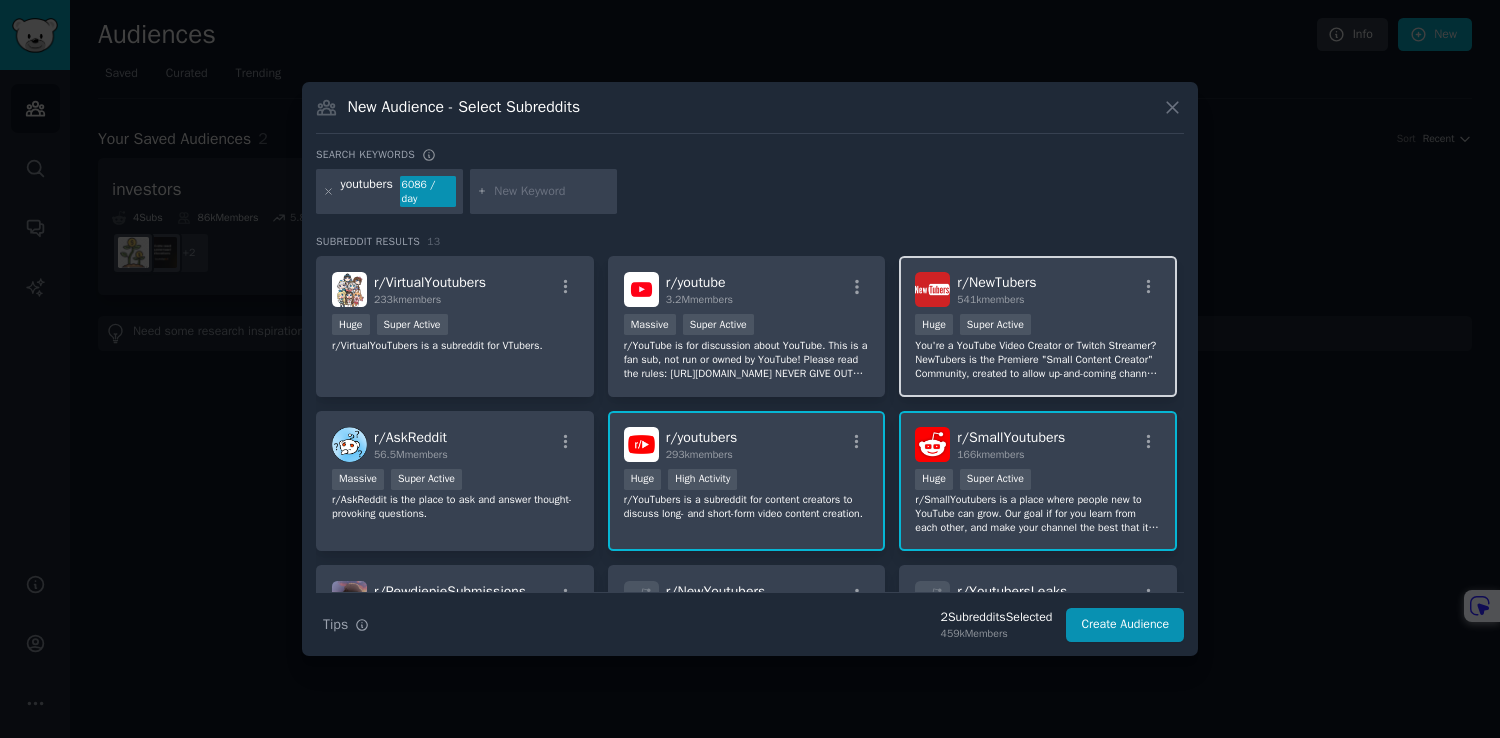 click on "r/ NewTubers 541k  members" at bounding box center [1038, 289] 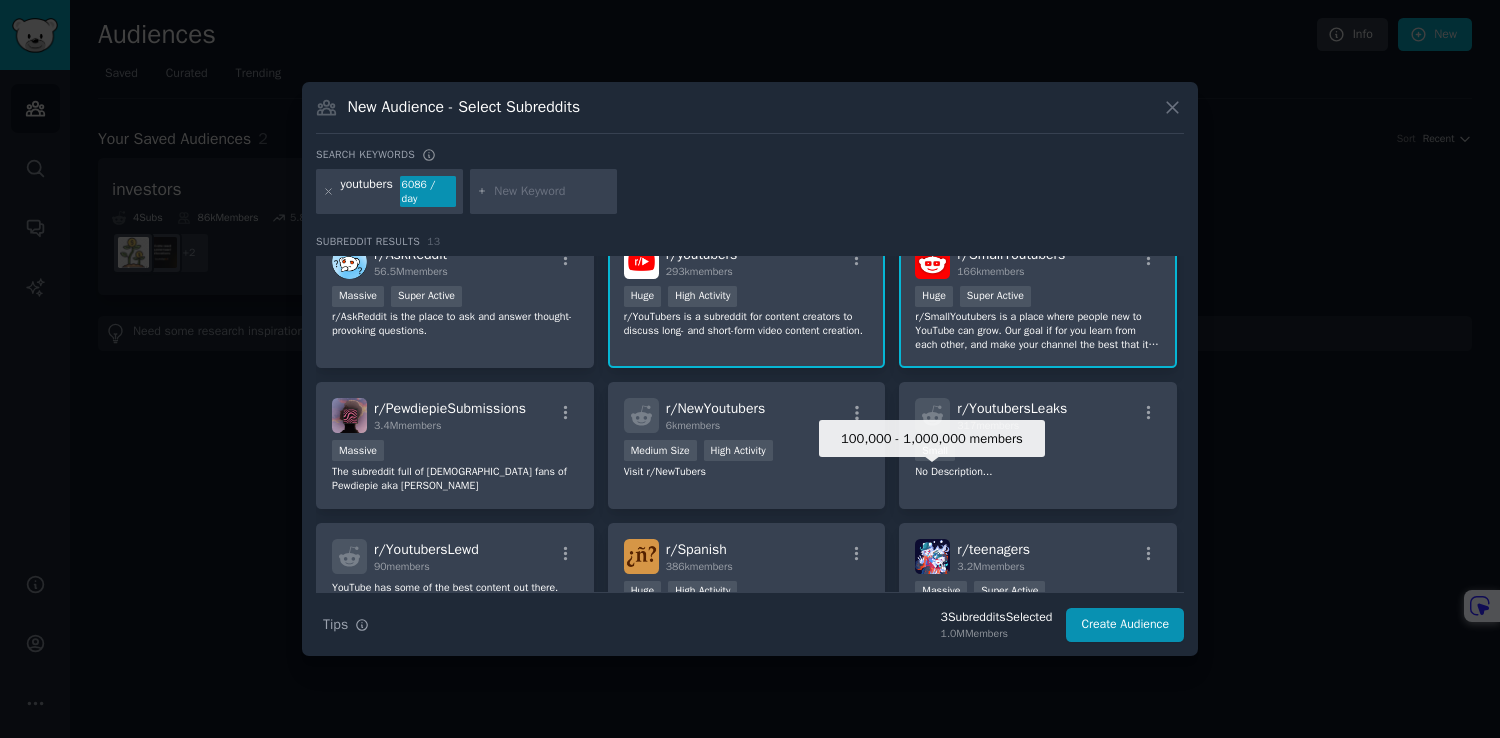 scroll, scrollTop: 219, scrollLeft: 0, axis: vertical 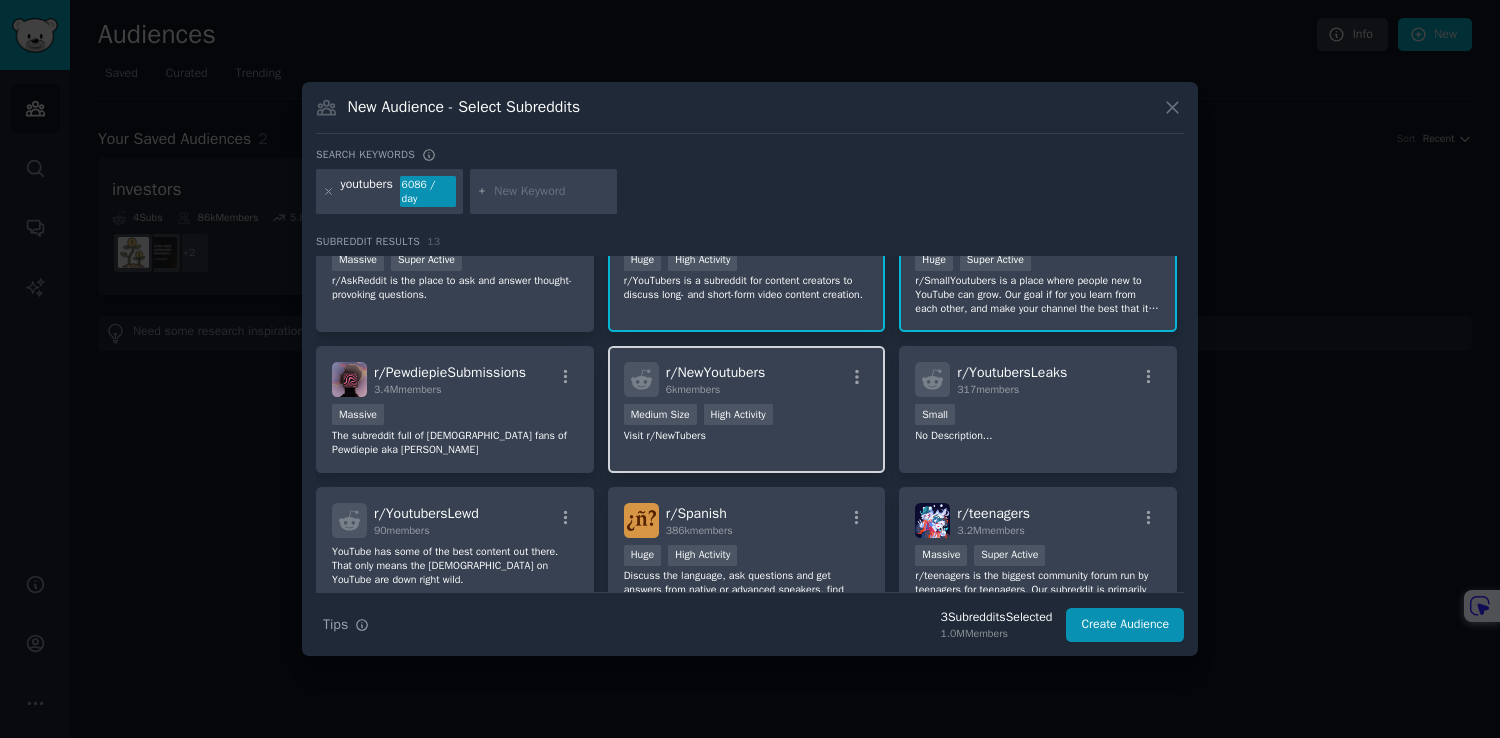 click on "r/ NewYoutubers 6k  members Medium Size High Activity Visit r/NewTubers" at bounding box center [747, 409] 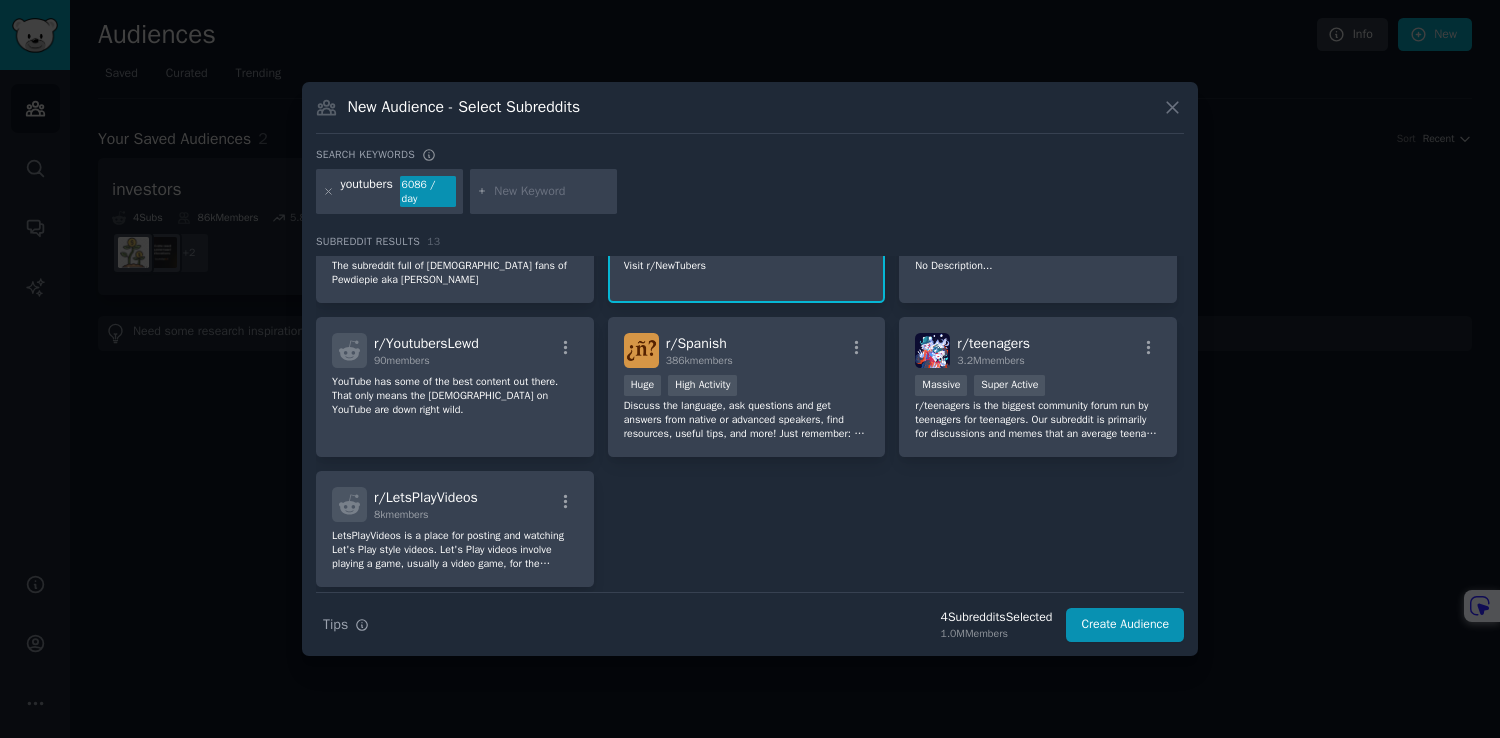 scroll, scrollTop: 395, scrollLeft: 0, axis: vertical 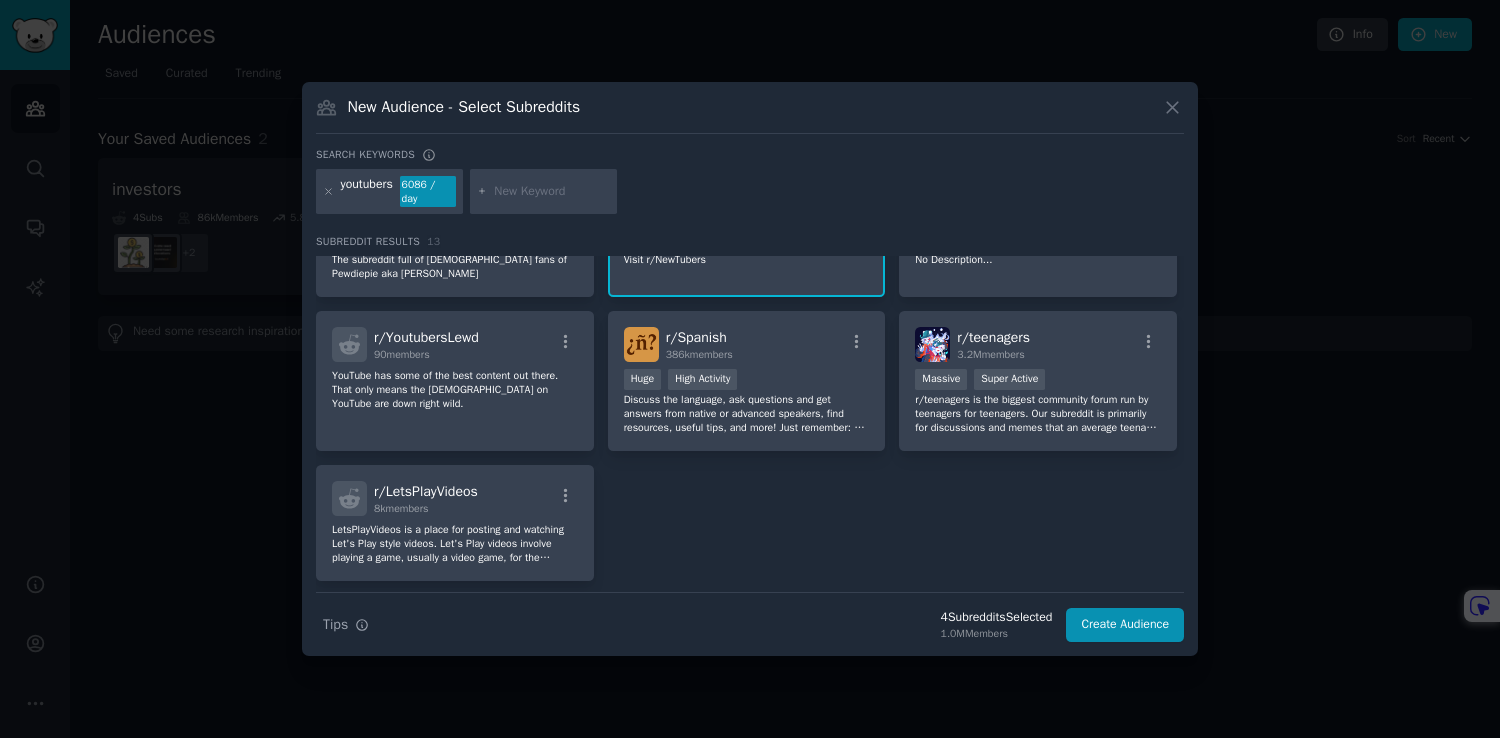 click at bounding box center (552, 192) 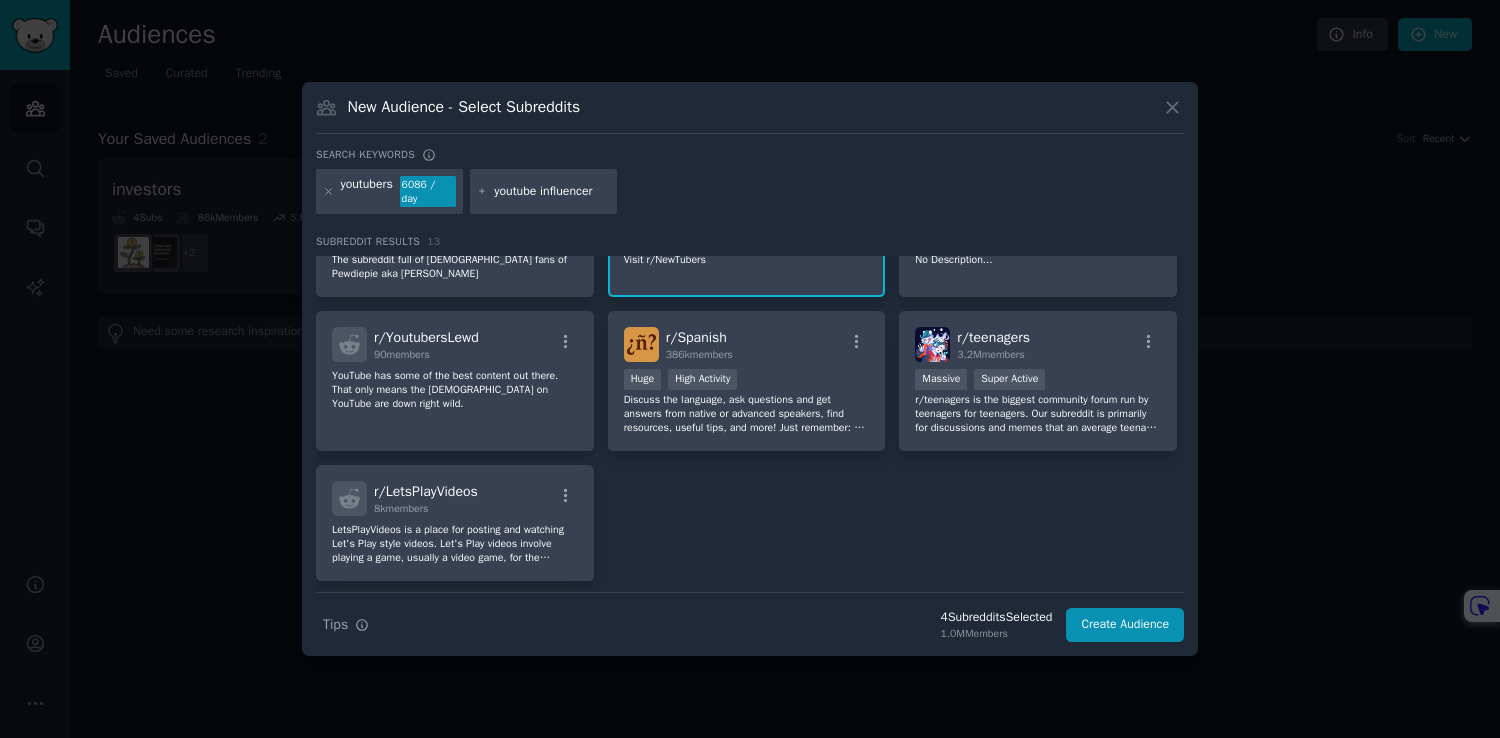 type on "youtube influencers" 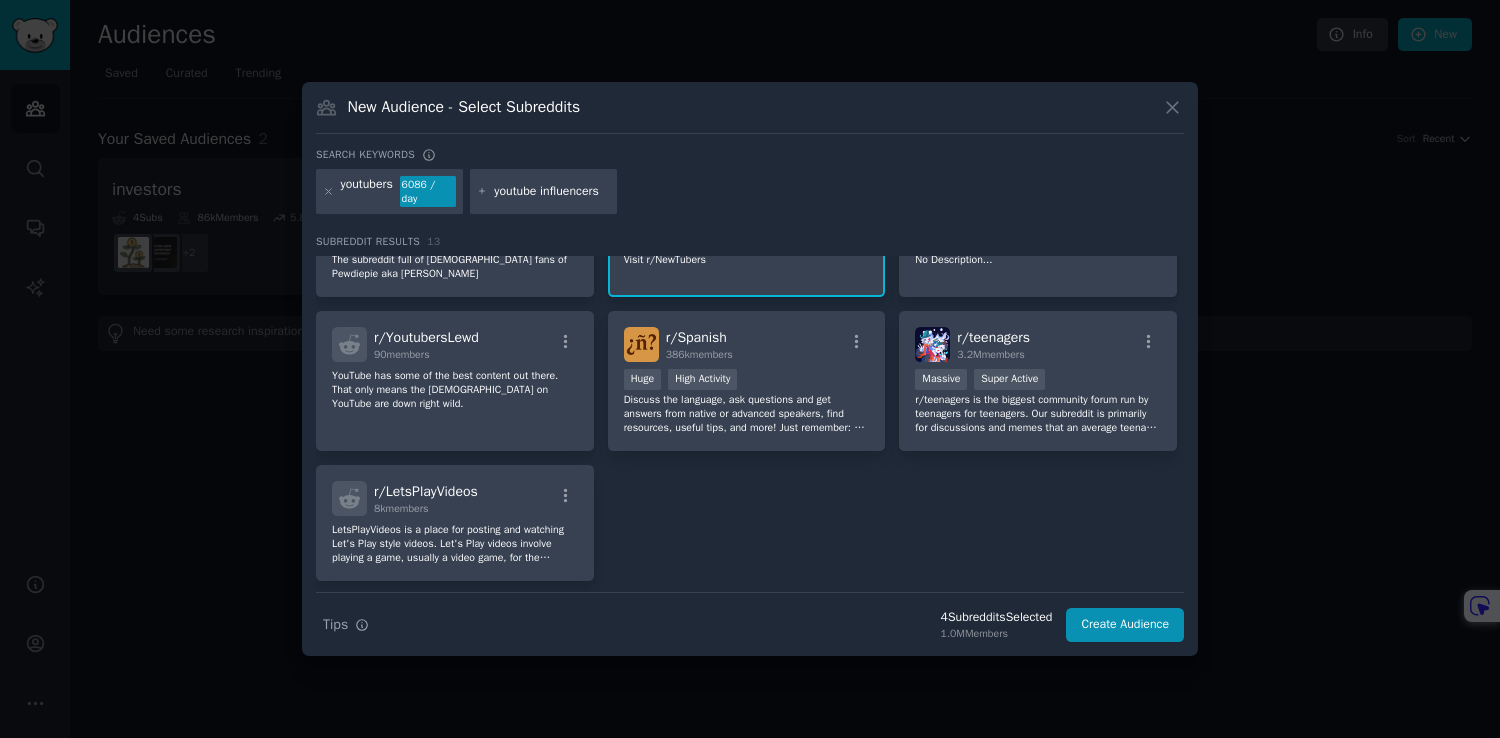 type 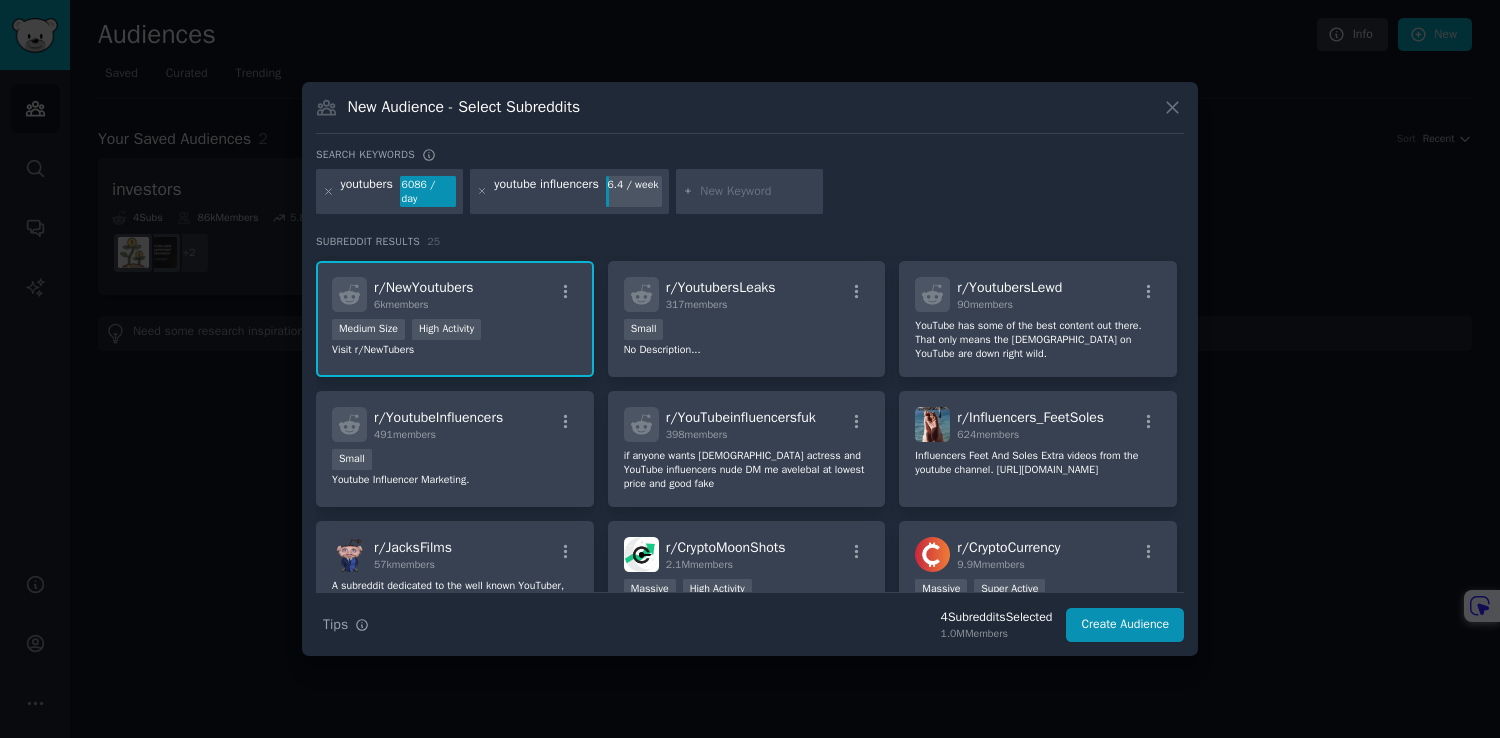 scroll, scrollTop: 491, scrollLeft: 0, axis: vertical 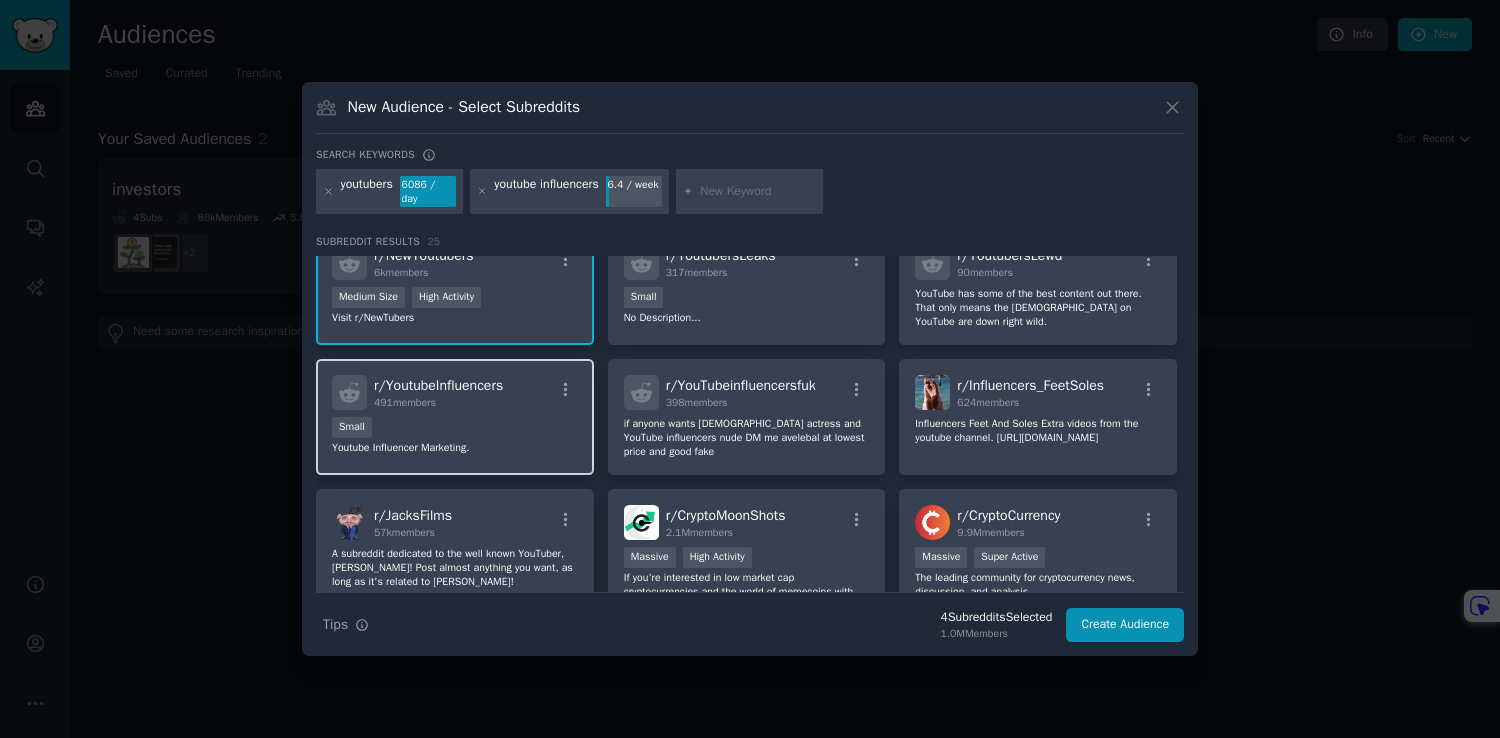 click on "Small" at bounding box center (455, 429) 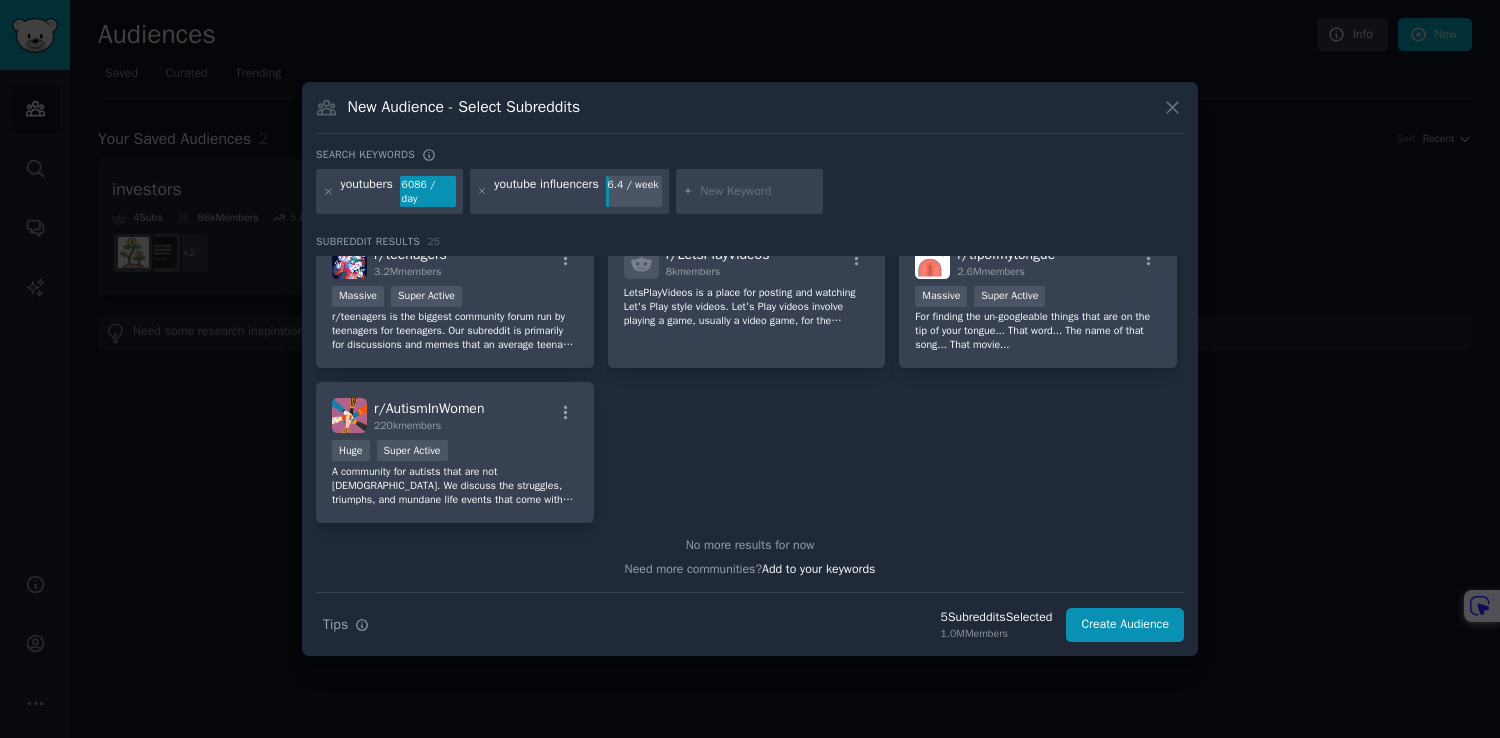 scroll, scrollTop: 1025, scrollLeft: 0, axis: vertical 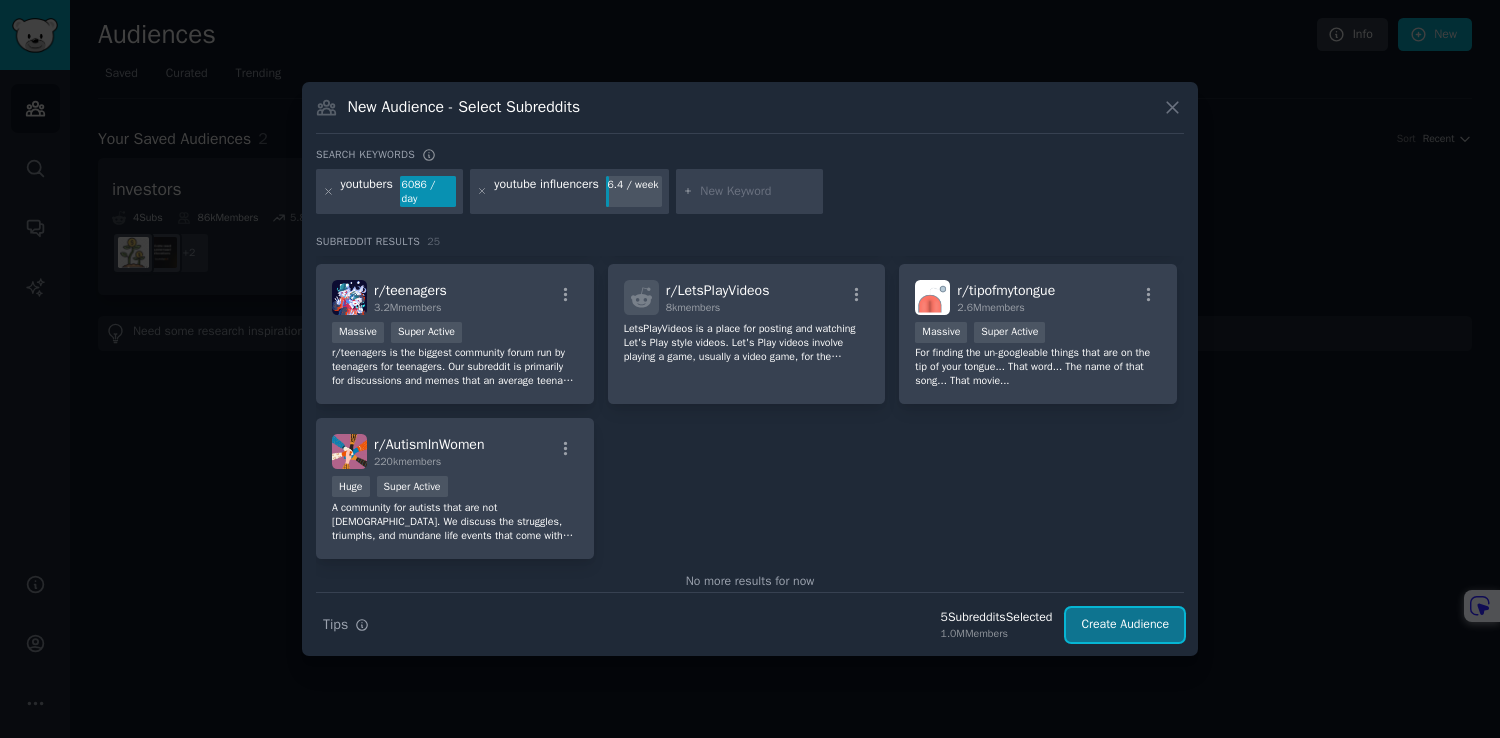 click on "Create Audience" at bounding box center [1125, 625] 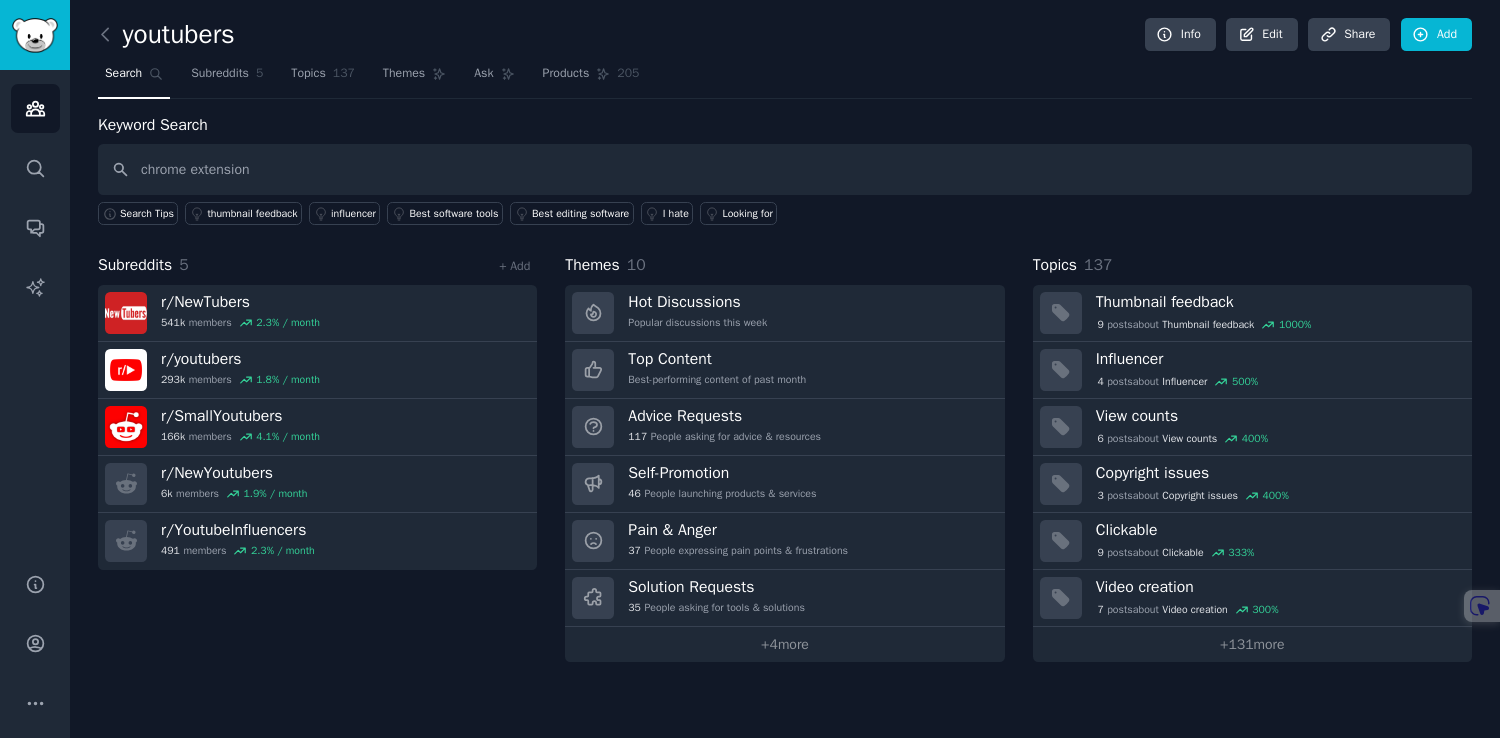 type on "chrome extension" 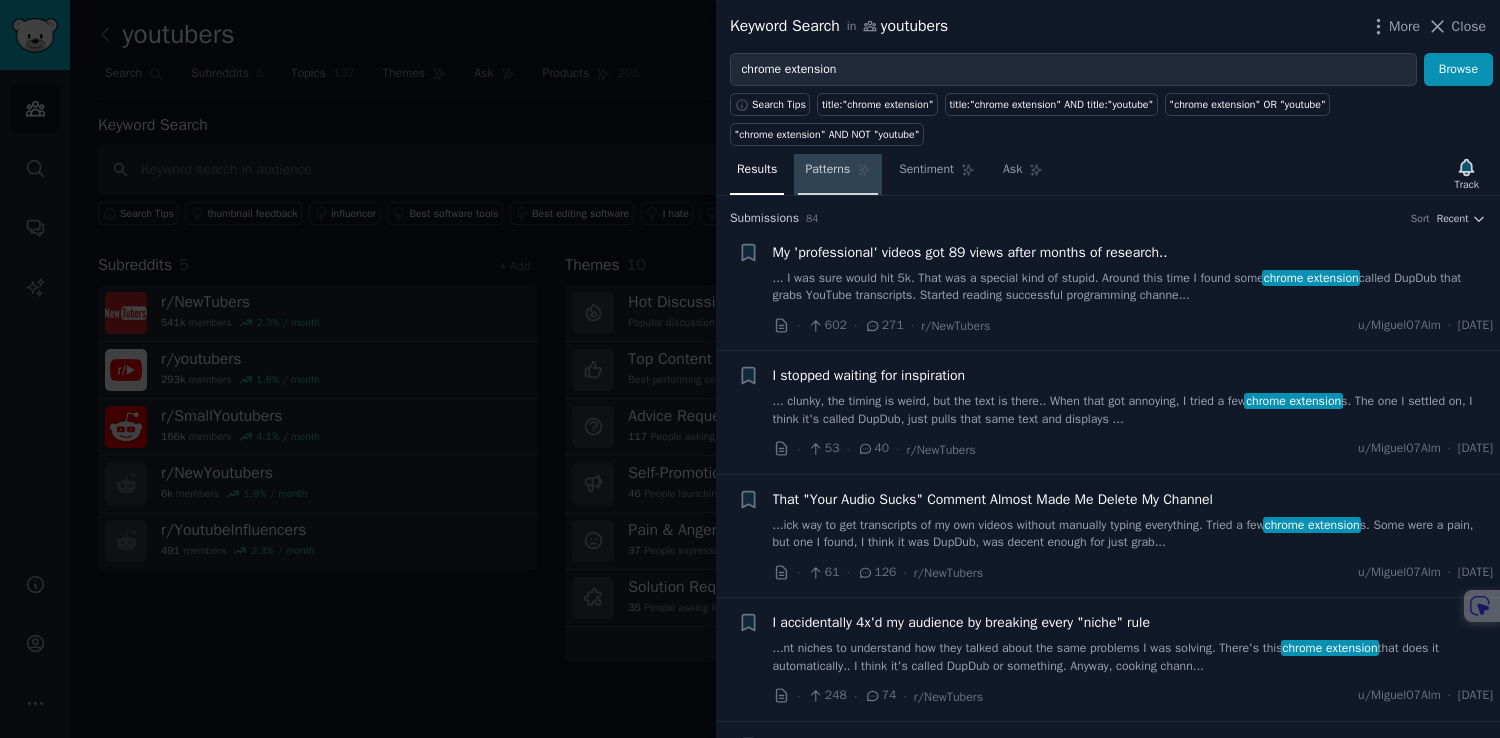 click on "Patterns" at bounding box center (827, 170) 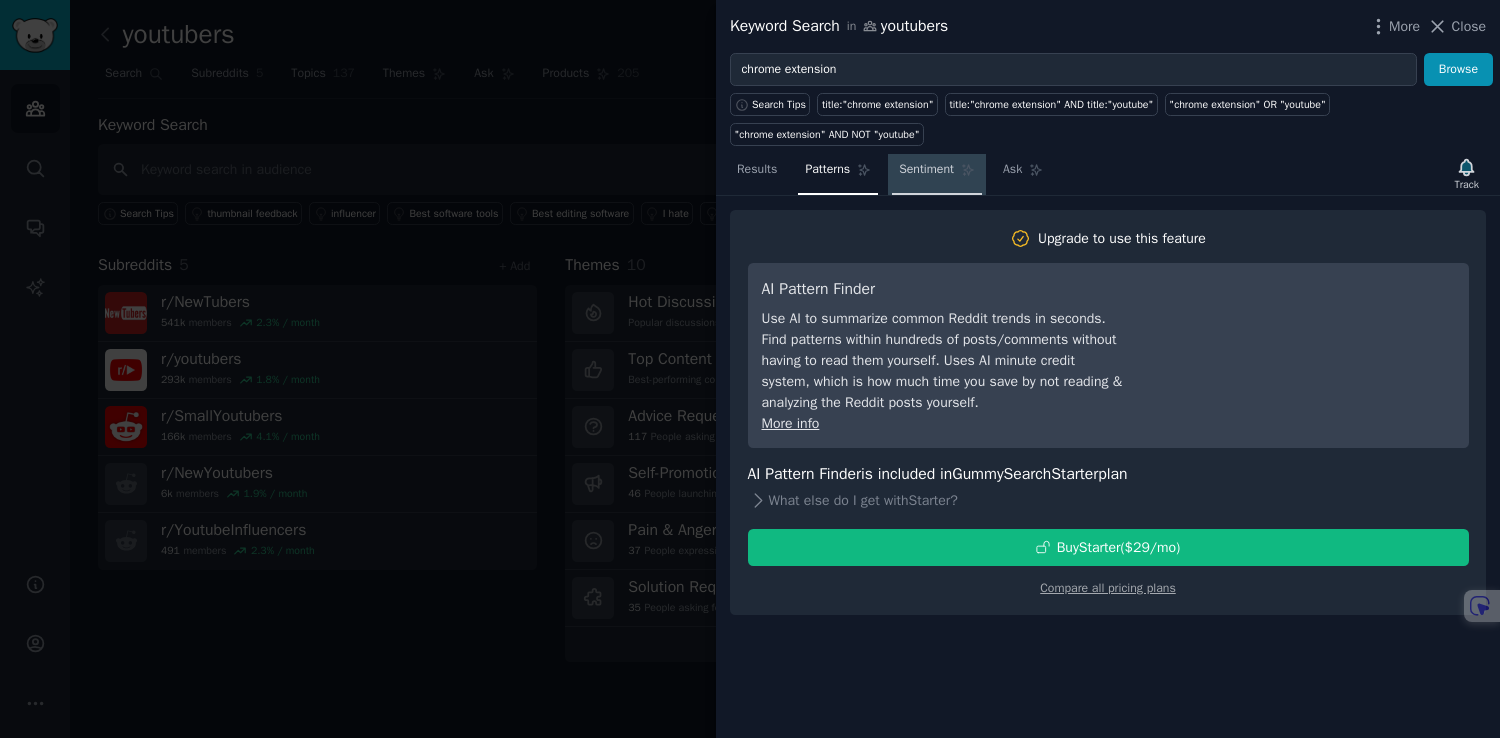 click on "Sentiment" at bounding box center [937, 174] 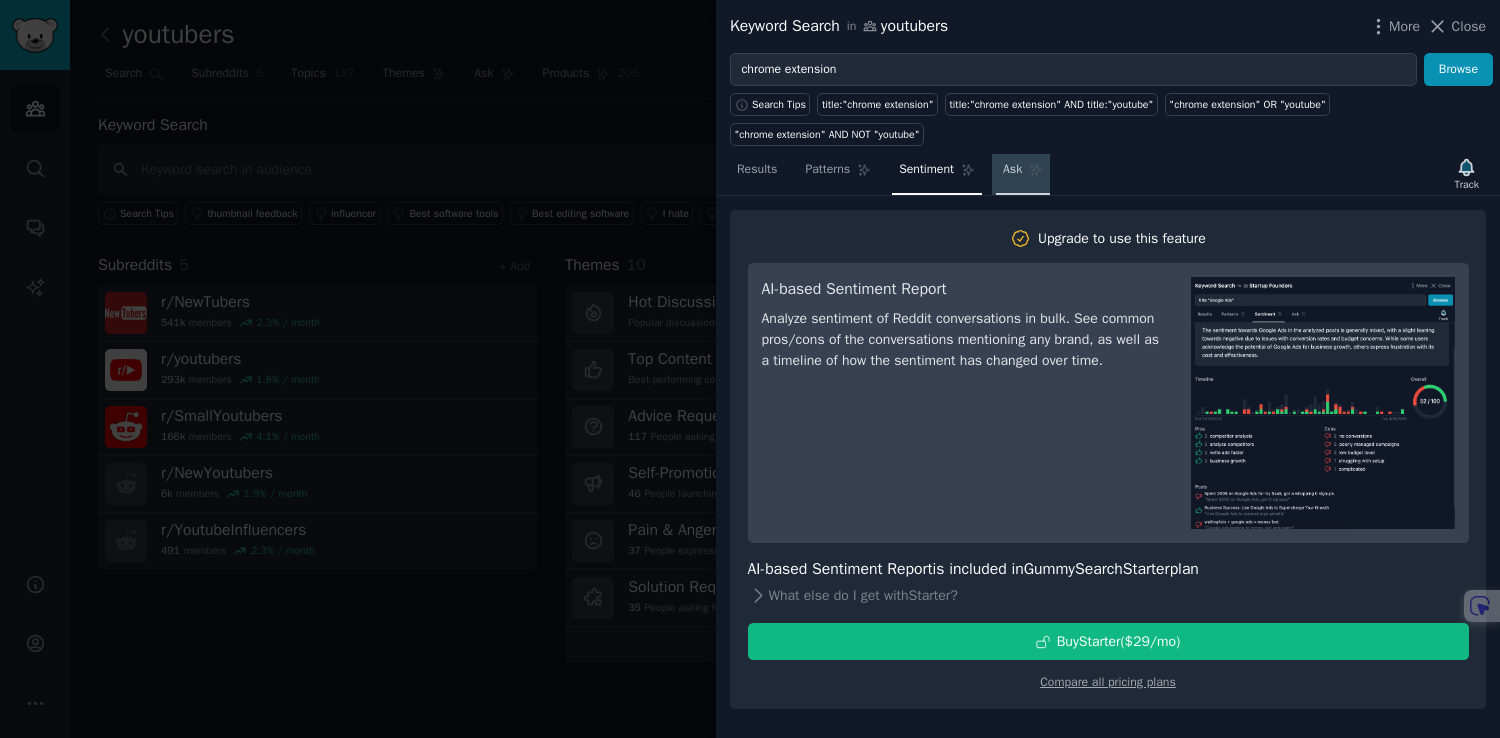 click on "Ask" at bounding box center [1023, 174] 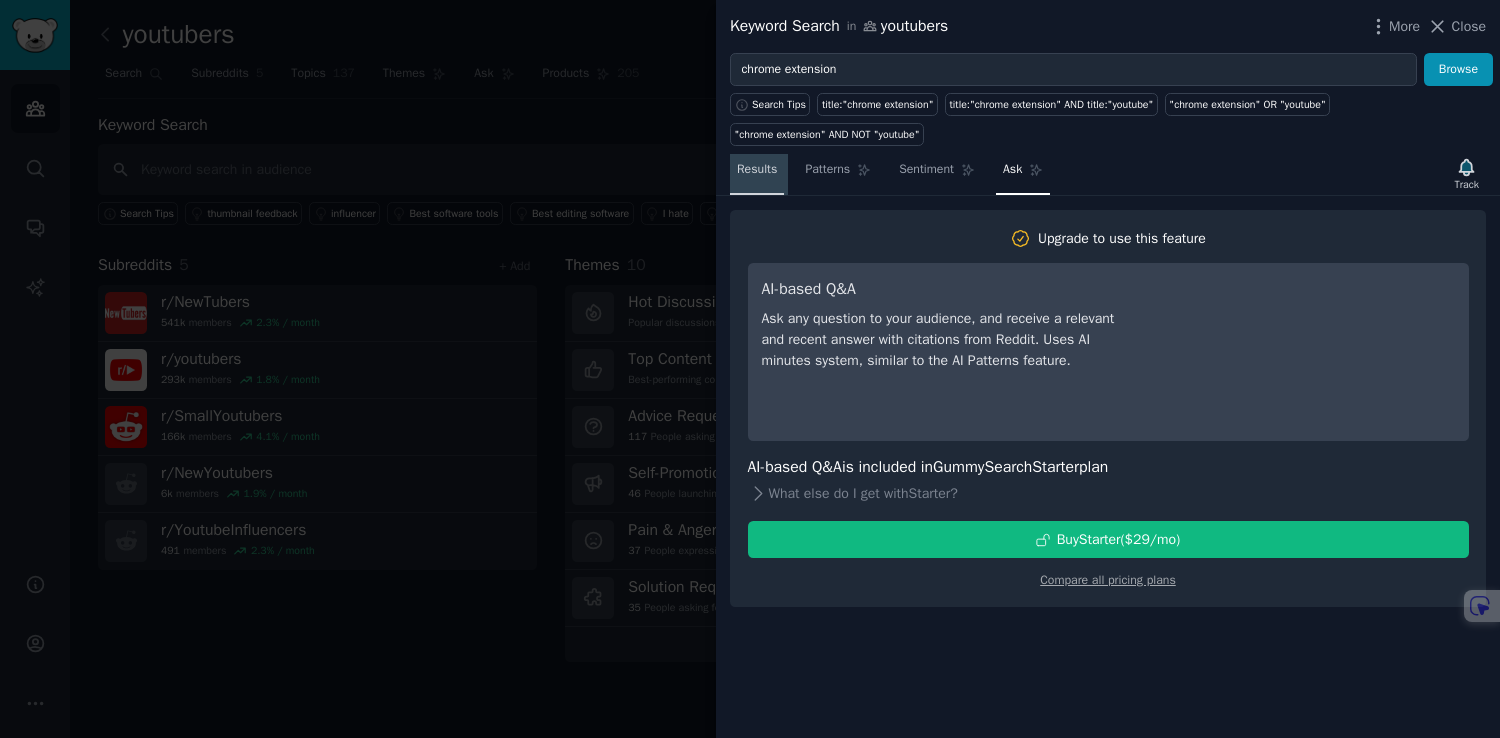 click on "Results" at bounding box center [757, 174] 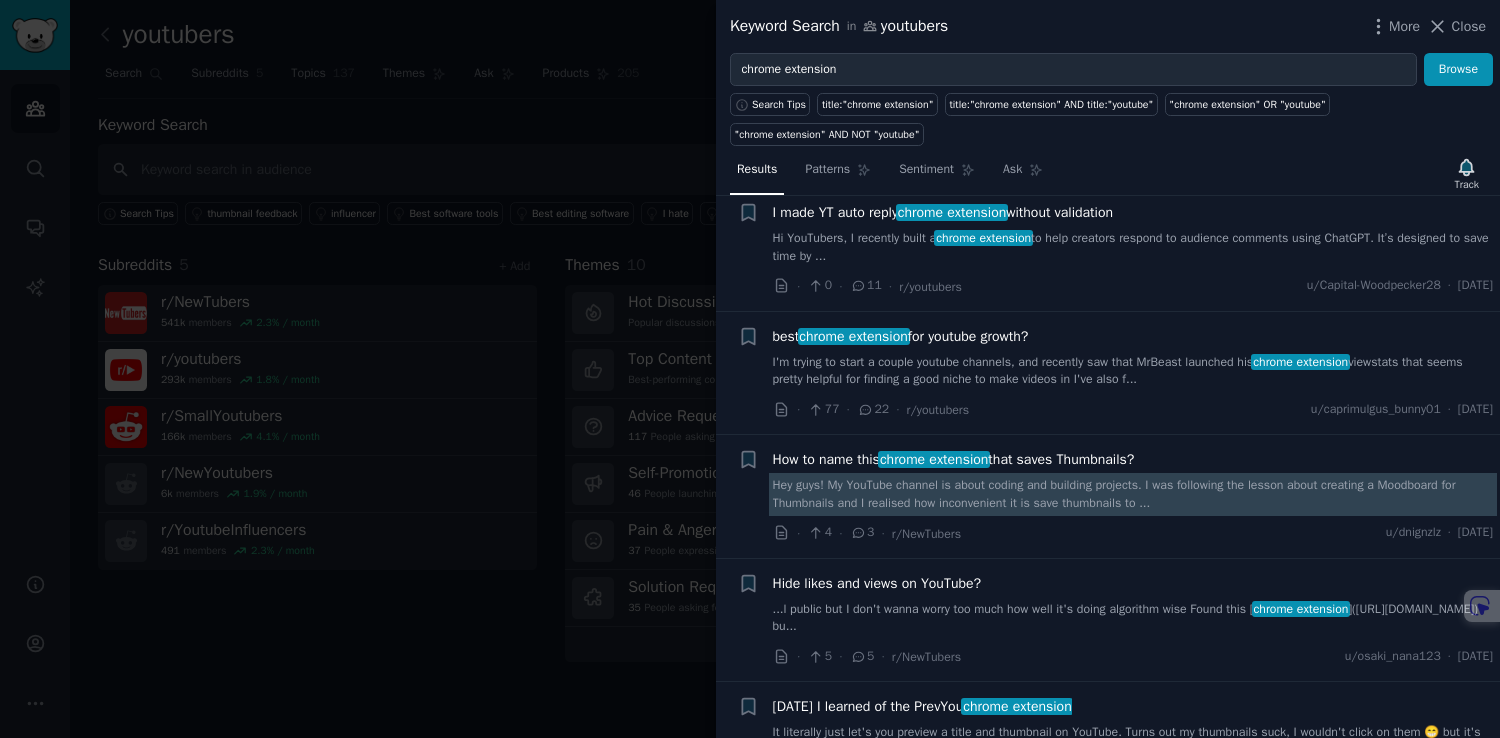 scroll, scrollTop: 2179, scrollLeft: 0, axis: vertical 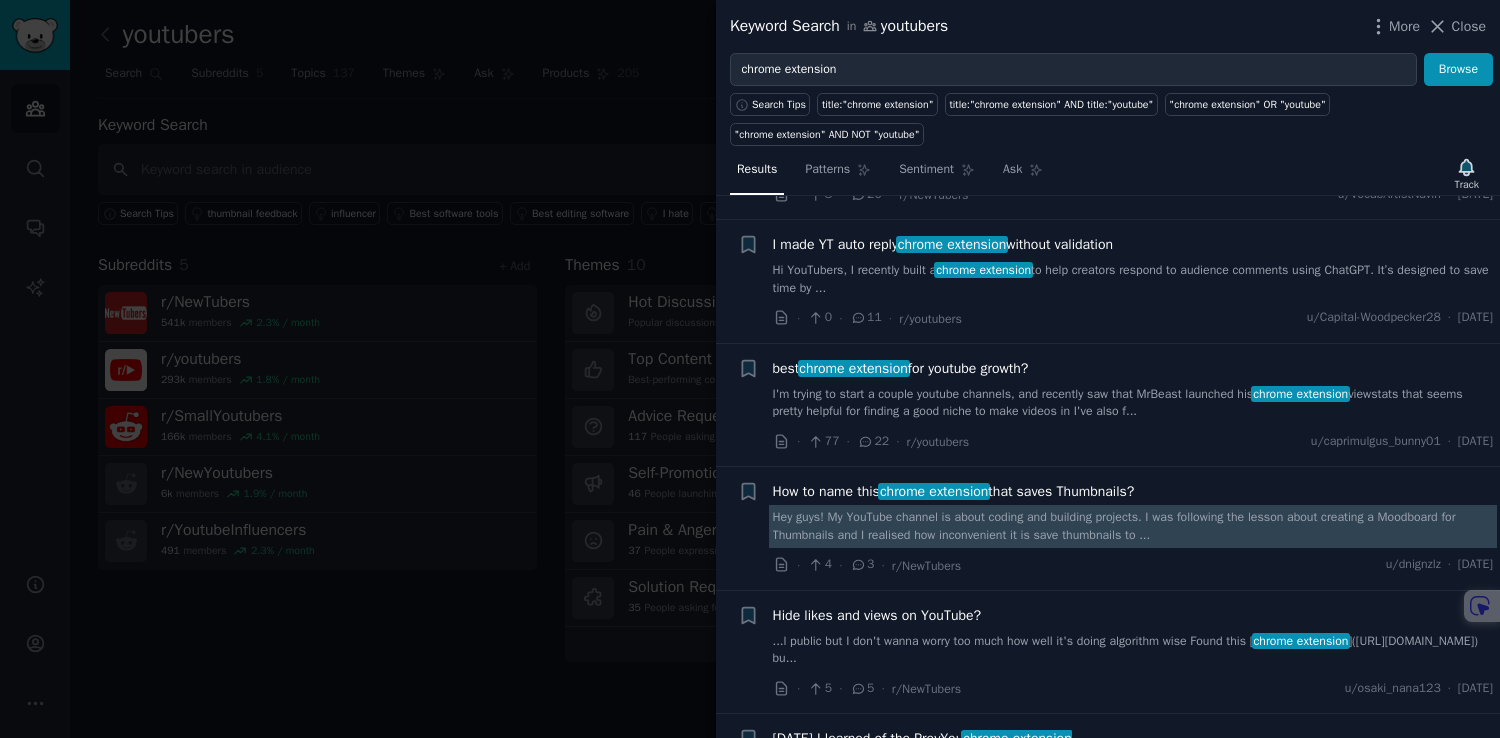 click on "Hey guys!
My YouTube channel is about coding and building projects. I was following the lesson about creating  a Moodboard for Thumbnails and I realised how inconvenient it is save thumbnails to ..." at bounding box center [1133, 526] 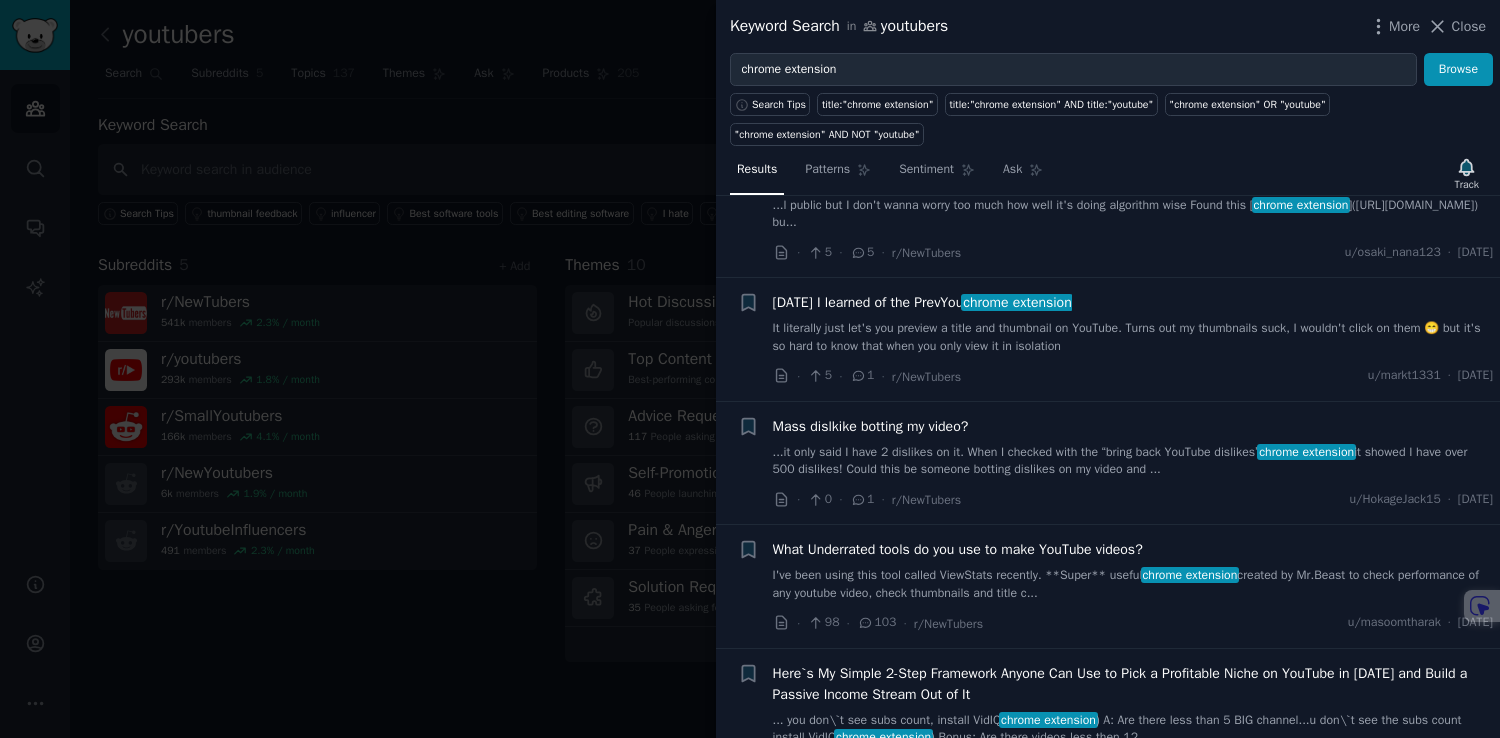 scroll, scrollTop: 2795, scrollLeft: 0, axis: vertical 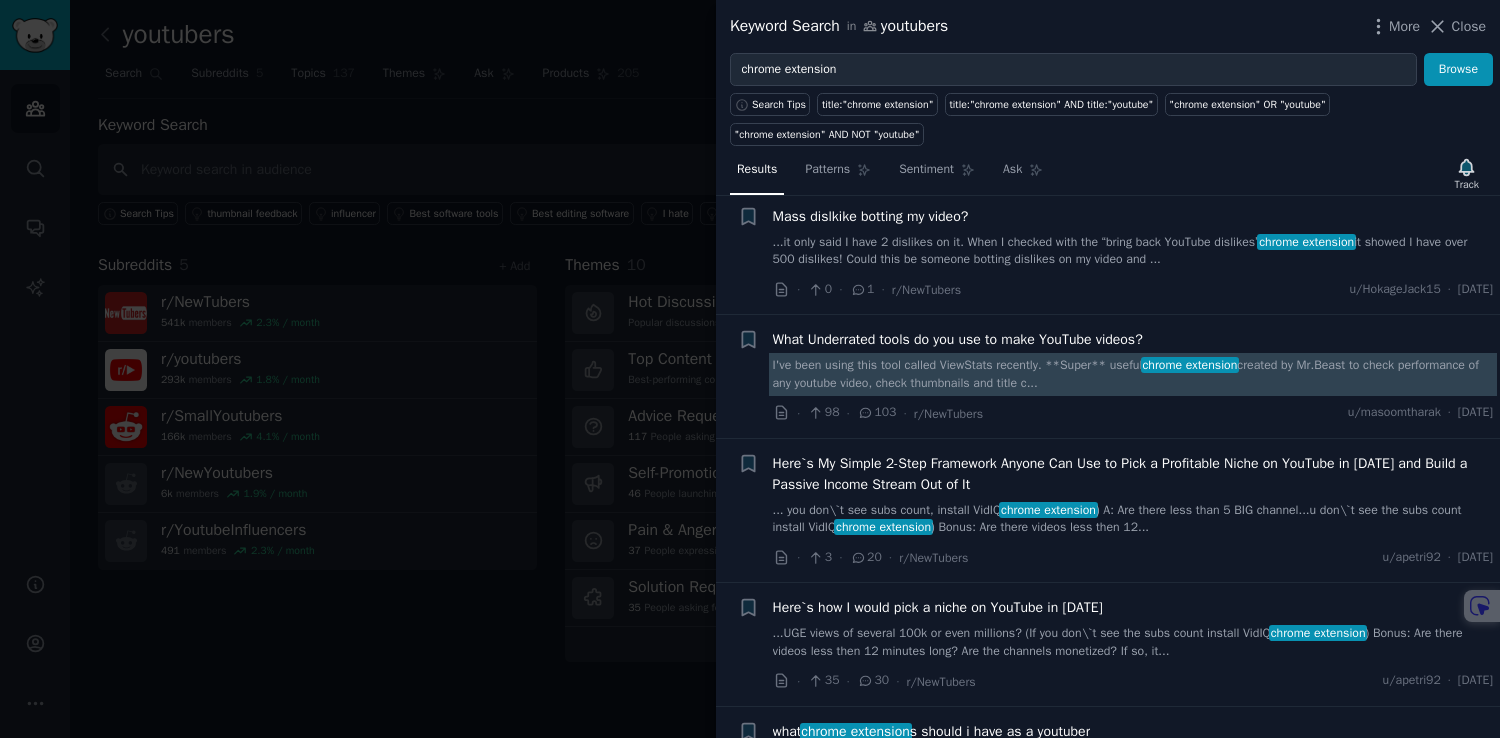 click on "I've been using this tool called ViewStats recently. **Super** useful  chrome extension  created by Mr.Beast to check performance of any youtube video, check thumbnails and title c..." at bounding box center [1133, 374] 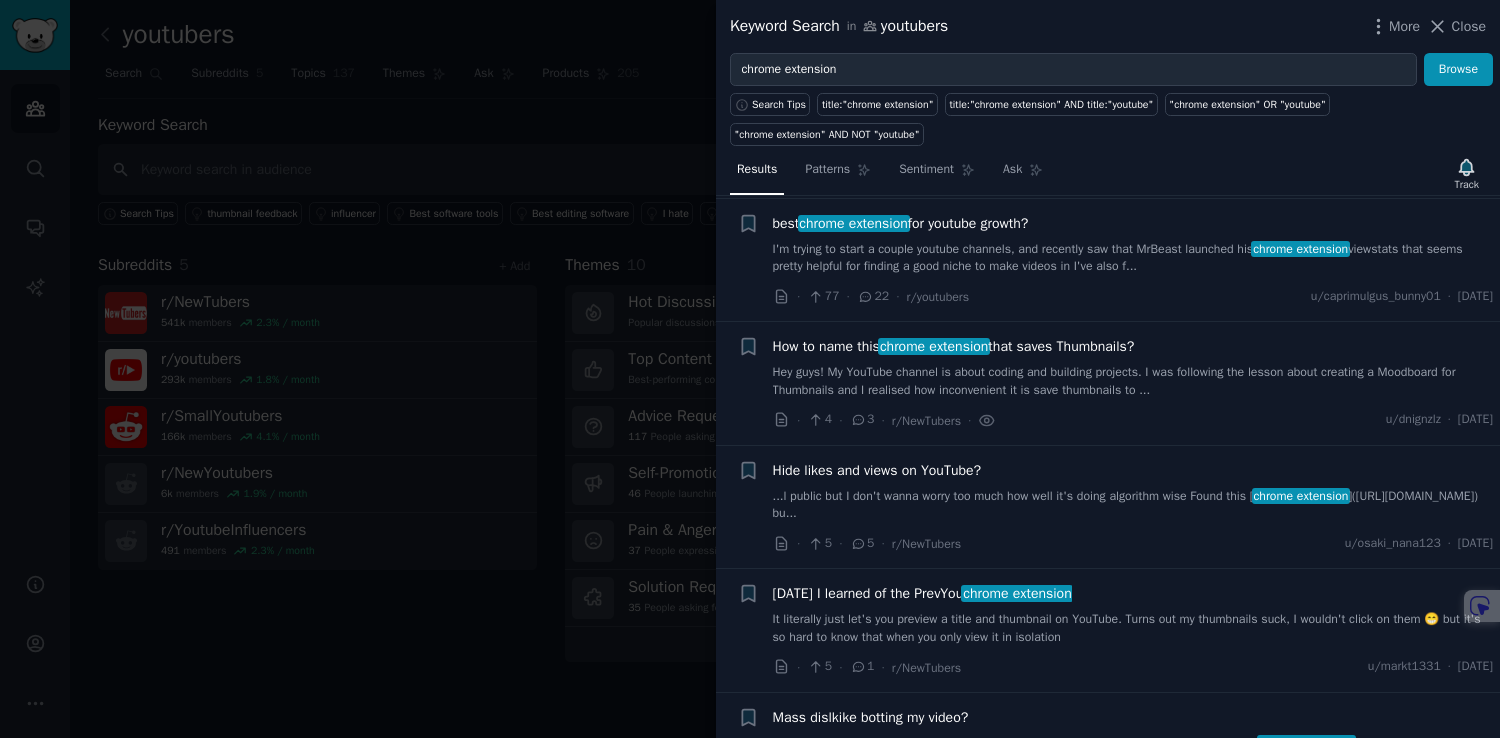 scroll, scrollTop: 2293, scrollLeft: 0, axis: vertical 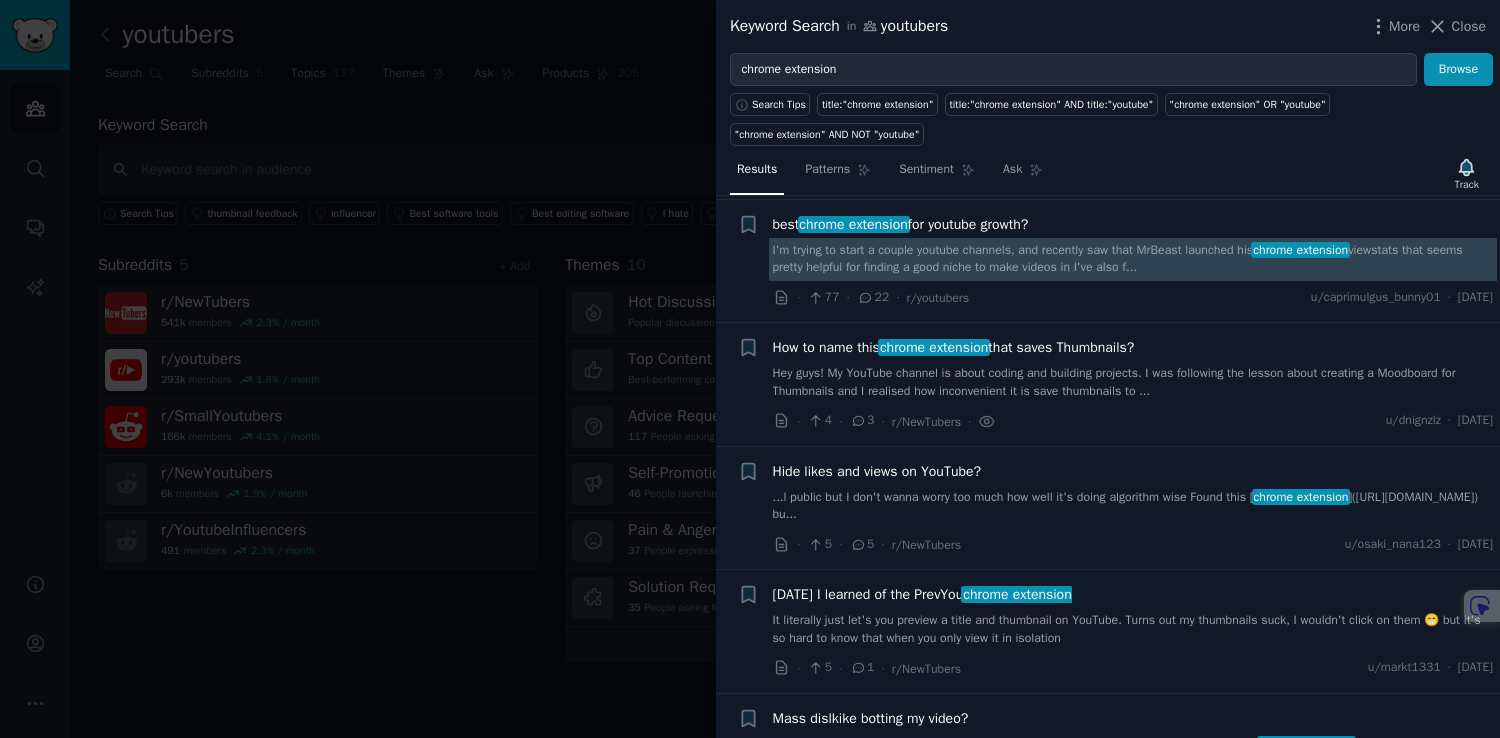 click on "I'm trying to start a couple youtube channels, and recently saw that MrBeast launched his  chrome extension  viewstats that seems pretty helpful for finding a good niche to make videos in
I've also f..." at bounding box center (1133, 259) 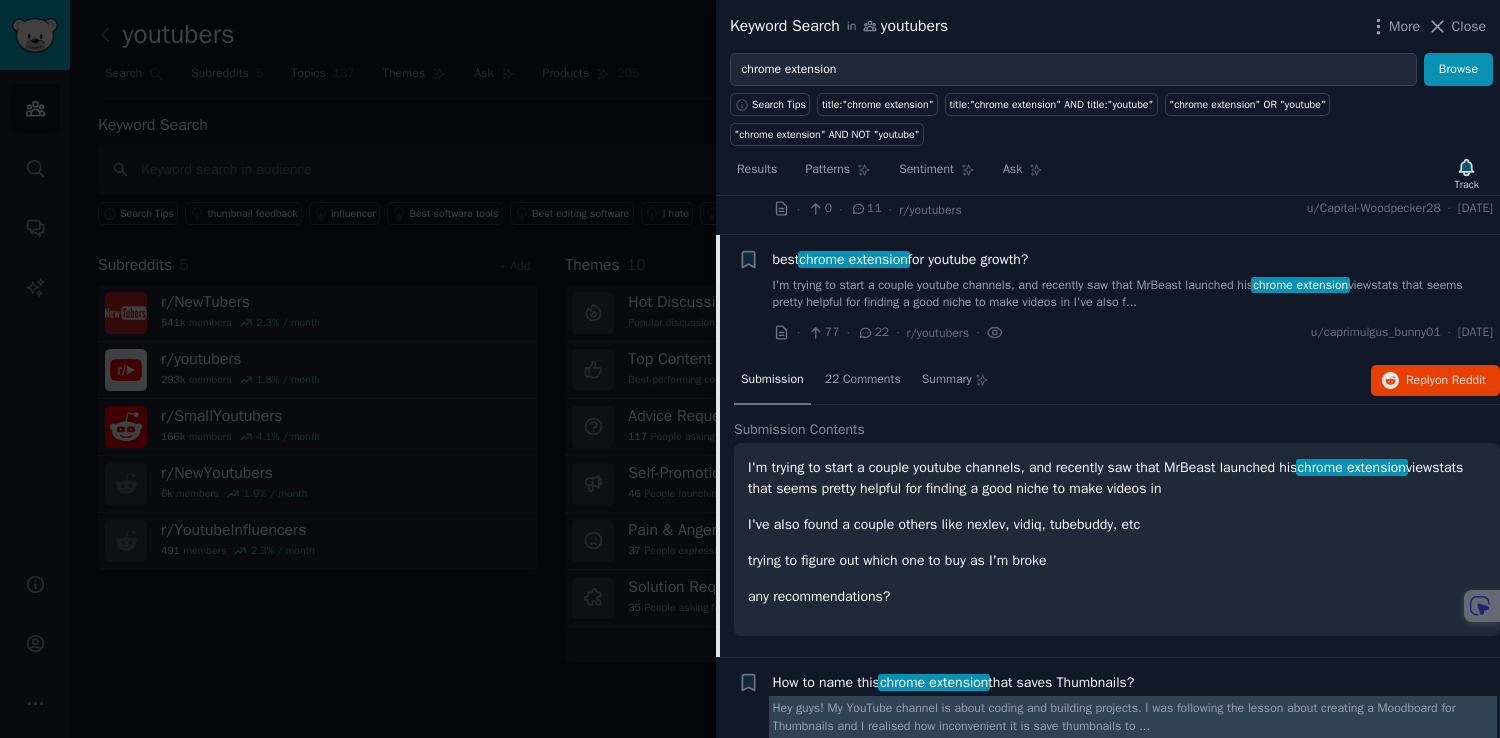 scroll, scrollTop: 2238, scrollLeft: 0, axis: vertical 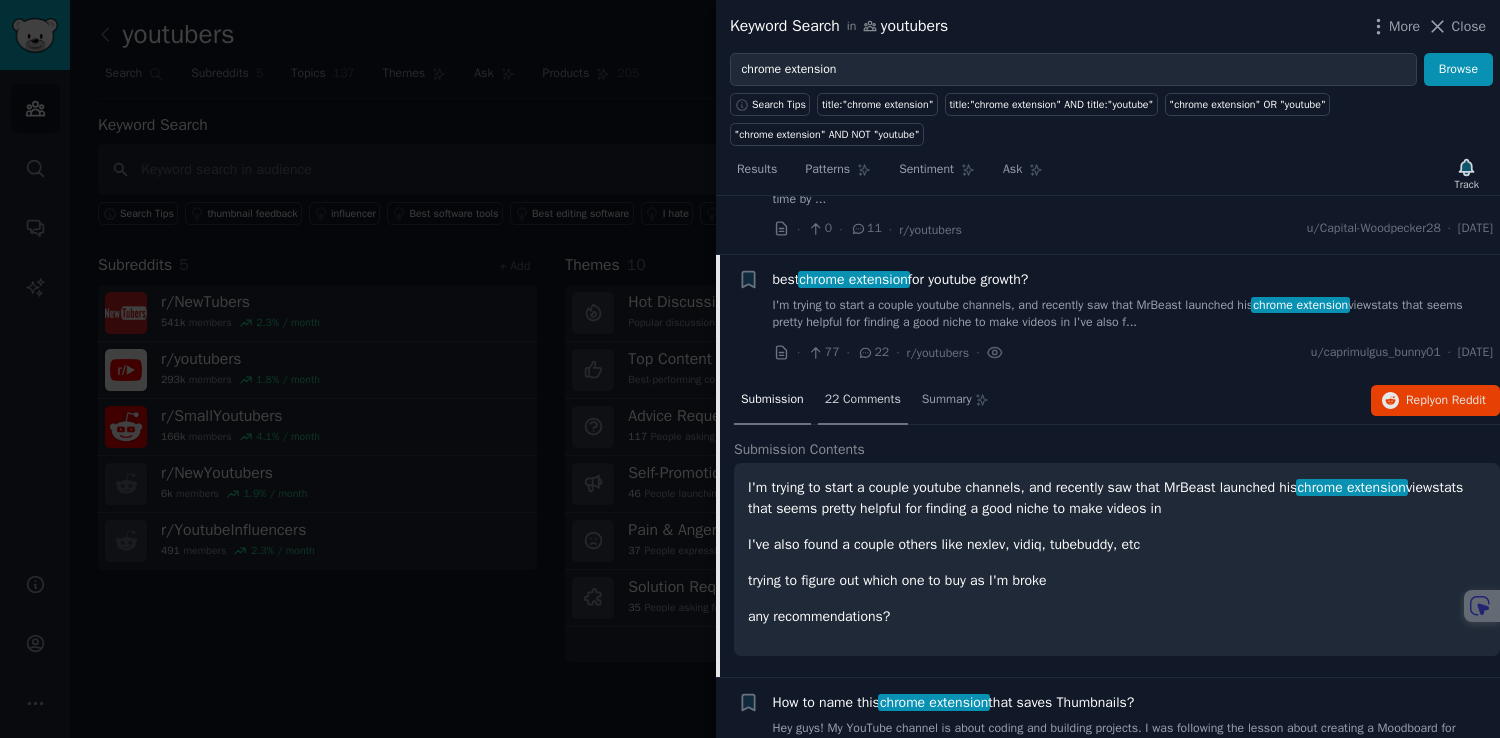 click on "22 Comments" at bounding box center (863, 401) 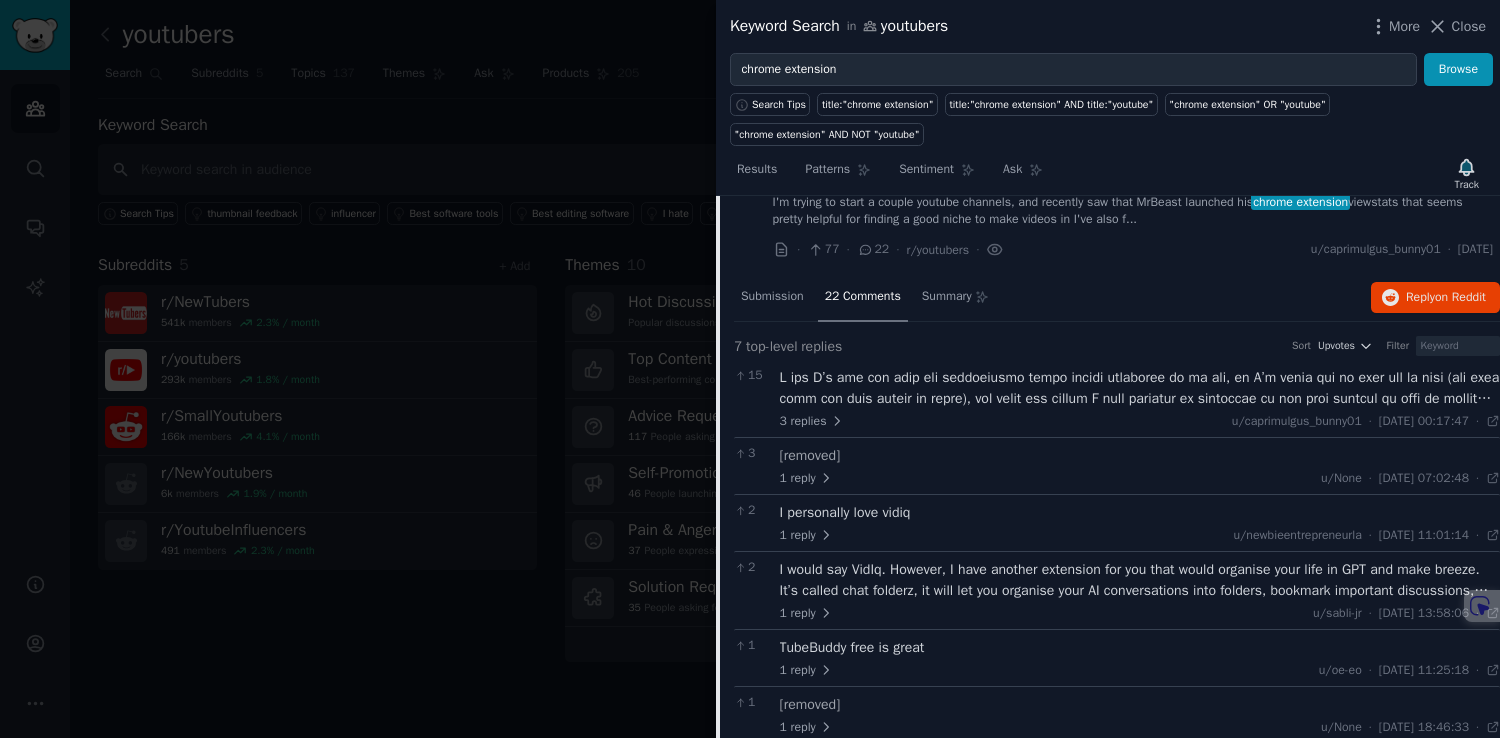 scroll, scrollTop: 2344, scrollLeft: 0, axis: vertical 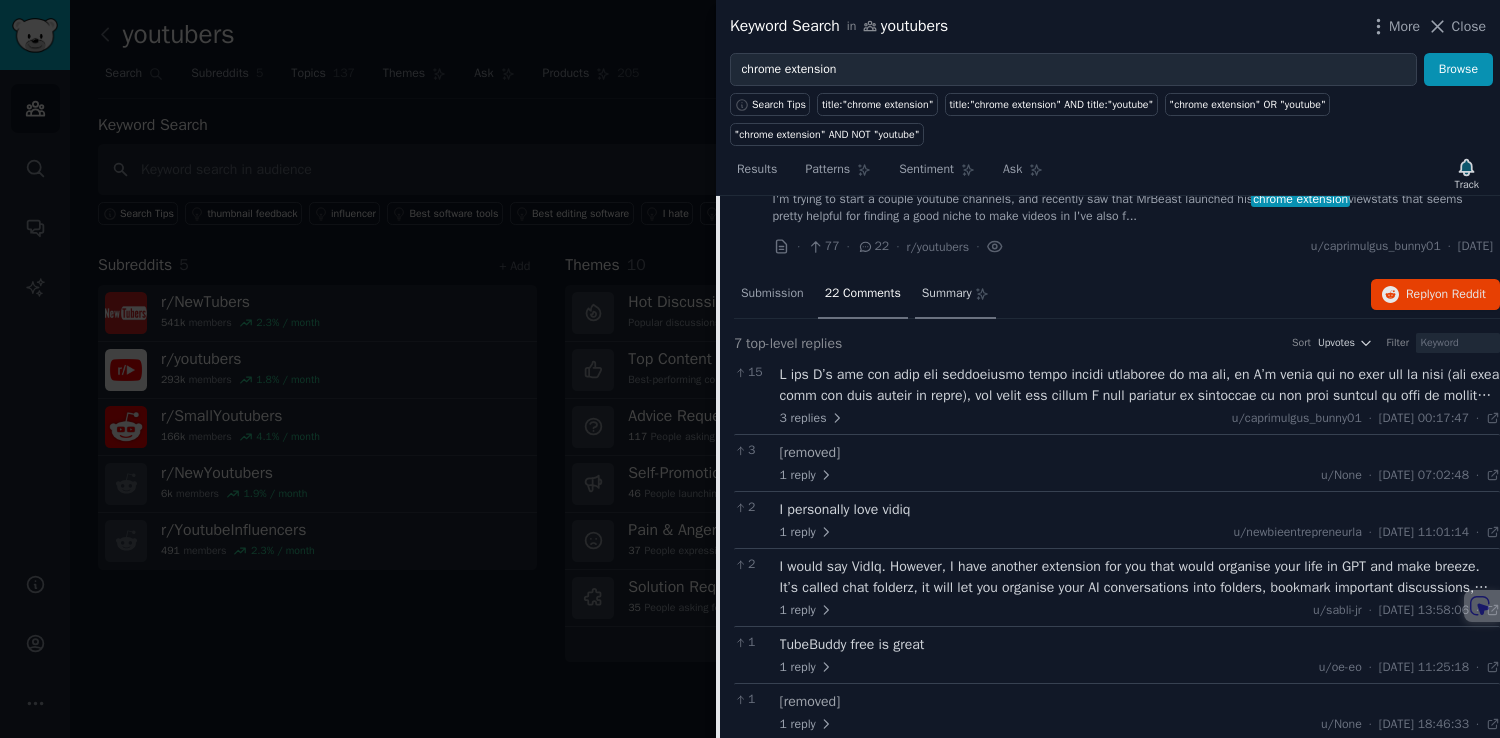click on "Summary" at bounding box center (955, 295) 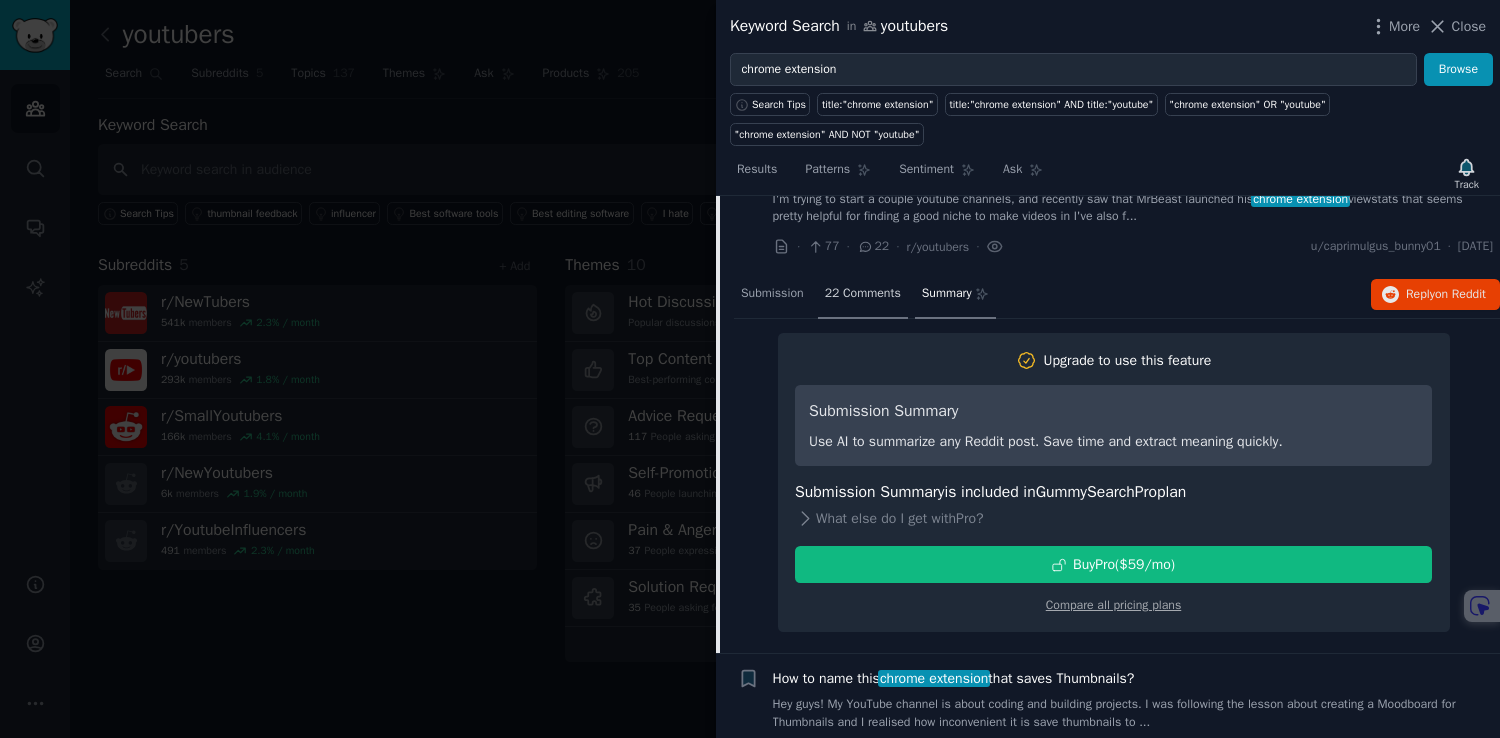 click on "22 Comments" at bounding box center (863, 295) 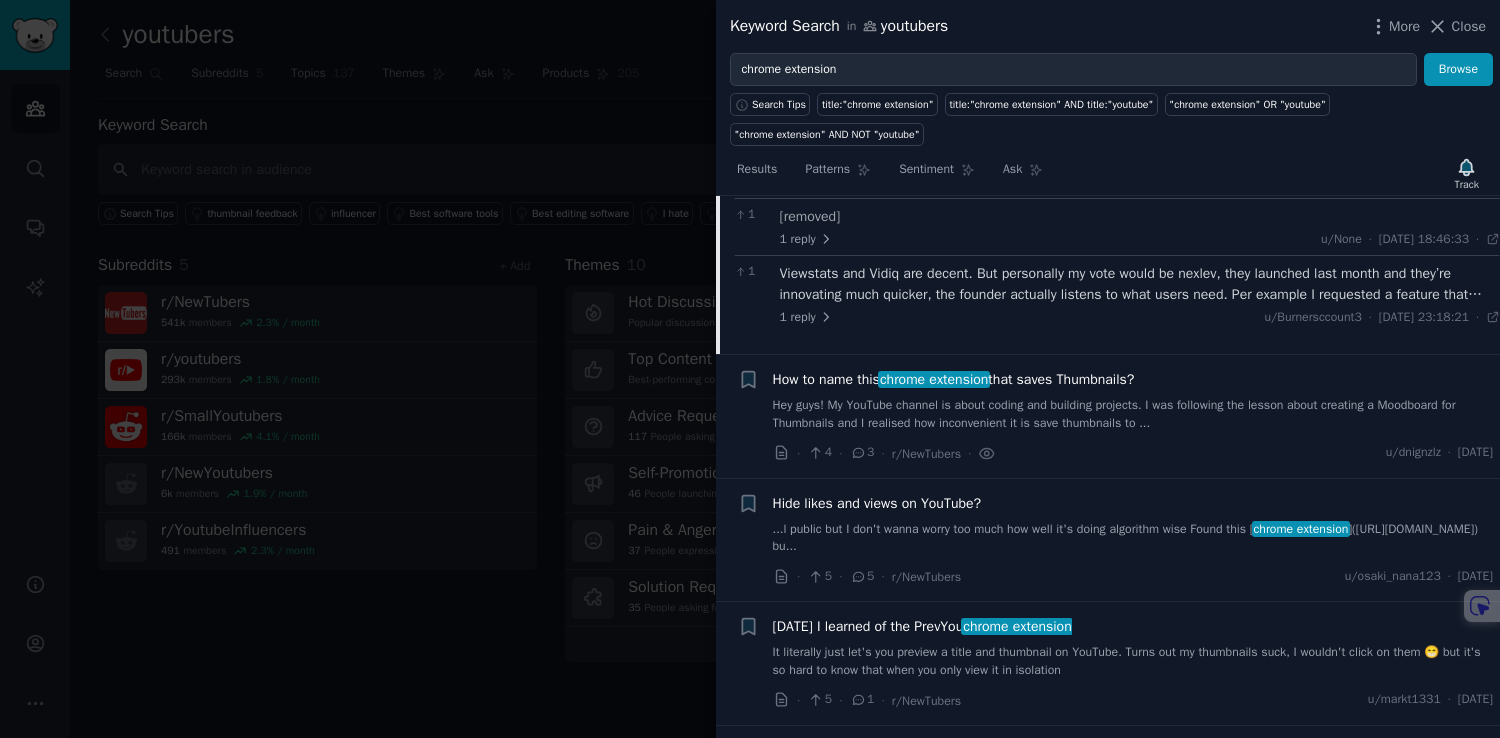 scroll, scrollTop: 2887, scrollLeft: 0, axis: vertical 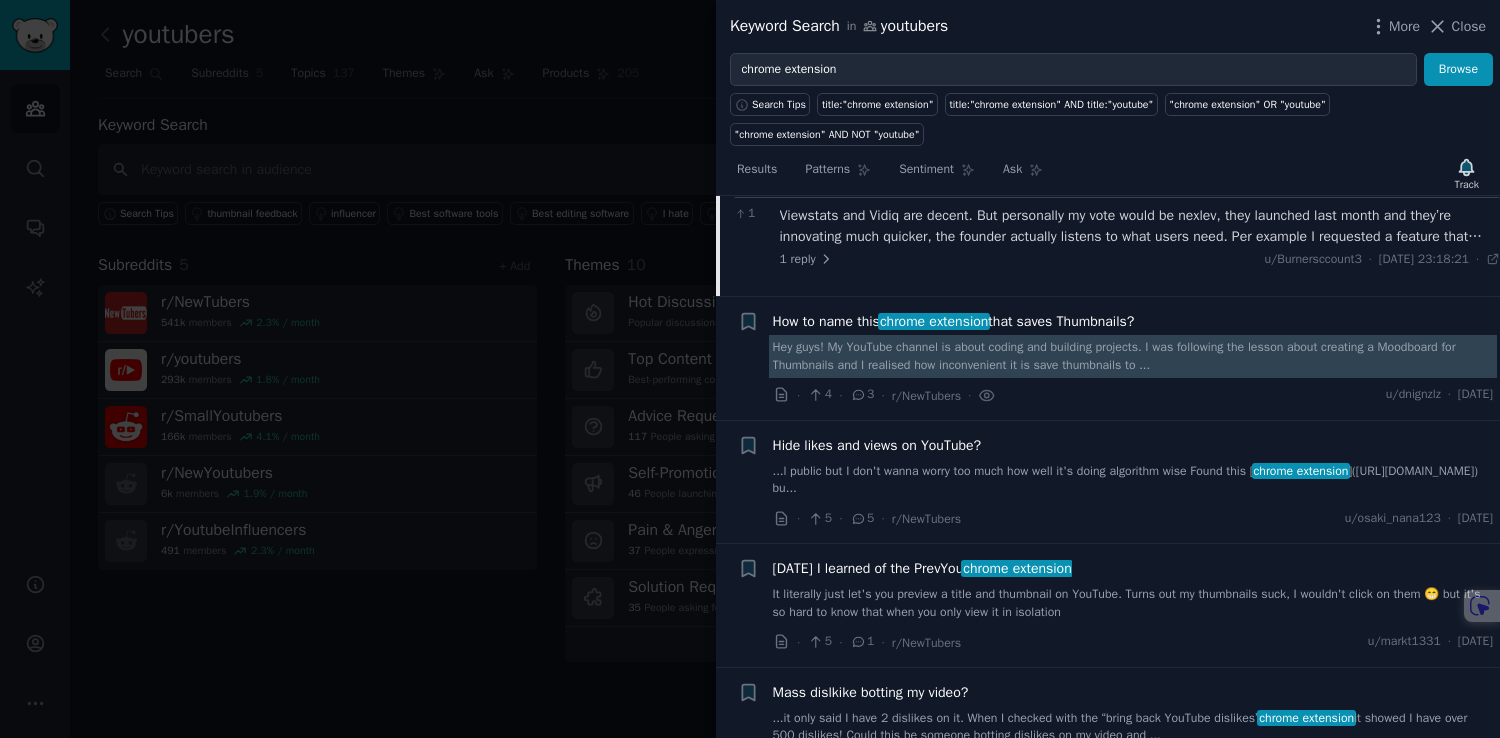click on "Hey guys!
My YouTube channel is about coding and building projects. I was following the lesson about creating  a Moodboard for Thumbnails and I realised how inconvenient it is save thumbnails to ..." at bounding box center (1133, 356) 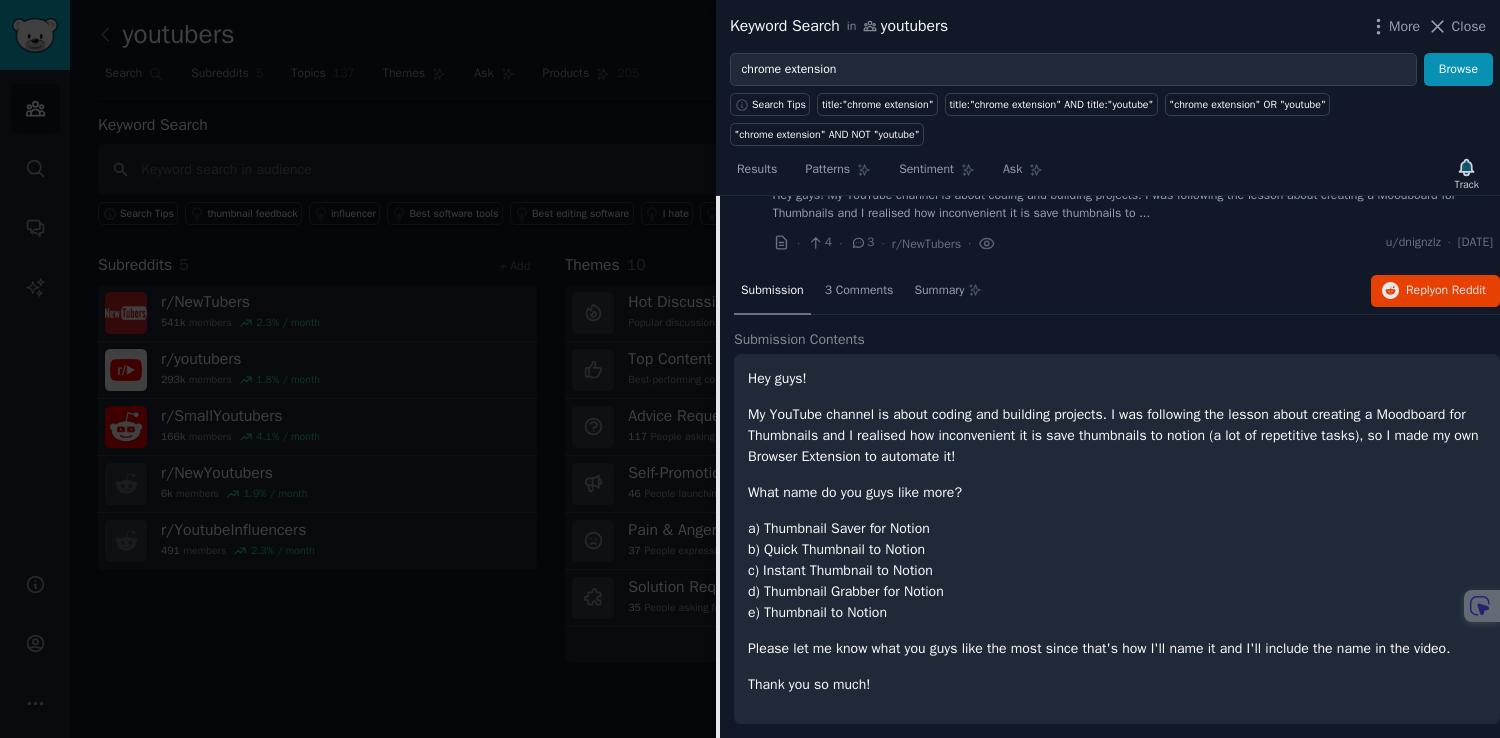 scroll, scrollTop: 2473, scrollLeft: 0, axis: vertical 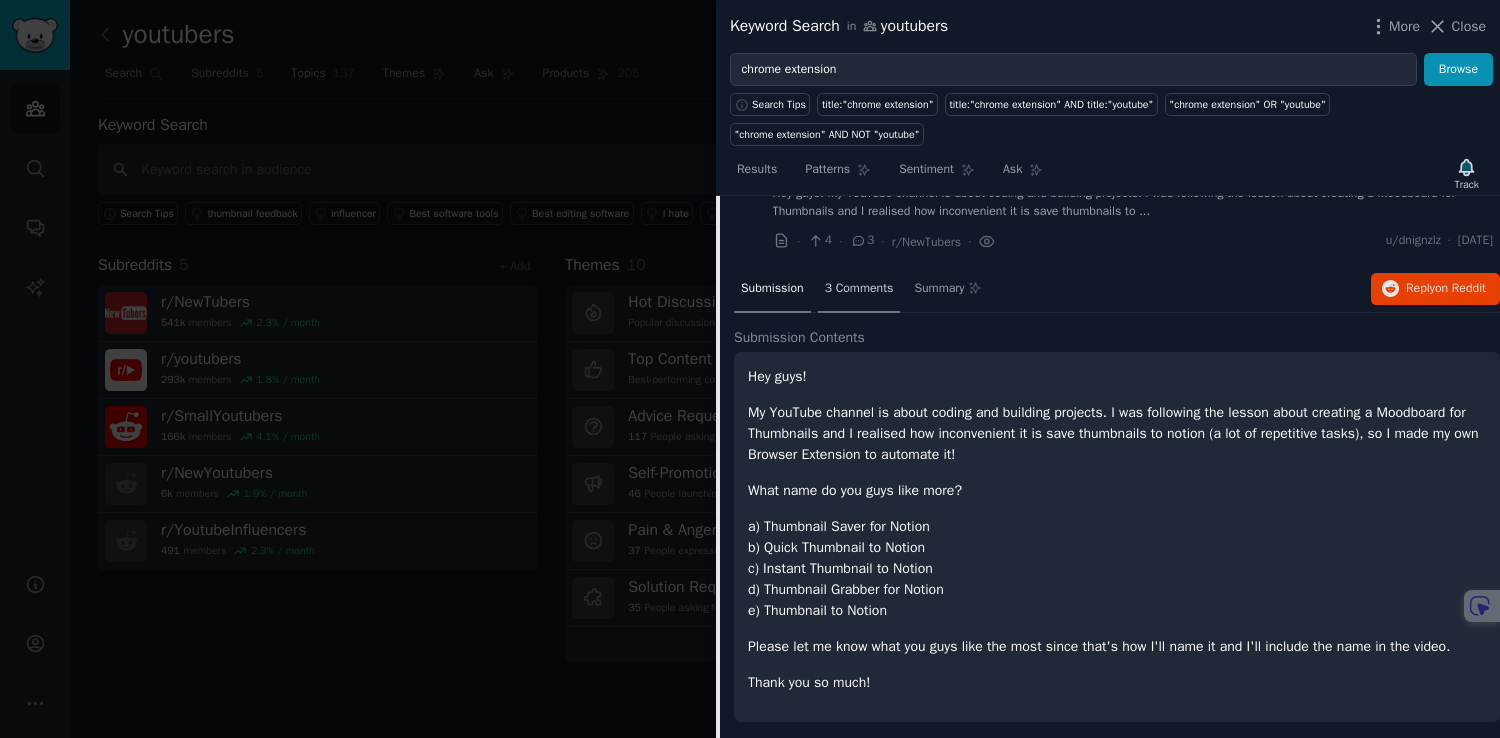 click on "3 Comments" at bounding box center [859, 290] 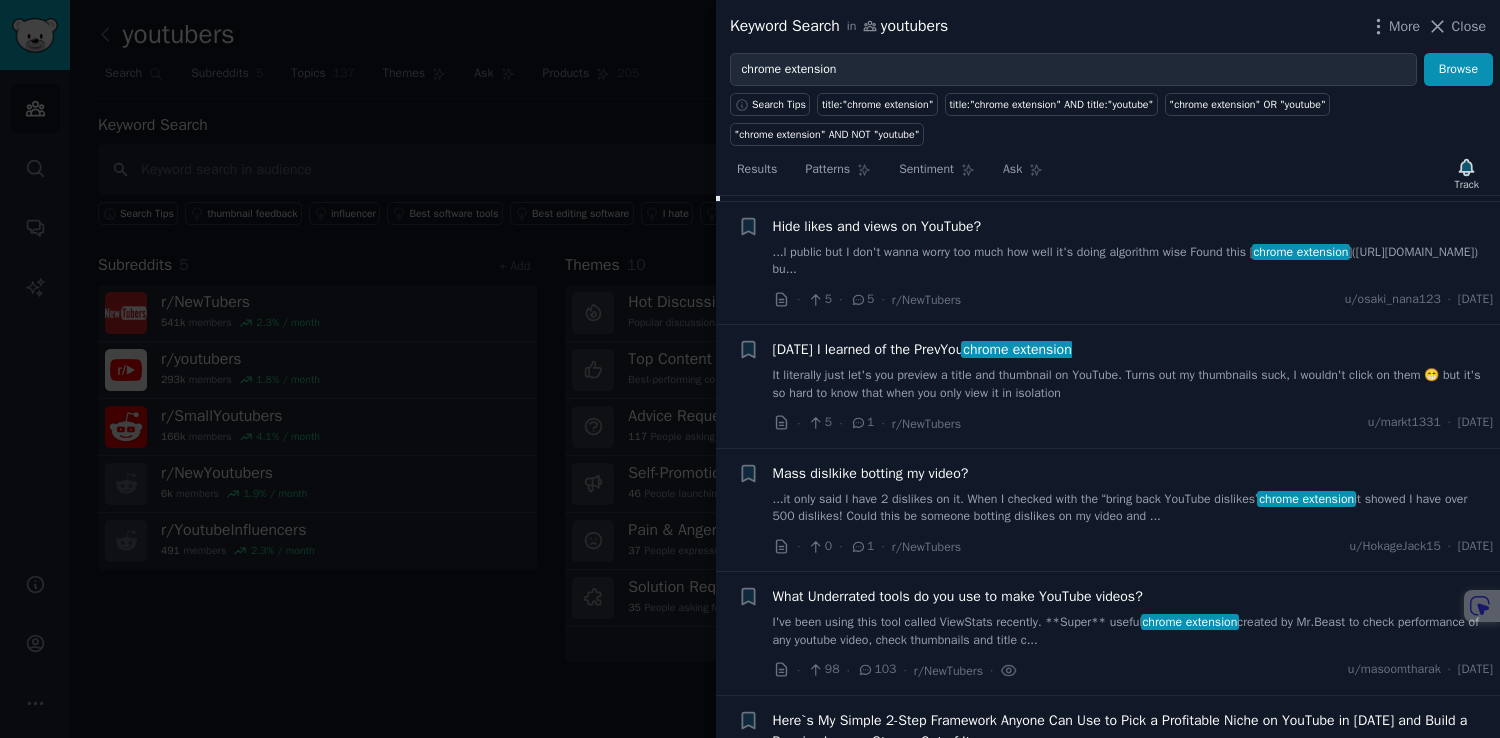 scroll, scrollTop: 2839, scrollLeft: 0, axis: vertical 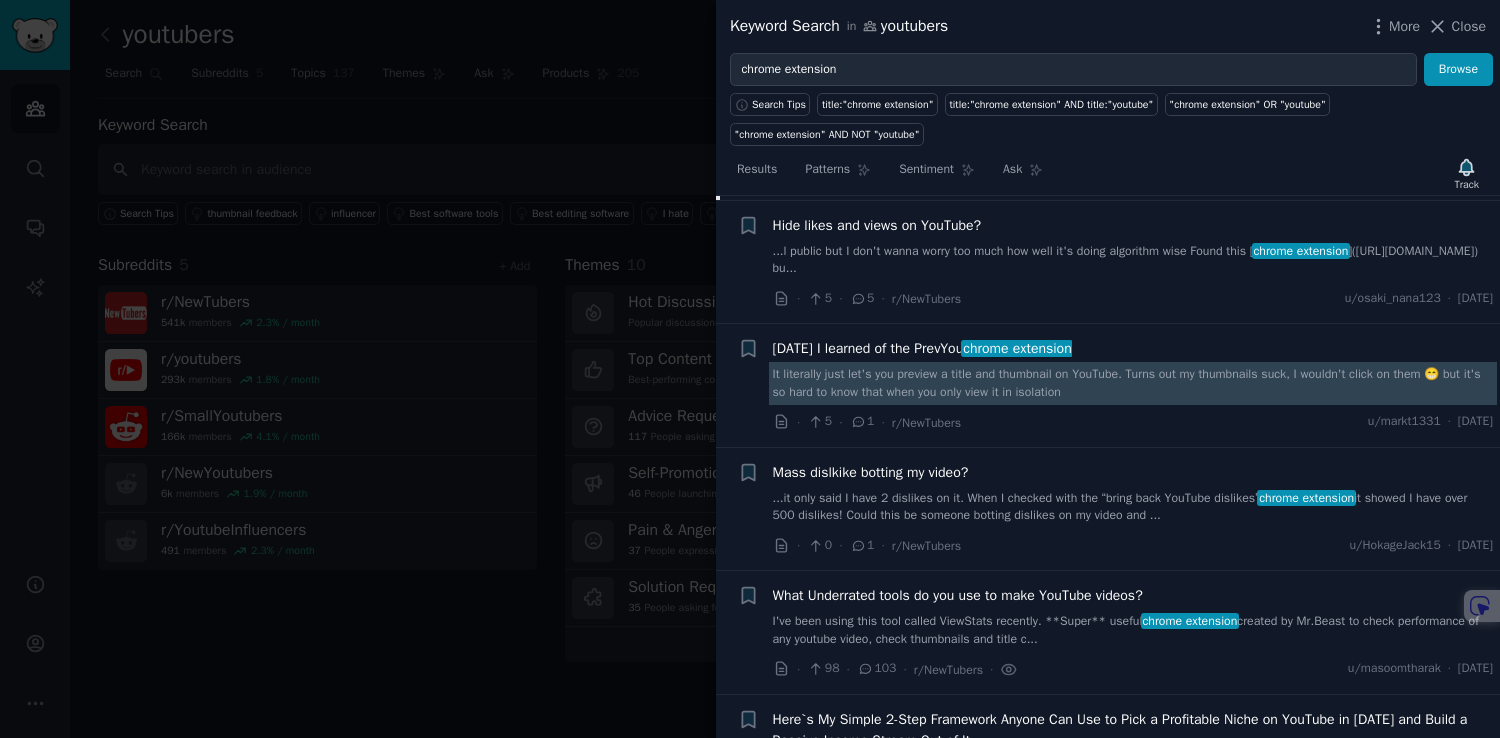 click on "It literally just let's you preview a title and thumbnail on YouTube.
Turns out my thumbnails suck, I wouldn't click on them 😁 but it's so hard to know that when you only view it in isolation" at bounding box center [1133, 383] 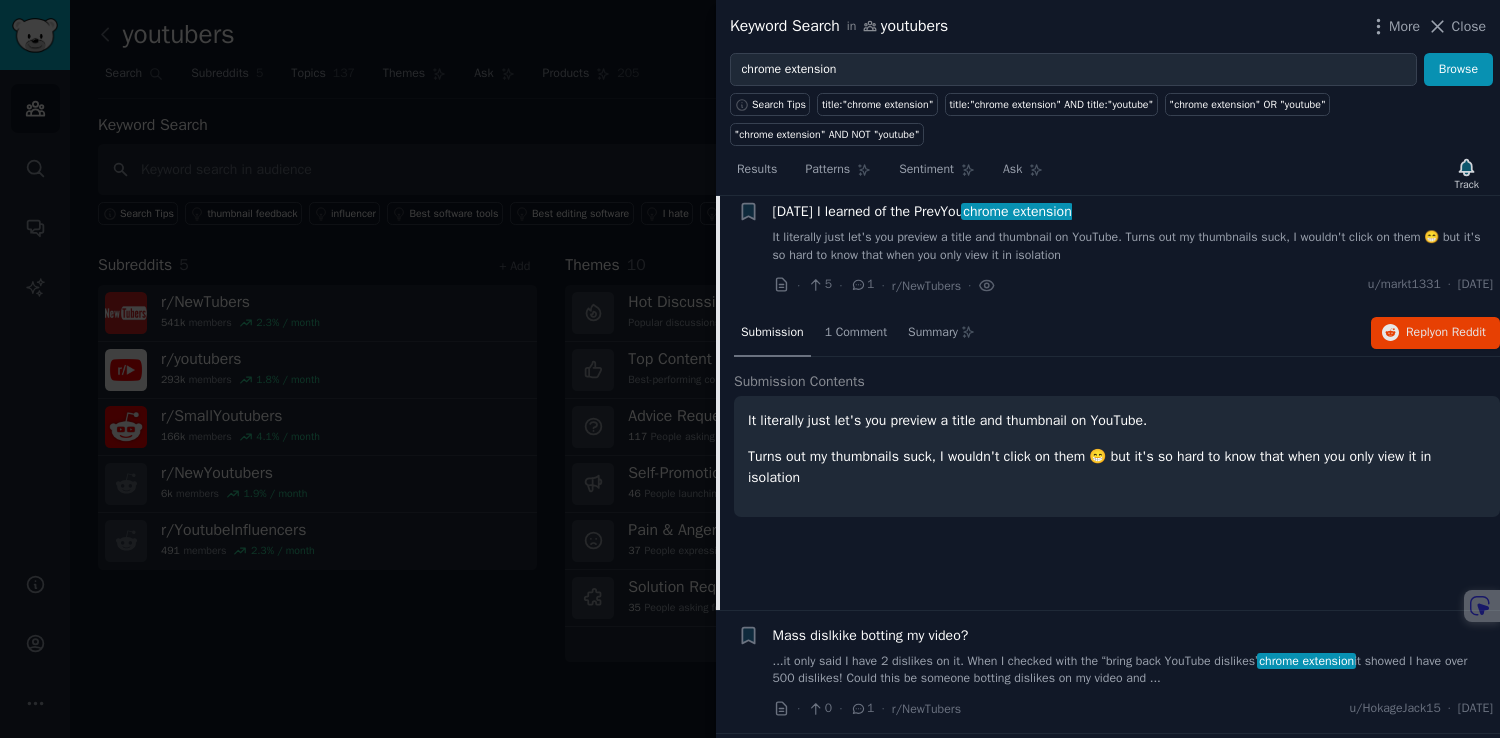 scroll, scrollTop: 2667, scrollLeft: 0, axis: vertical 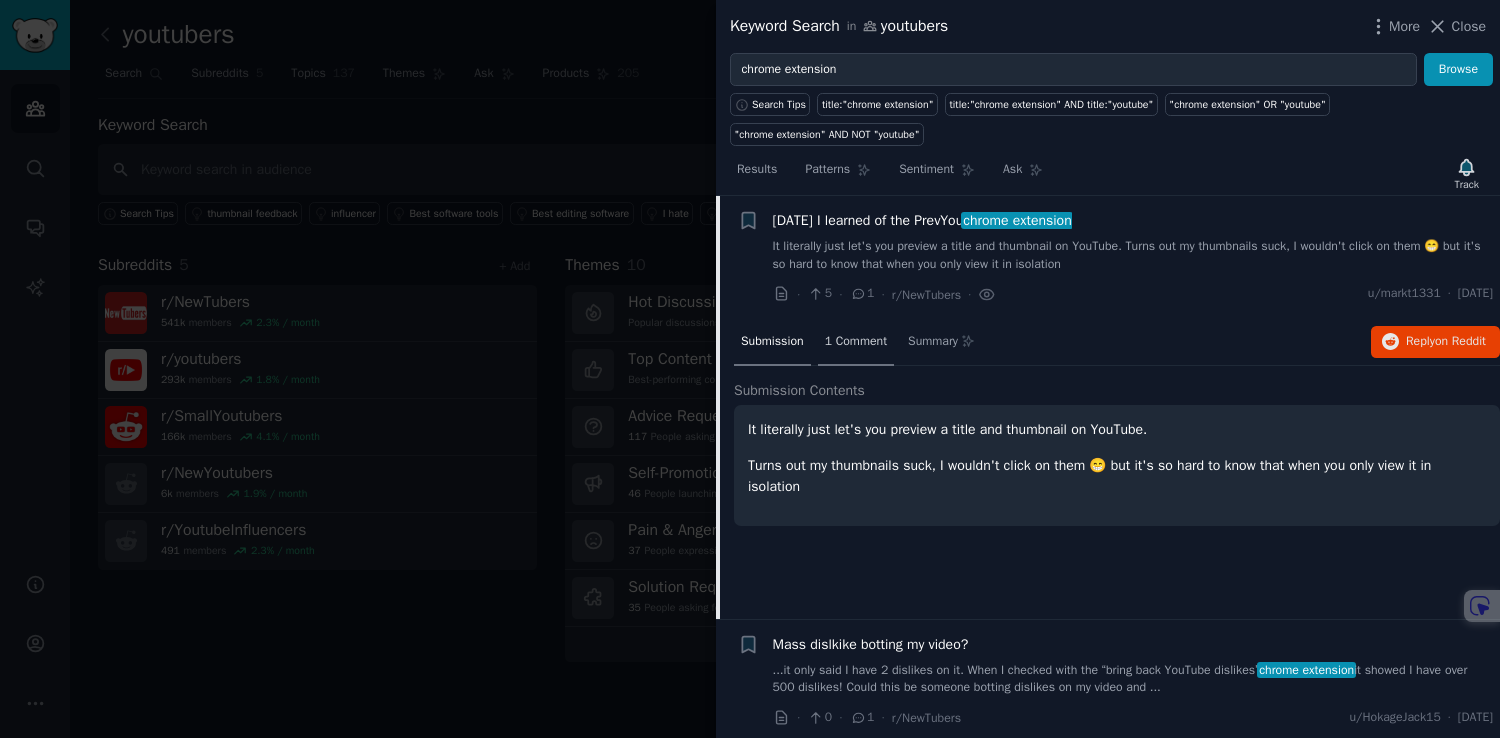 click on "1 Comment" at bounding box center [856, 342] 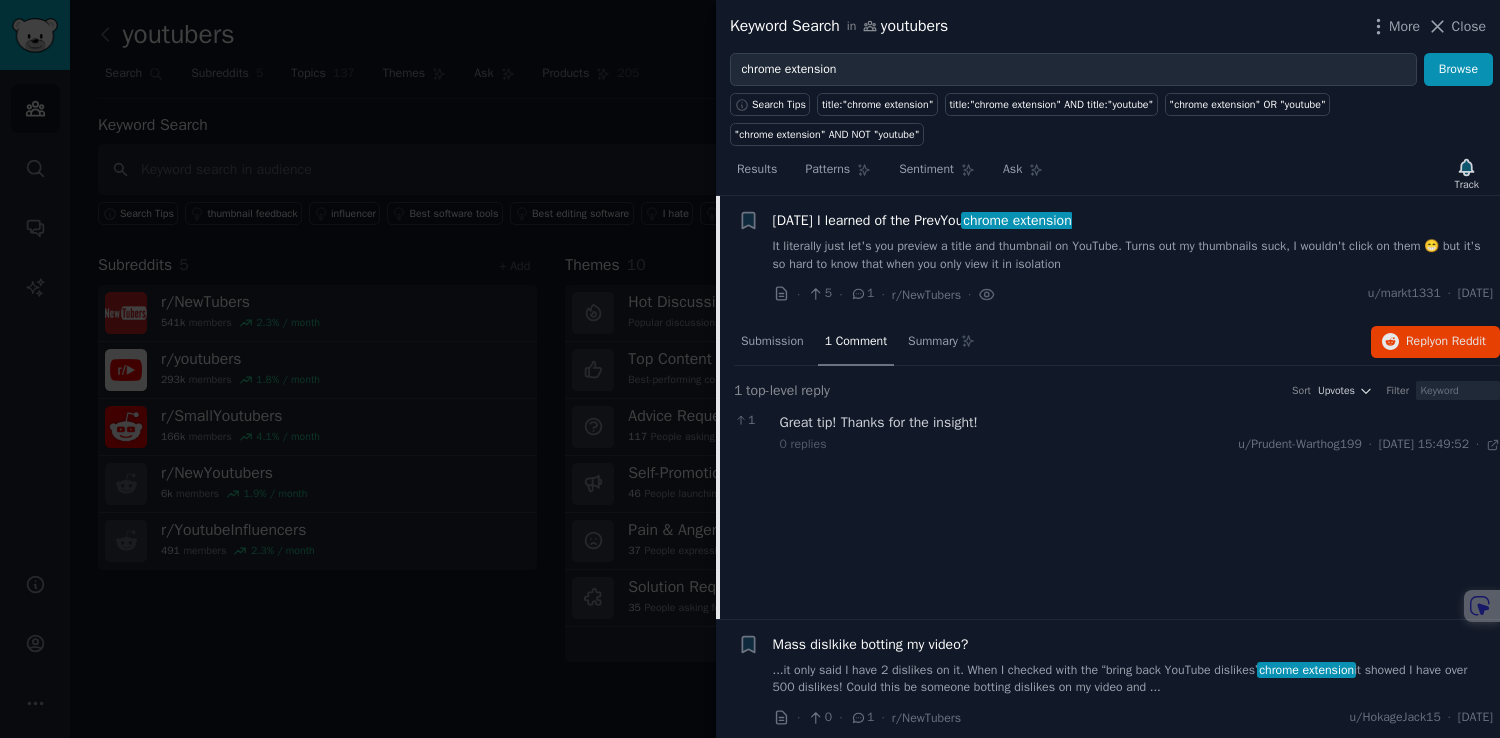 scroll, scrollTop: 2688, scrollLeft: 0, axis: vertical 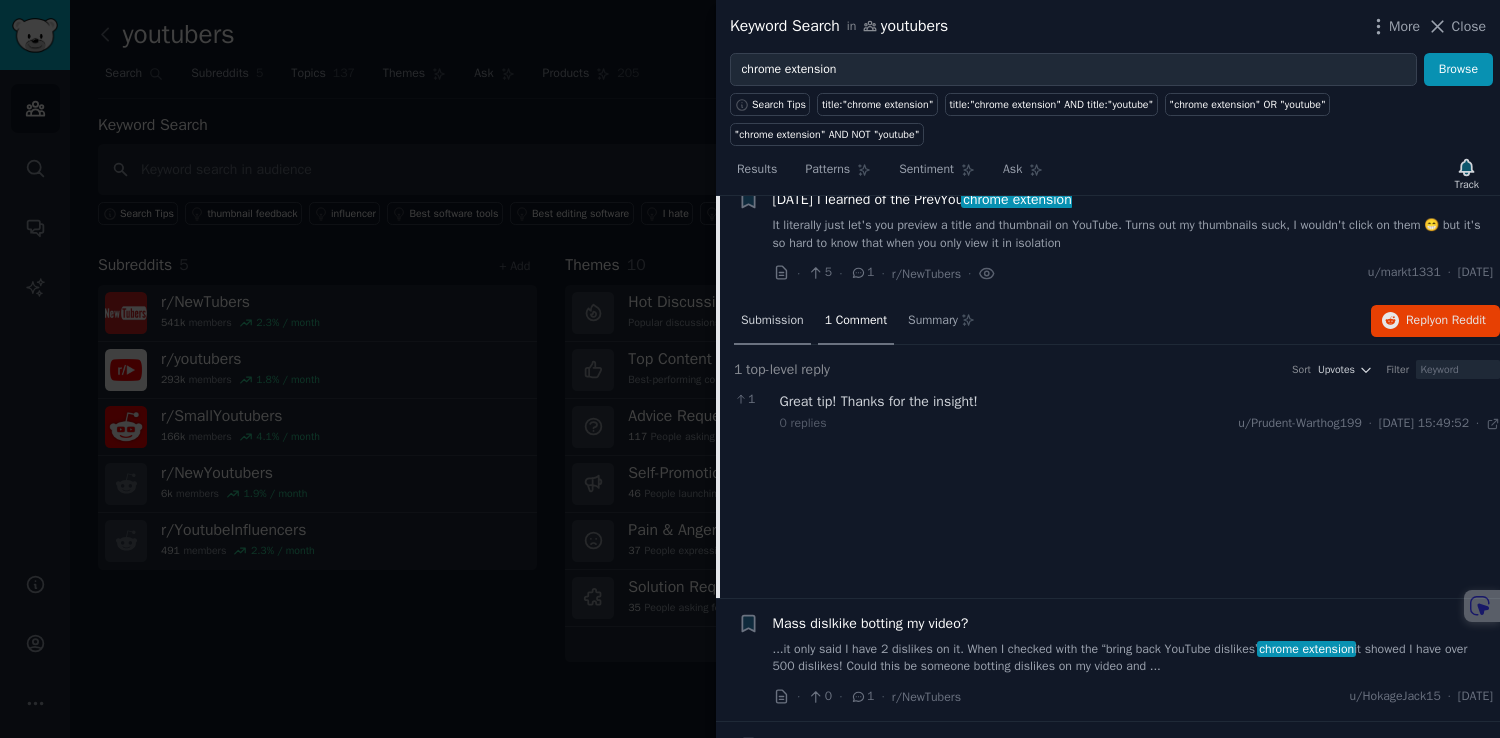 click on "Submission" at bounding box center [772, 321] 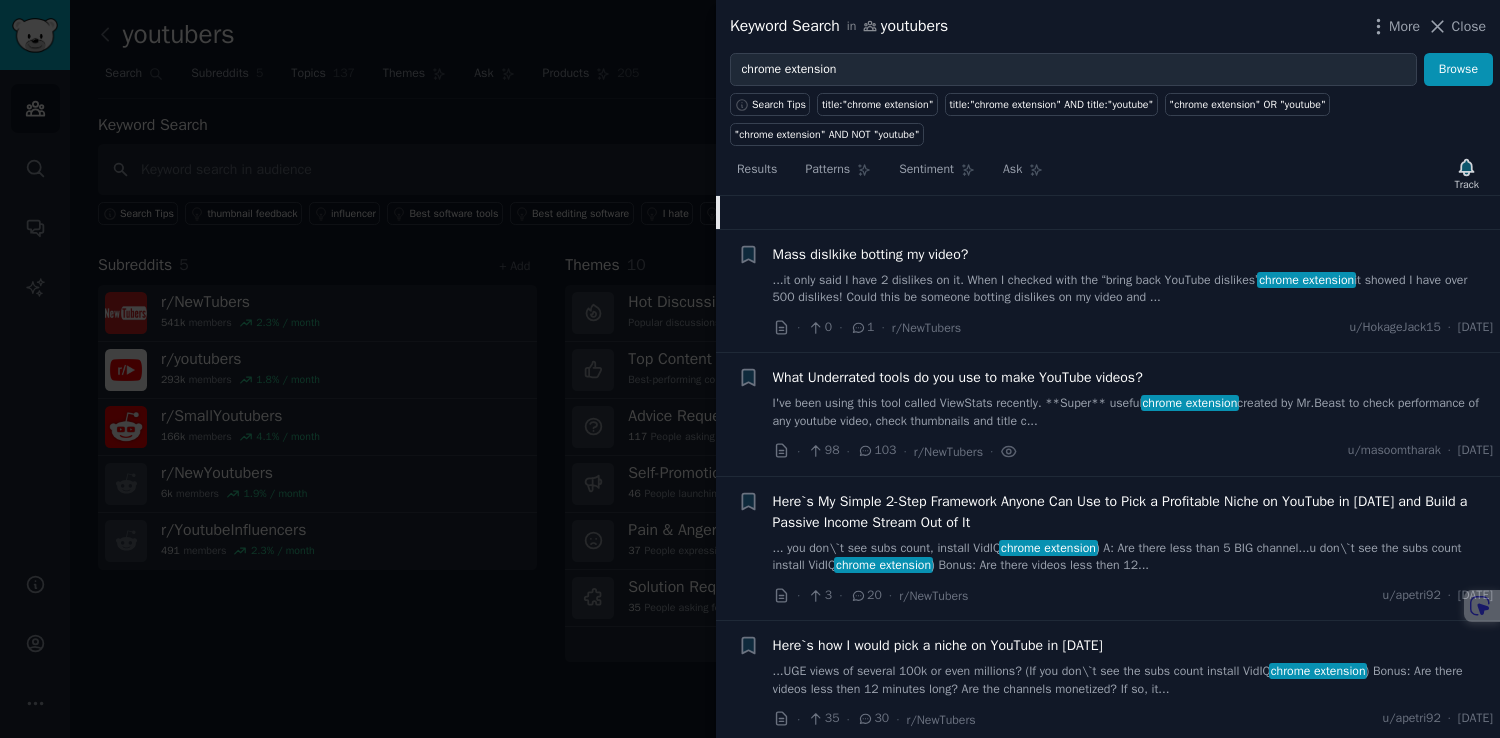 scroll, scrollTop: 3077, scrollLeft: 0, axis: vertical 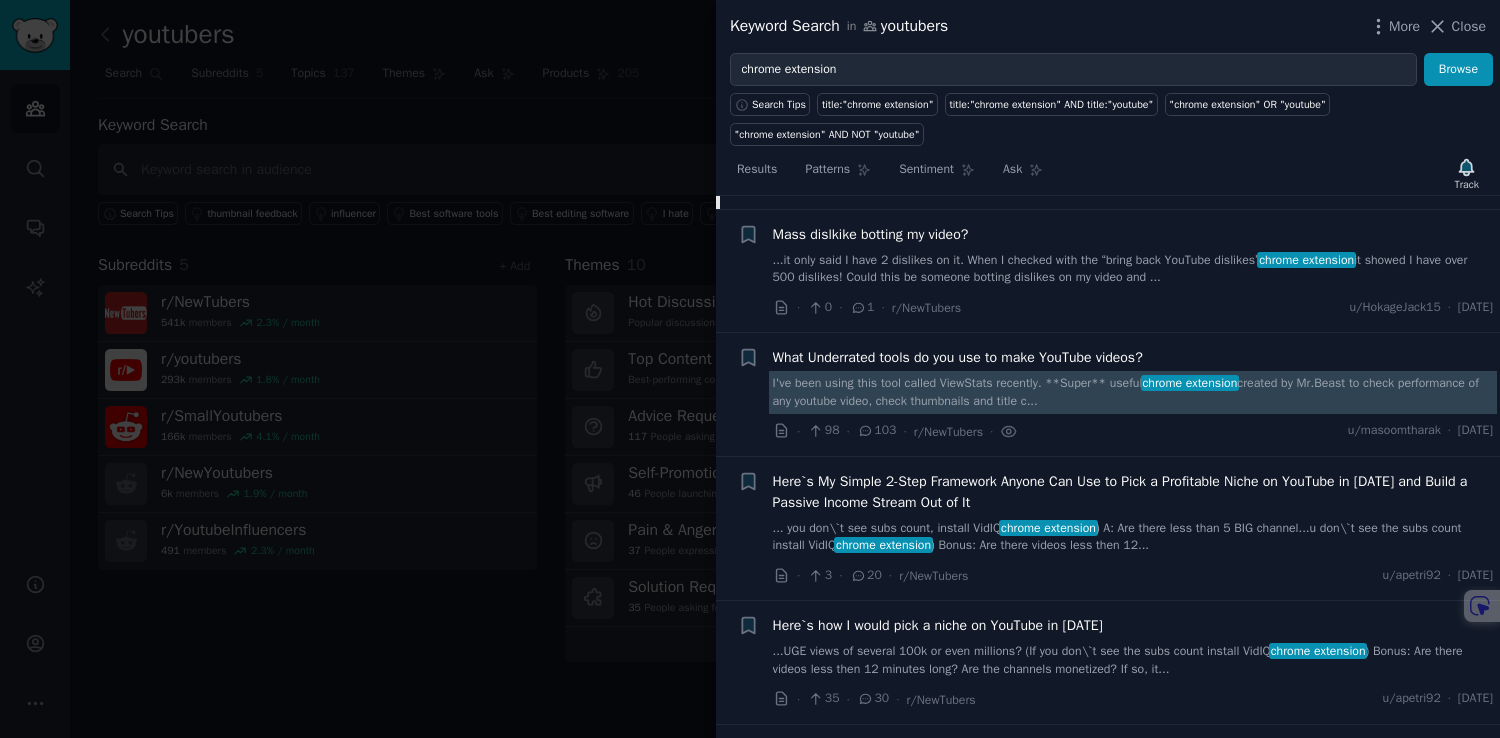 click on "I've been using this tool called ViewStats recently. **Super** useful  chrome extension  created by Mr.Beast to check performance of any youtube video, check thumbnails and title c..." at bounding box center (1133, 392) 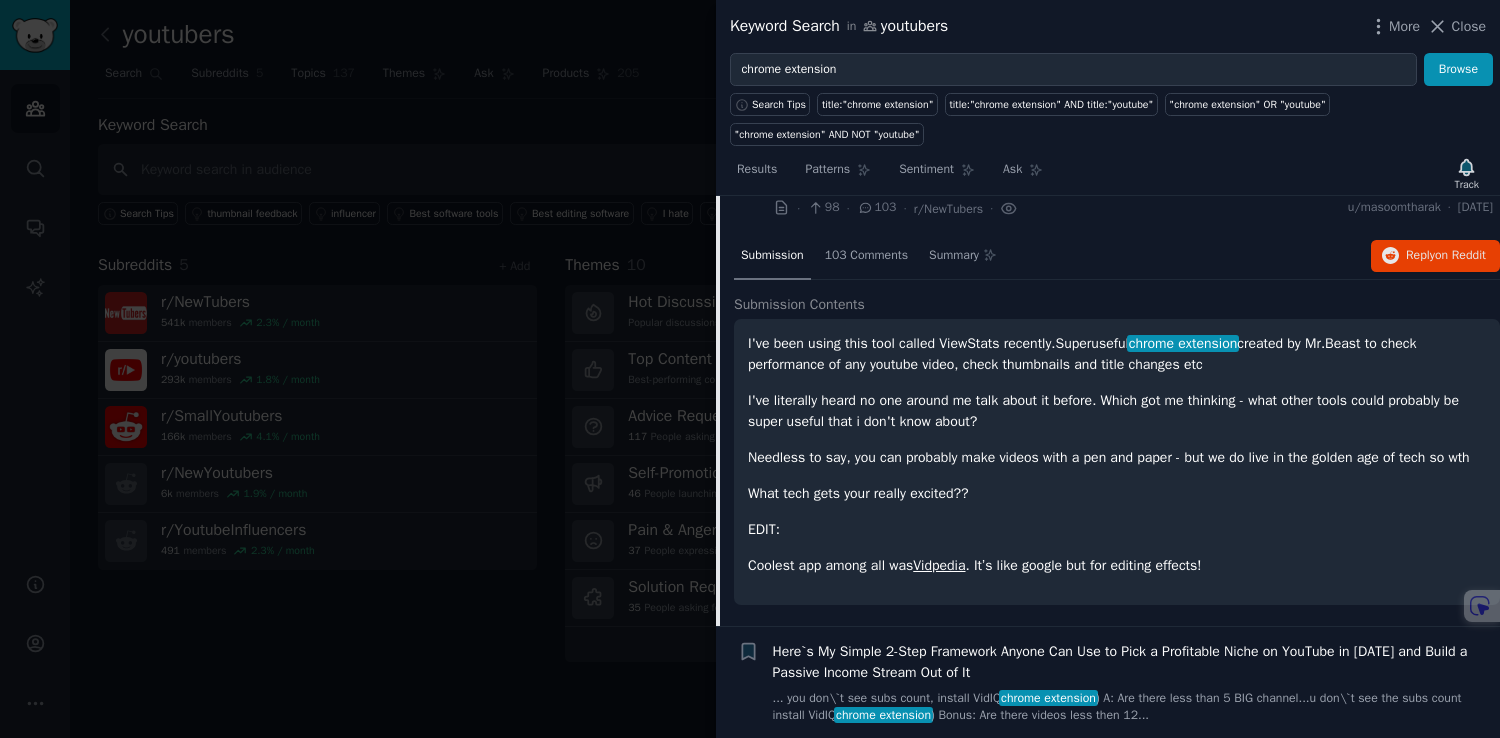 scroll, scrollTop: 3011, scrollLeft: 0, axis: vertical 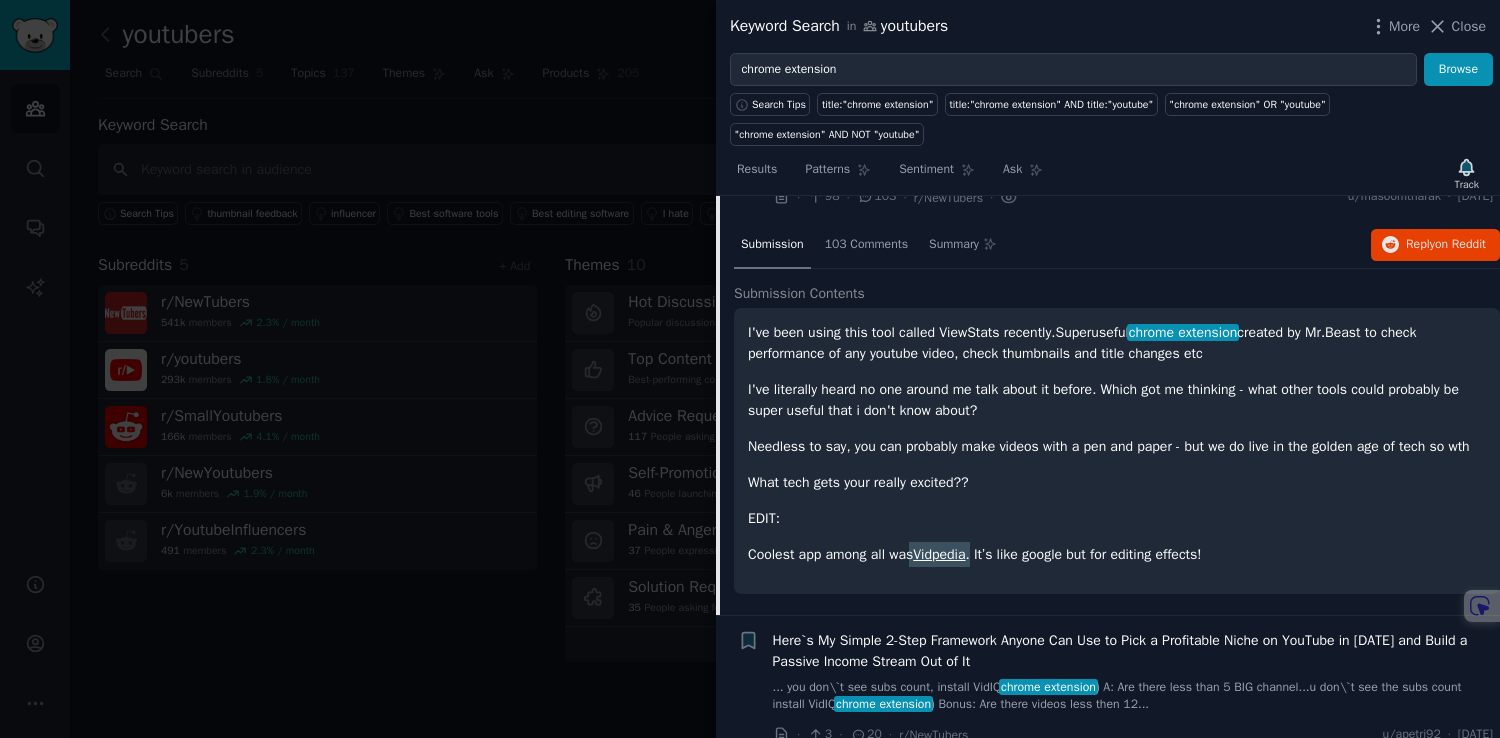 click on "Vidpedia" at bounding box center [939, 554] 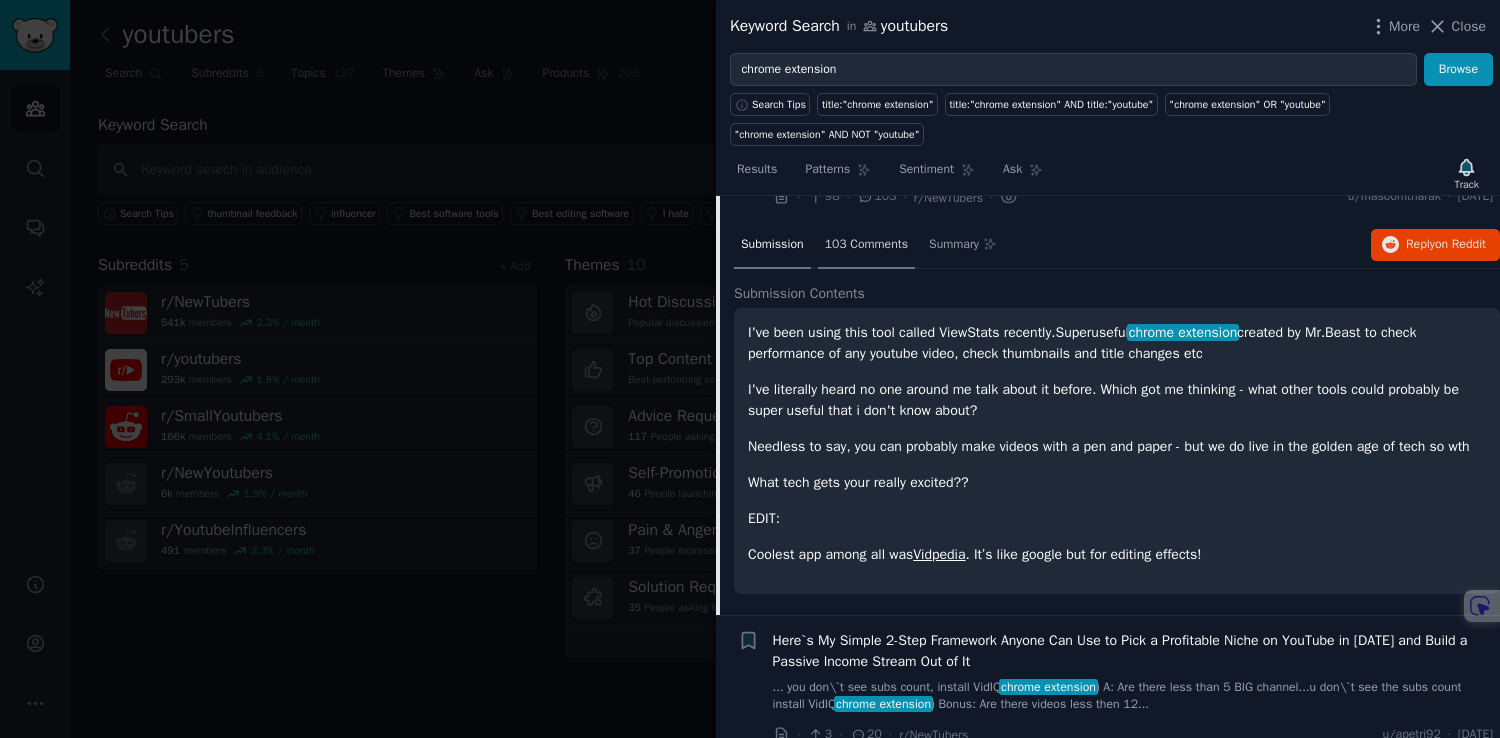 click on "103 Comments" at bounding box center (866, 245) 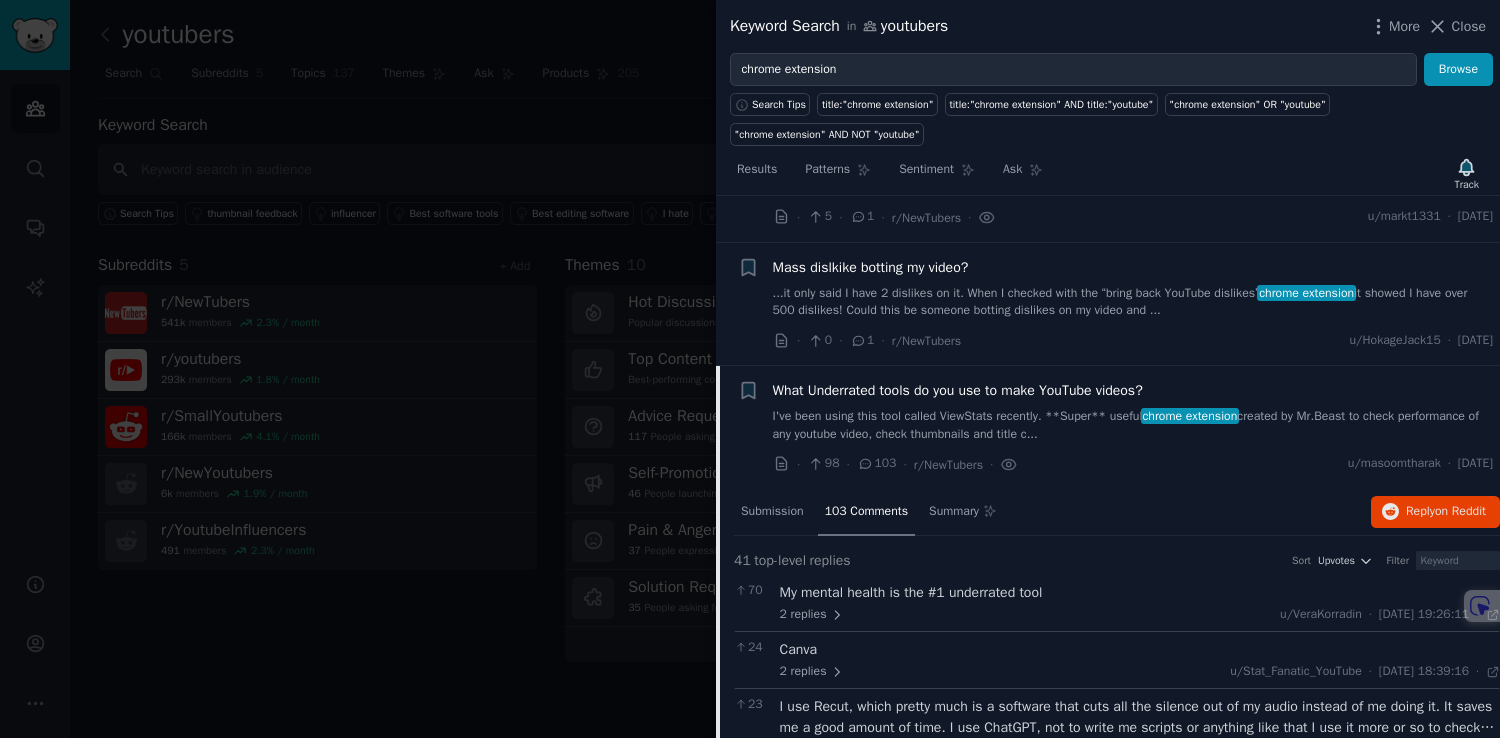 scroll, scrollTop: 2743, scrollLeft: 0, axis: vertical 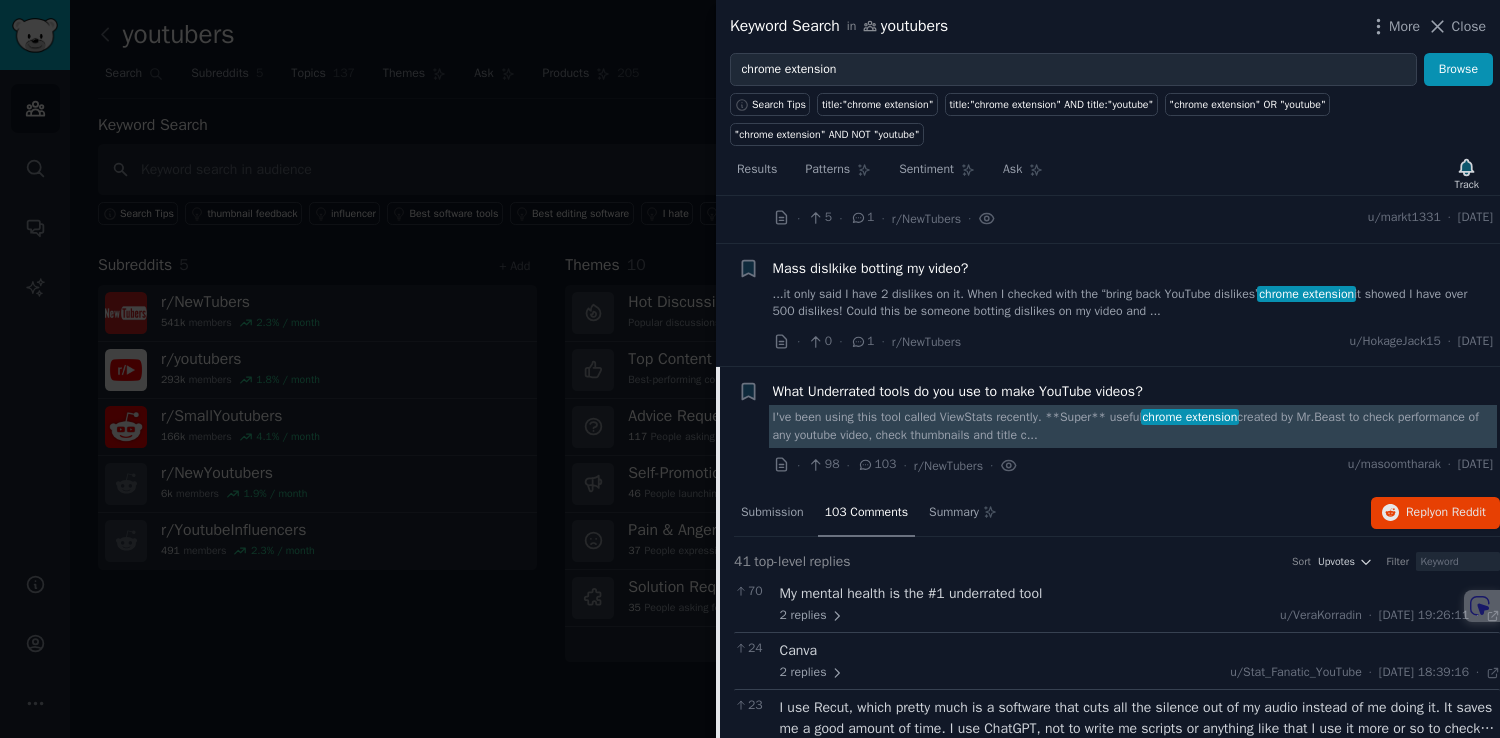 click on "I've been using this tool called ViewStats recently. **Super** useful  chrome extension  created by Mr.Beast to check performance of any youtube video, check thumbnails and title c..." at bounding box center [1133, 426] 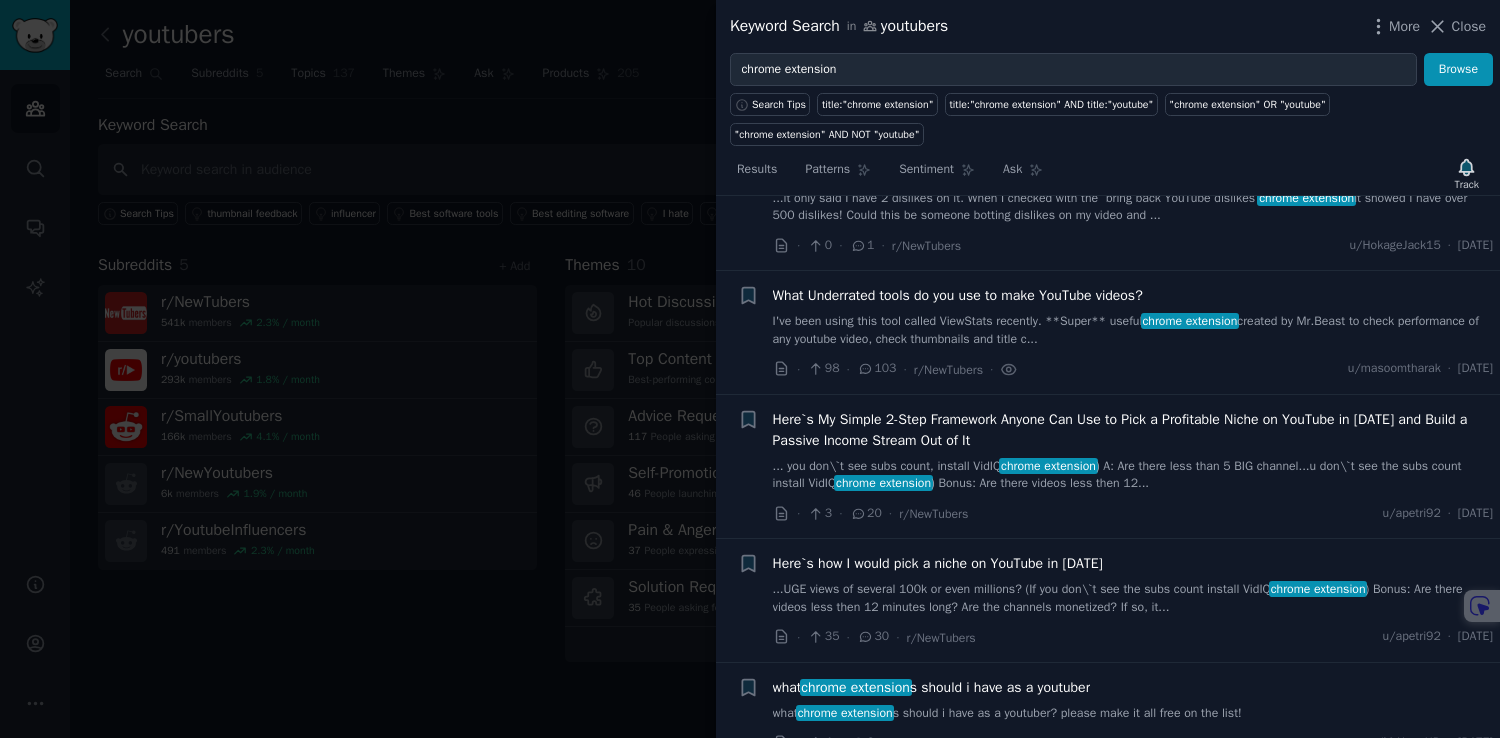 scroll, scrollTop: 2809, scrollLeft: 0, axis: vertical 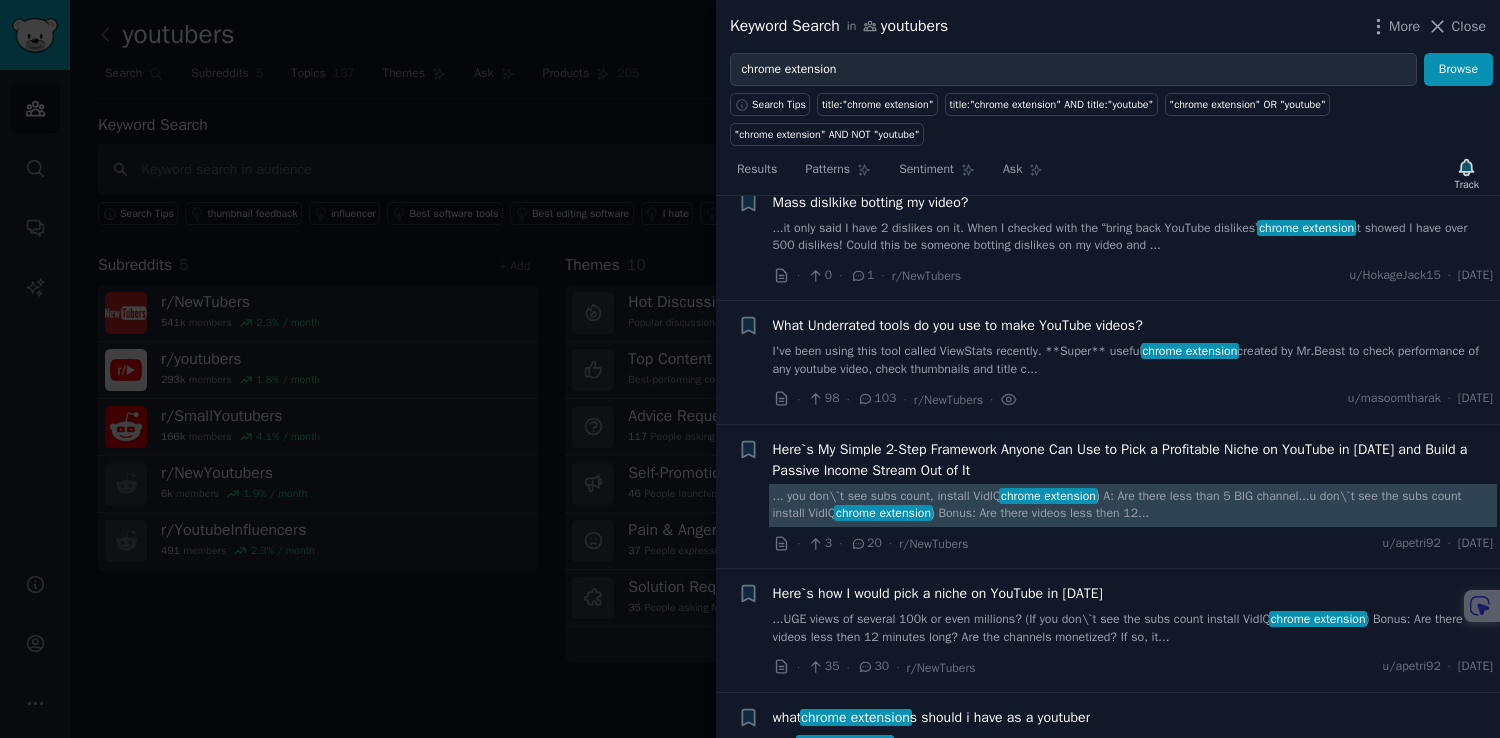 click on "... you don\`t see subs count, install VidIQ  chrome extension )
A: Are there less than 5 BIG channel...u don\`t see the subs count install VidIQ  chrome extension )
Bonus: Are there videos less then 12..." at bounding box center [1133, 505] 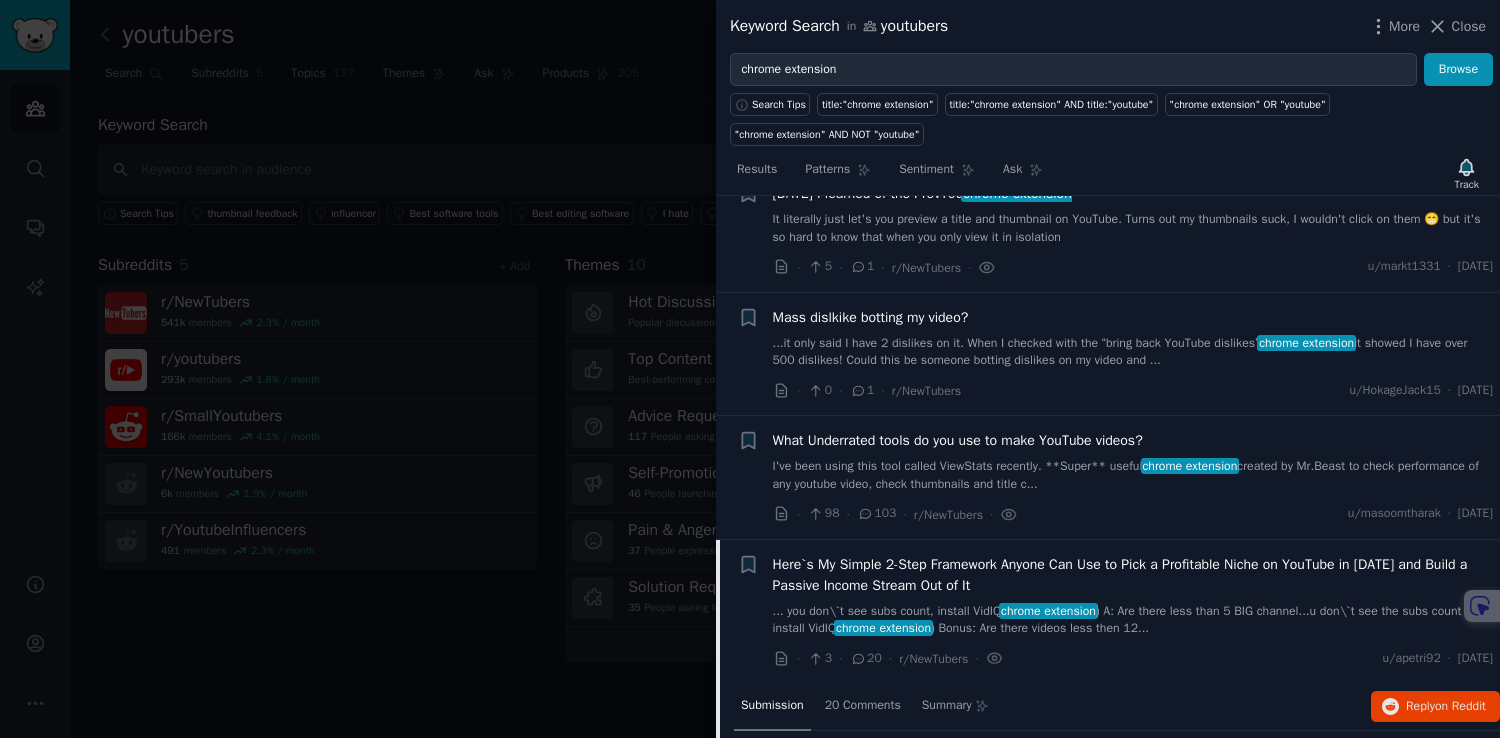 scroll, scrollTop: 2687, scrollLeft: 0, axis: vertical 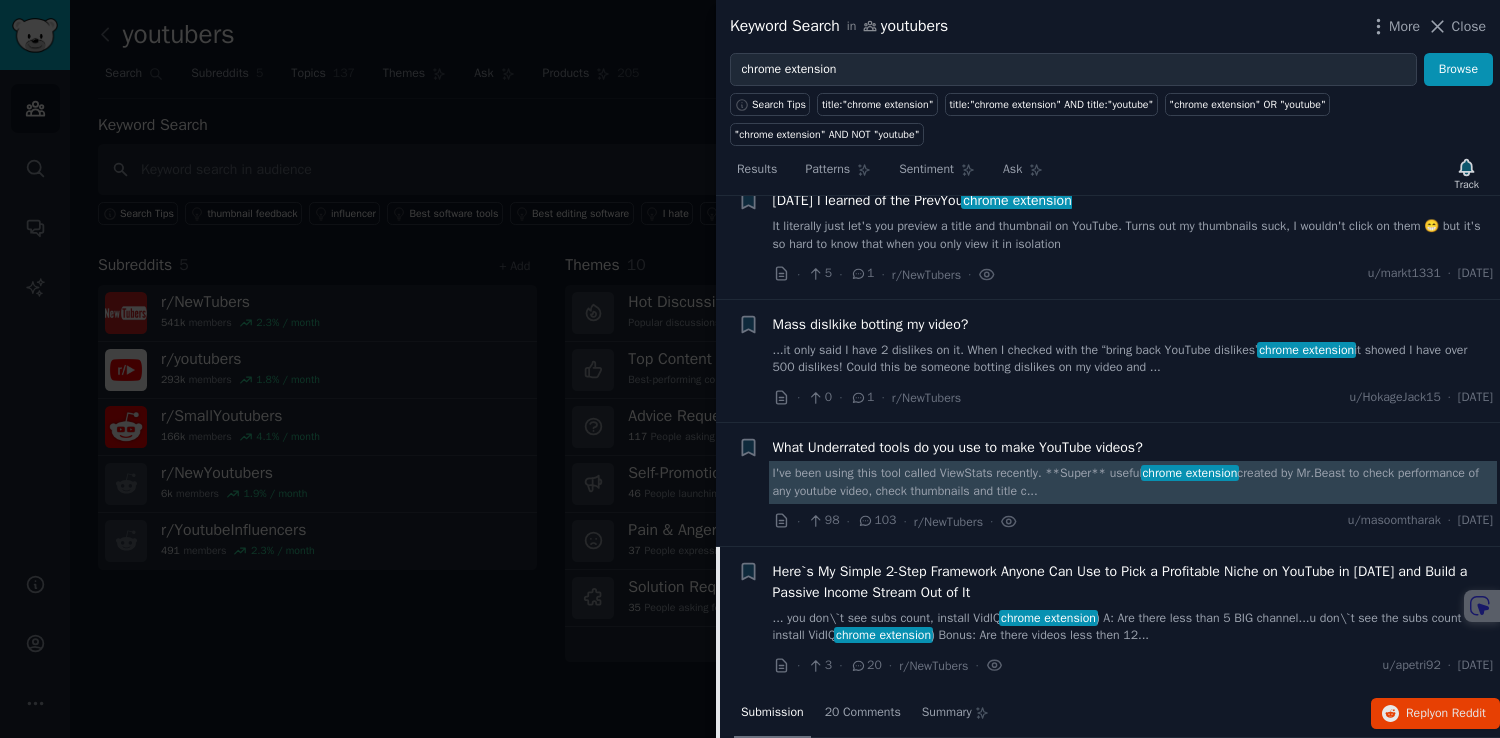 click on "I've been using this tool called ViewStats recently. **Super** useful  chrome extension  created by Mr.Beast to check performance of any youtube video, check thumbnails and title c..." at bounding box center (1133, 482) 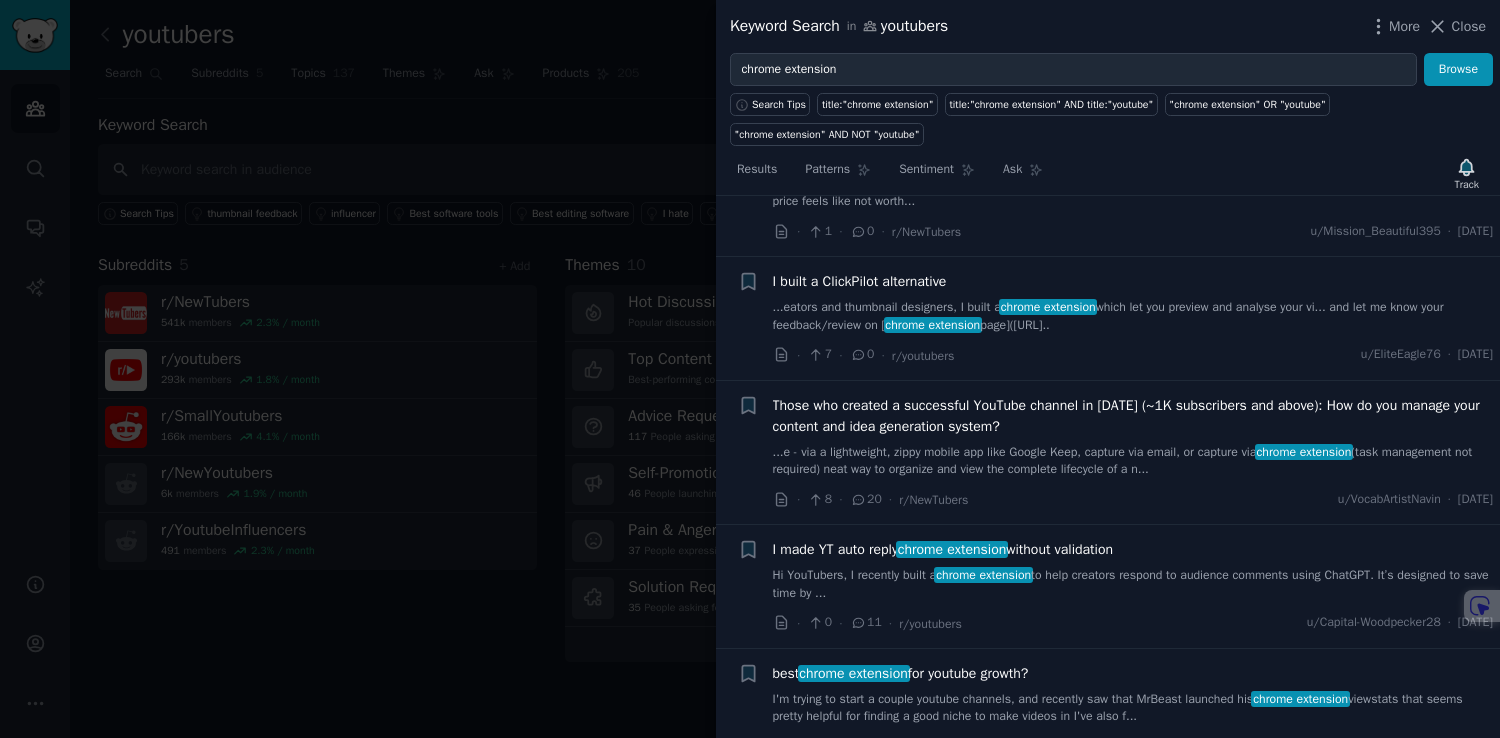 scroll, scrollTop: 1676, scrollLeft: 0, axis: vertical 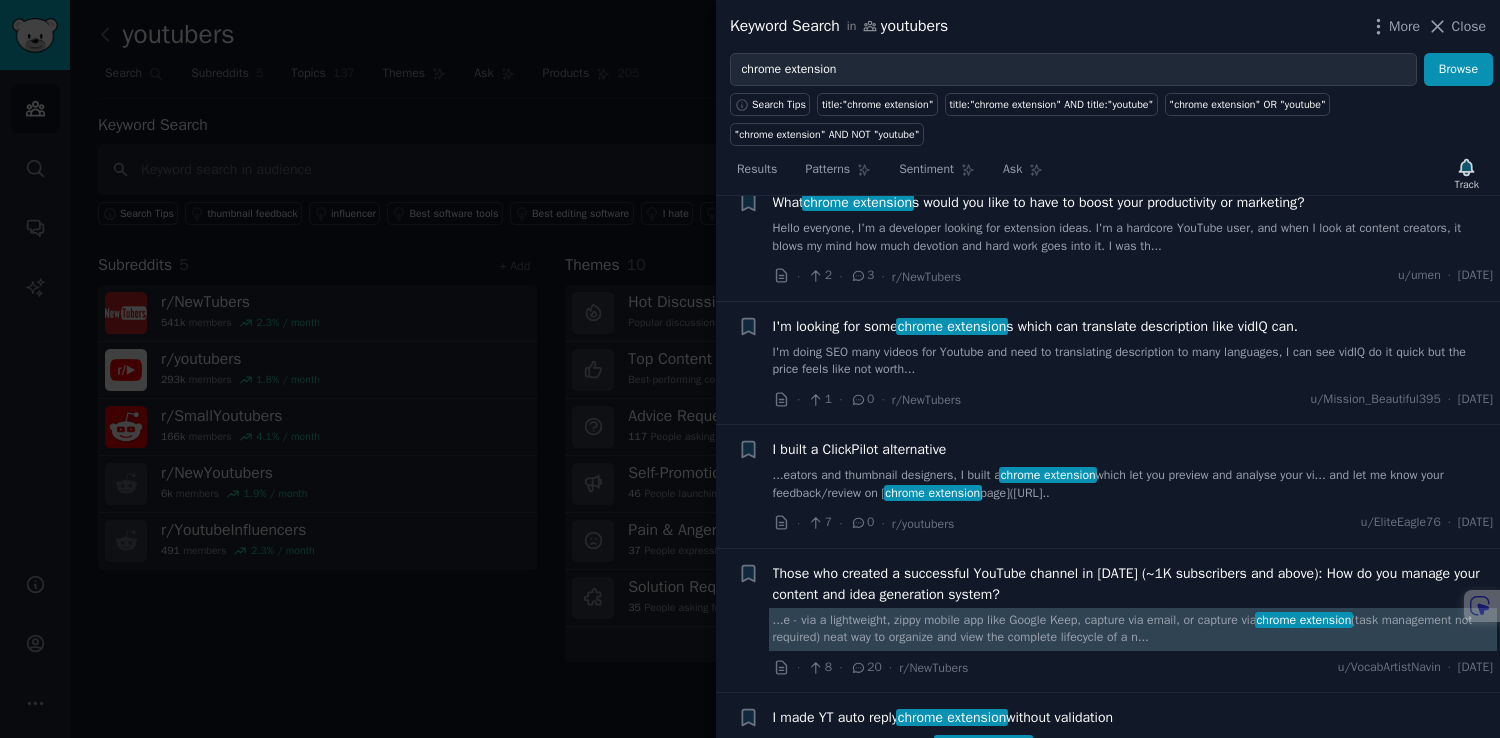 click on "...e - via a lightweight, zippy mobile app like Google Keep, capture via email, or capture via  chrome extension  (task management not required)
neat way to organize and view the complete lifecycle of a n..." at bounding box center (1133, 629) 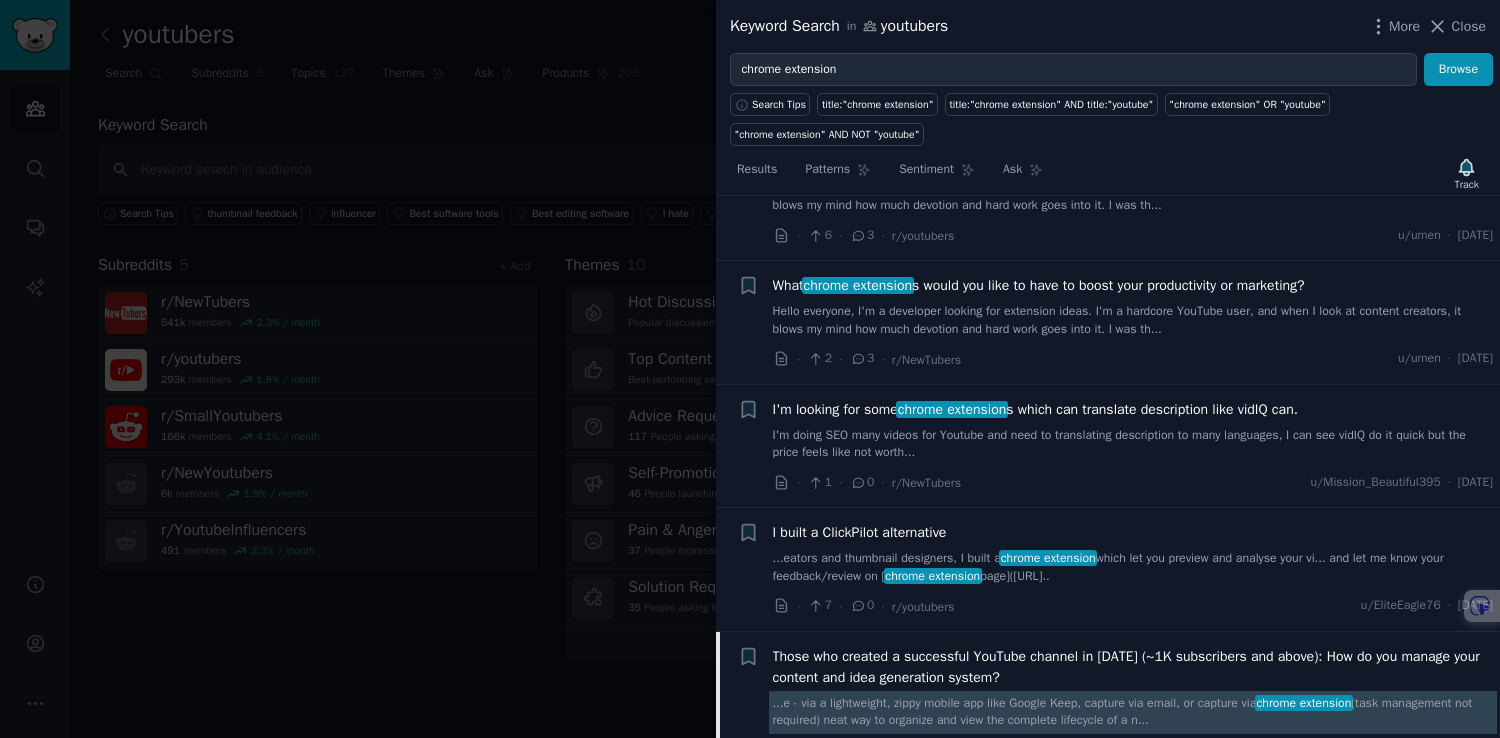 scroll, scrollTop: 1592, scrollLeft: 0, axis: vertical 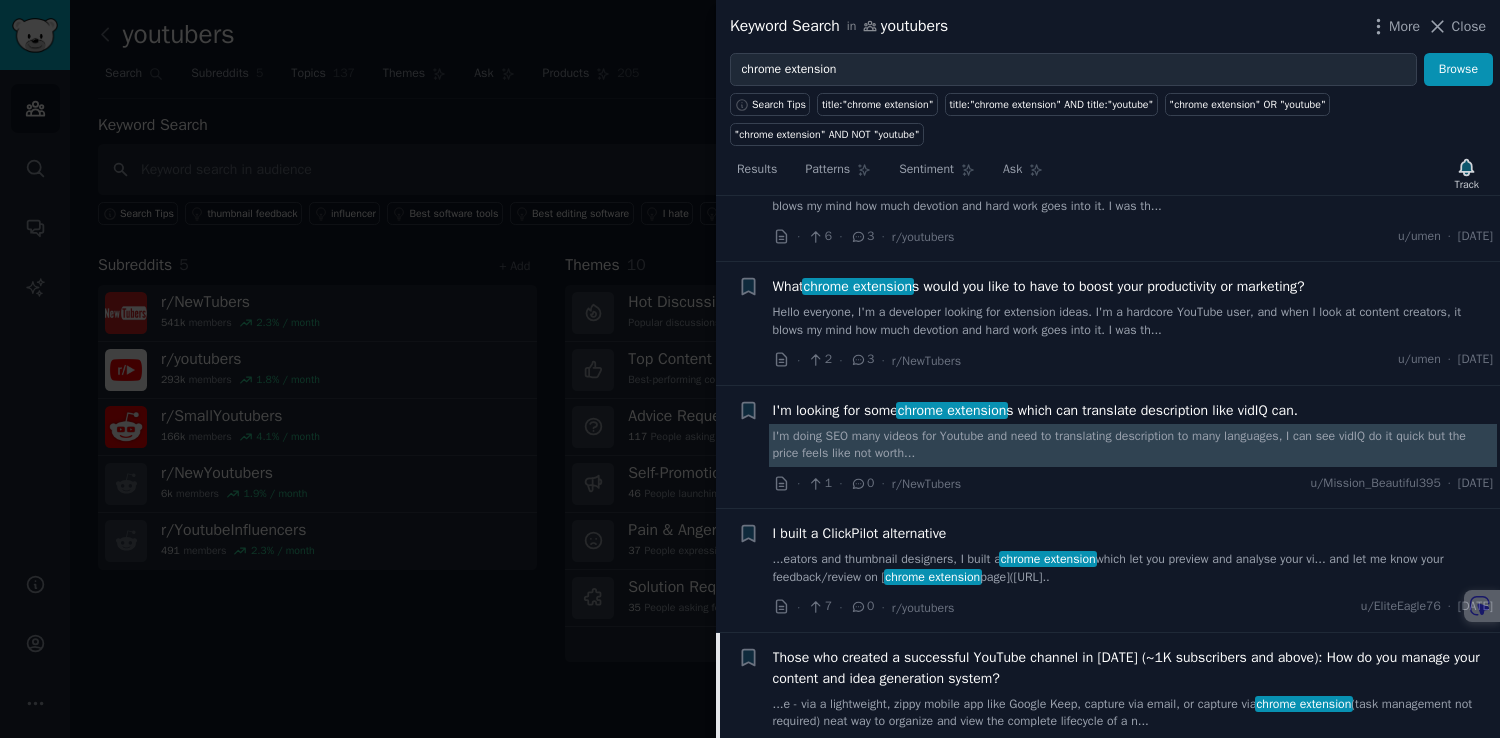 click on "I'm doing SEO many videos for Youtube and need to translating description to many languages, I can see vidIQ do it quick but the price feels like not worth..." at bounding box center [1133, 445] 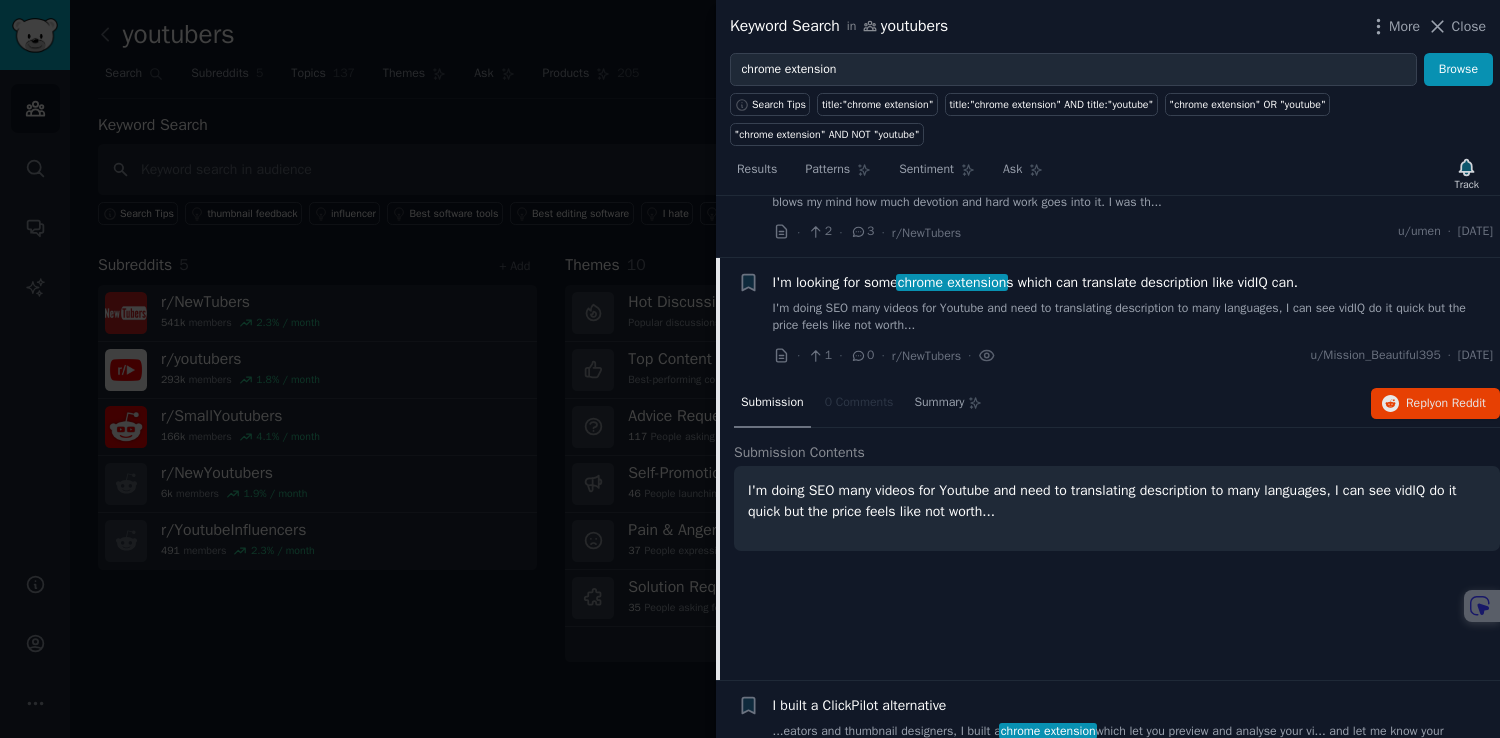 scroll, scrollTop: 1718, scrollLeft: 0, axis: vertical 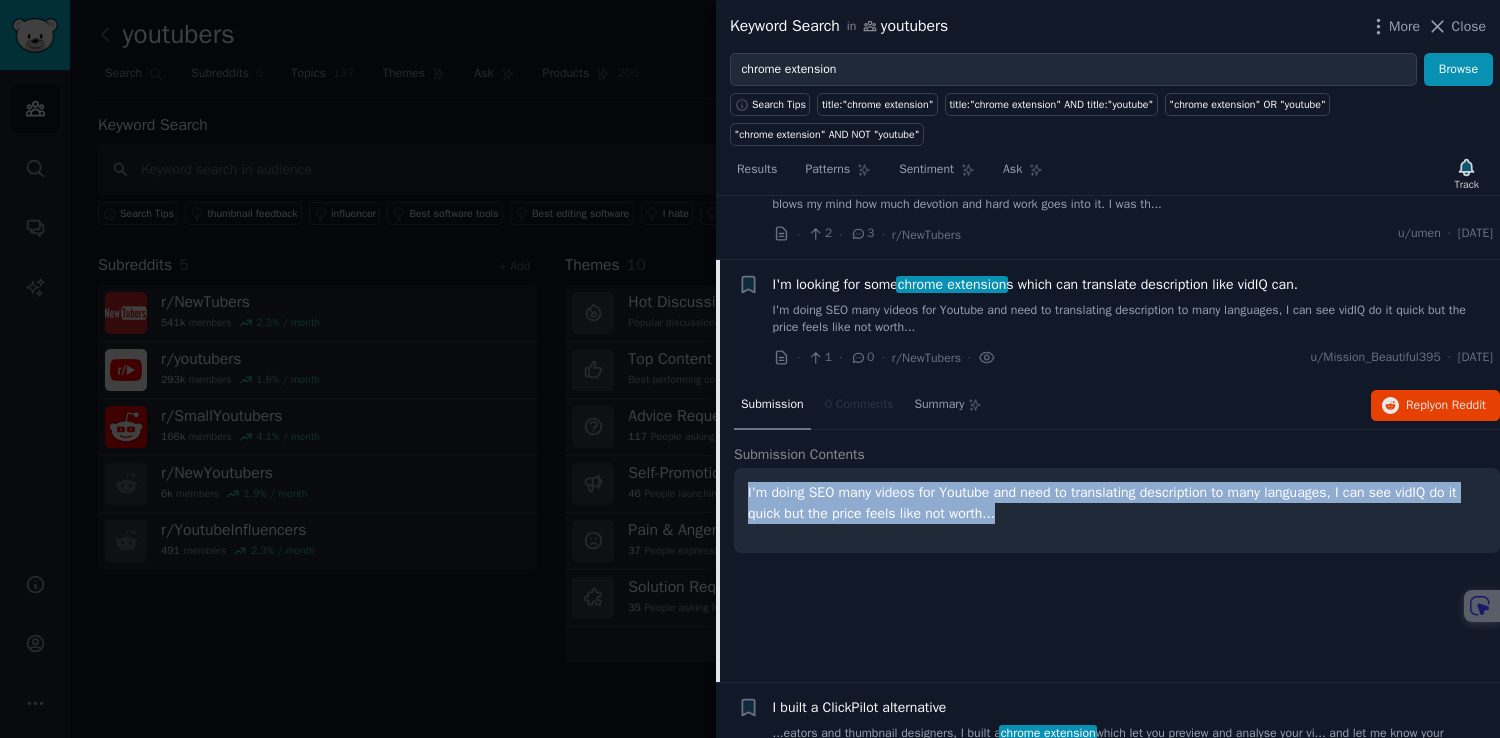 drag, startPoint x: 1023, startPoint y: 514, endPoint x: 744, endPoint y: 494, distance: 279.71594 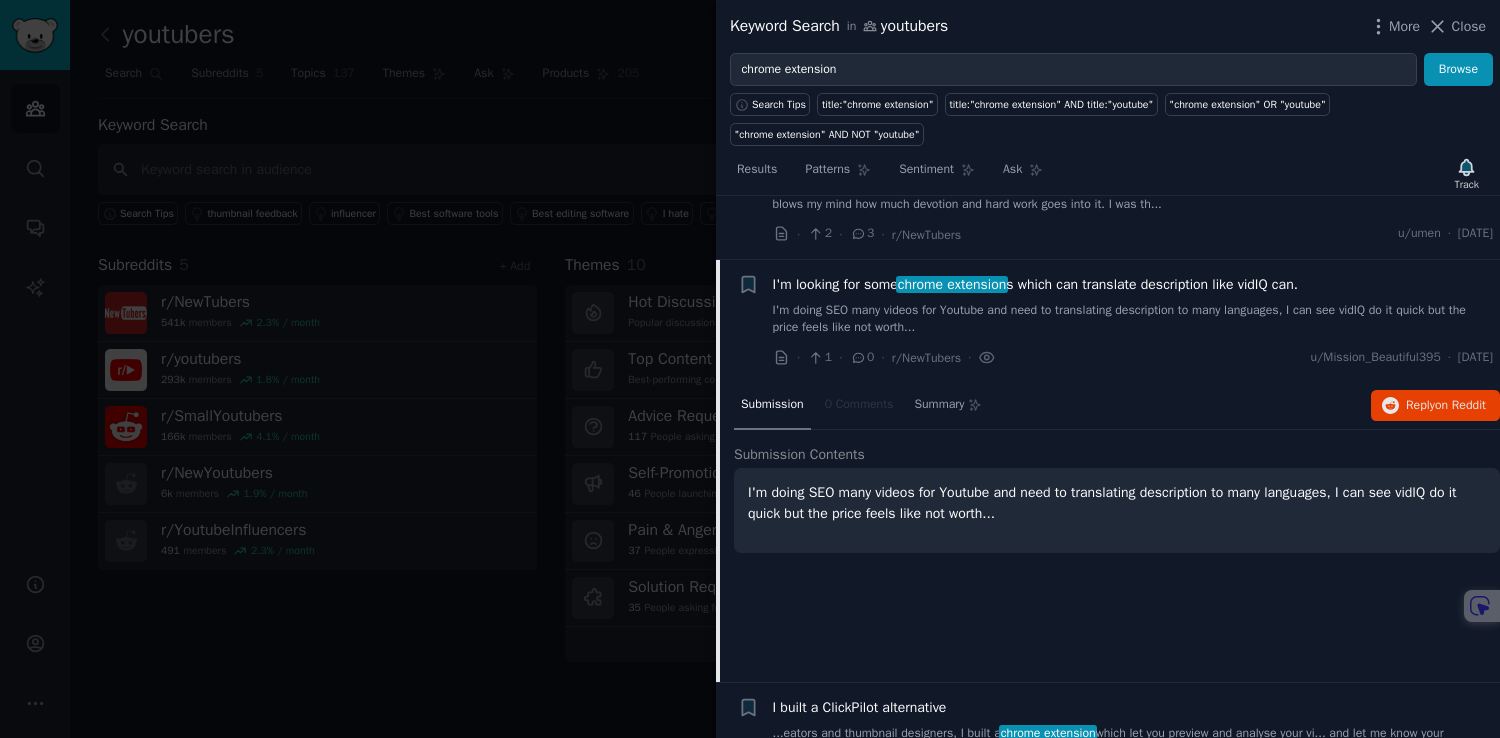 click on "I'm doing SEO many videos for Youtube and need to translating description to many languages, I can see vidIQ do it quick but the price feels like not worth..." at bounding box center (1117, 510) 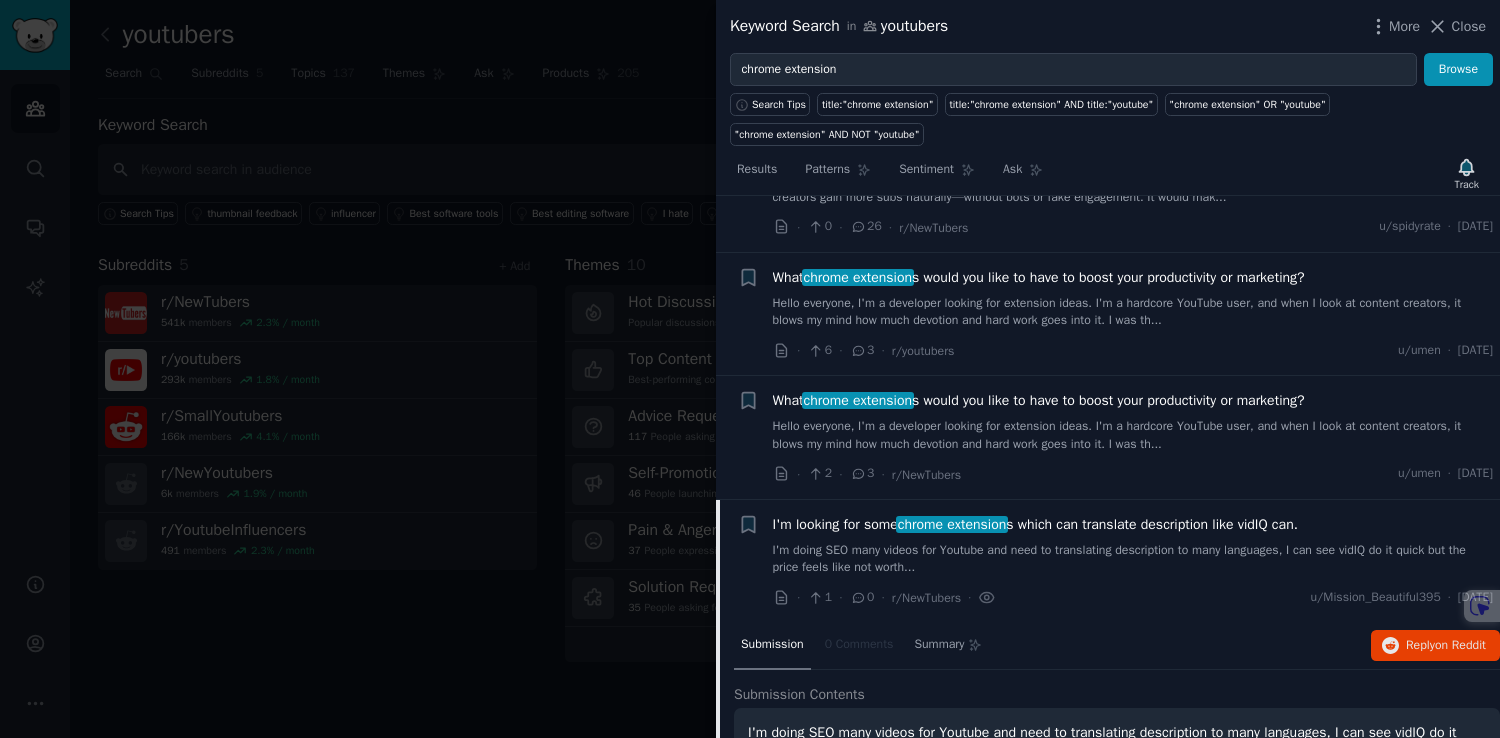 scroll, scrollTop: 1477, scrollLeft: 0, axis: vertical 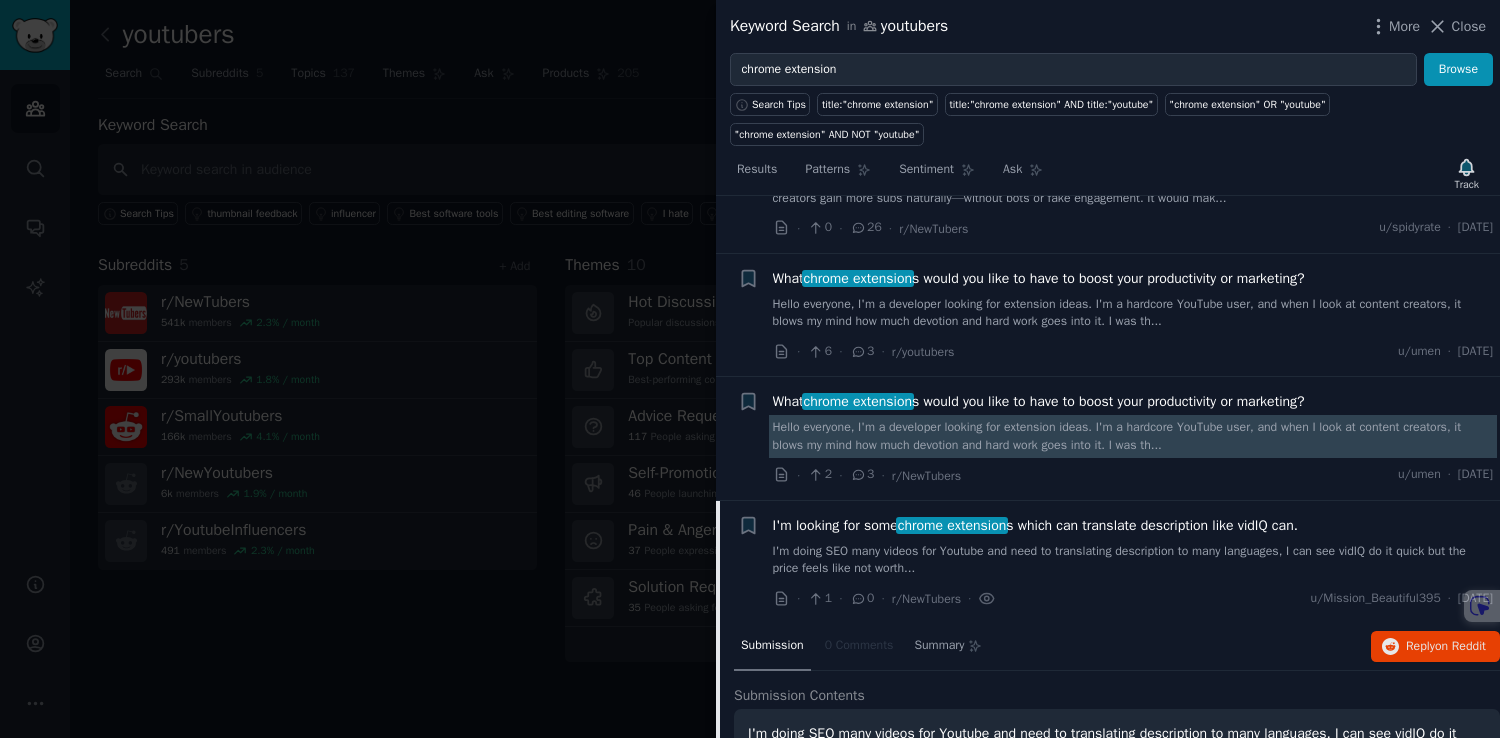 click on "Hello everyone,
I'm a developer looking for extension ideas. I'm a hardcore YouTube user, and when I look at content creators, it blows my mind how much devotion and hard work goes into it.
I was th..." at bounding box center (1133, 436) 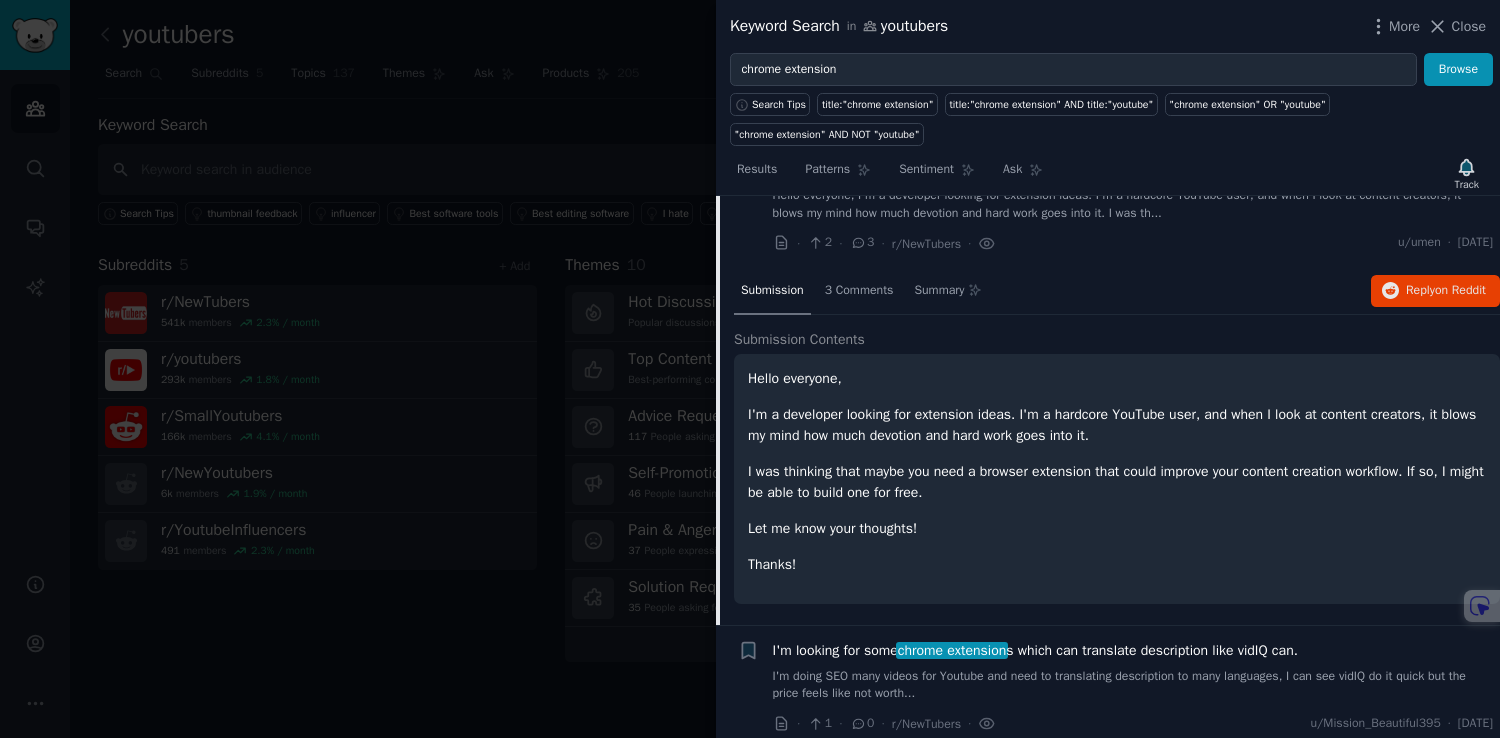scroll, scrollTop: 1714, scrollLeft: 0, axis: vertical 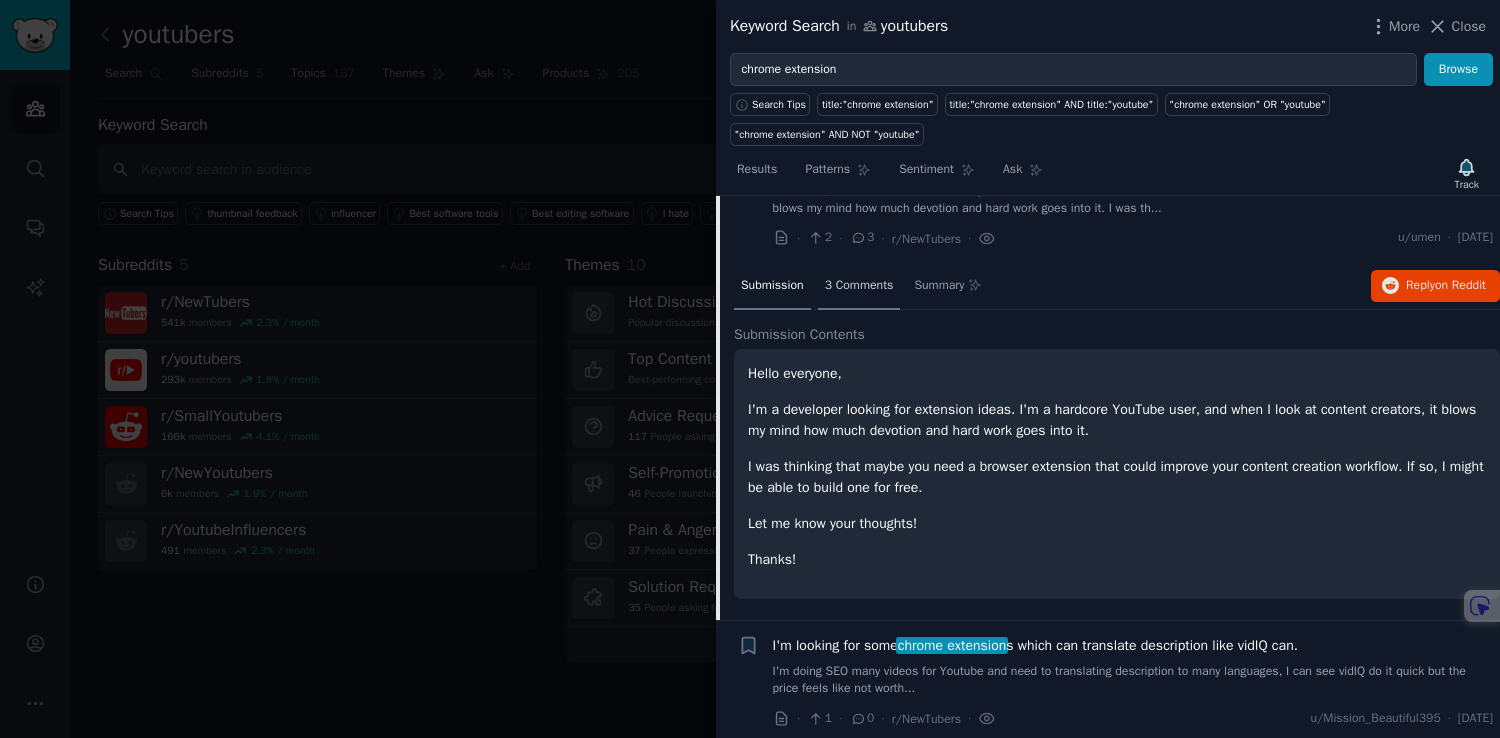 click on "3 Comments" at bounding box center [859, 287] 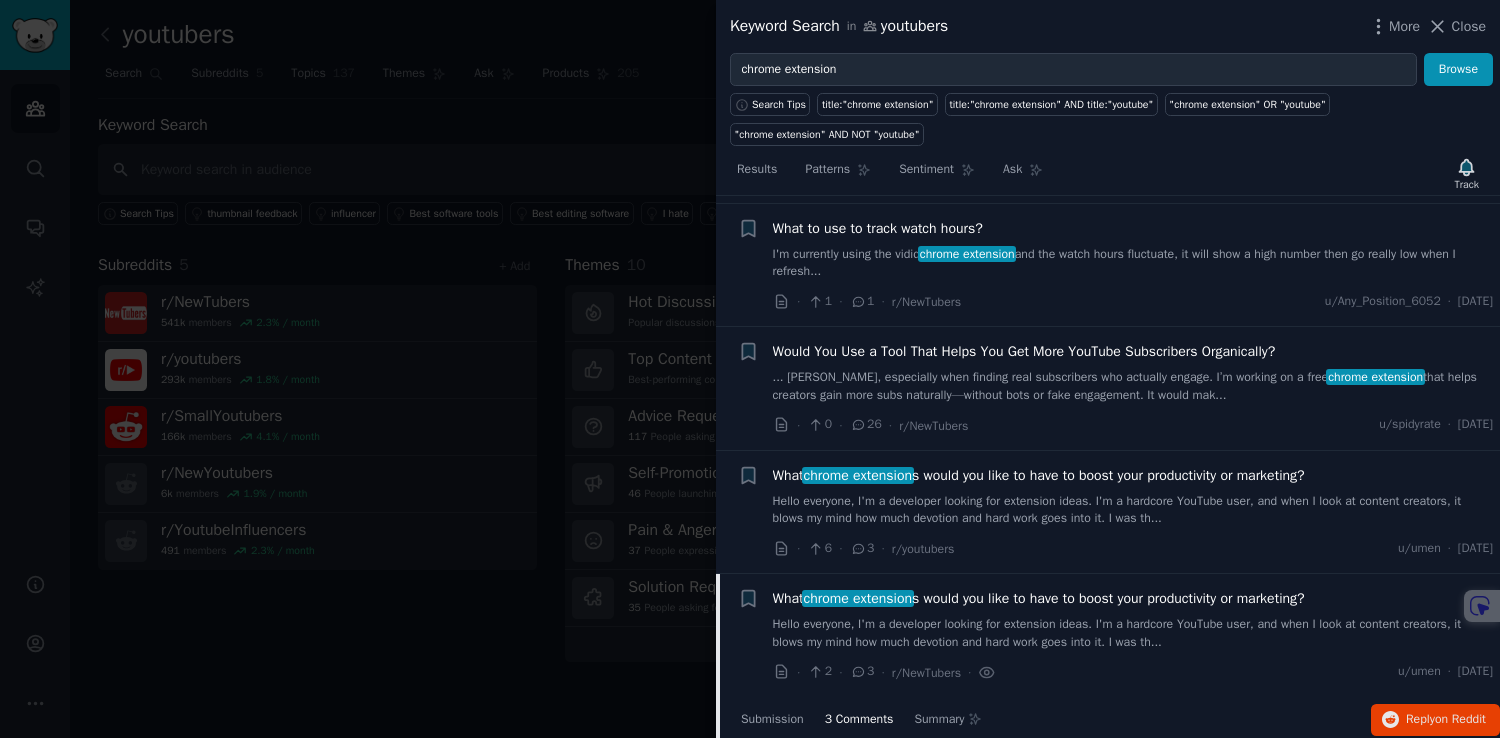 scroll, scrollTop: 1277, scrollLeft: 0, axis: vertical 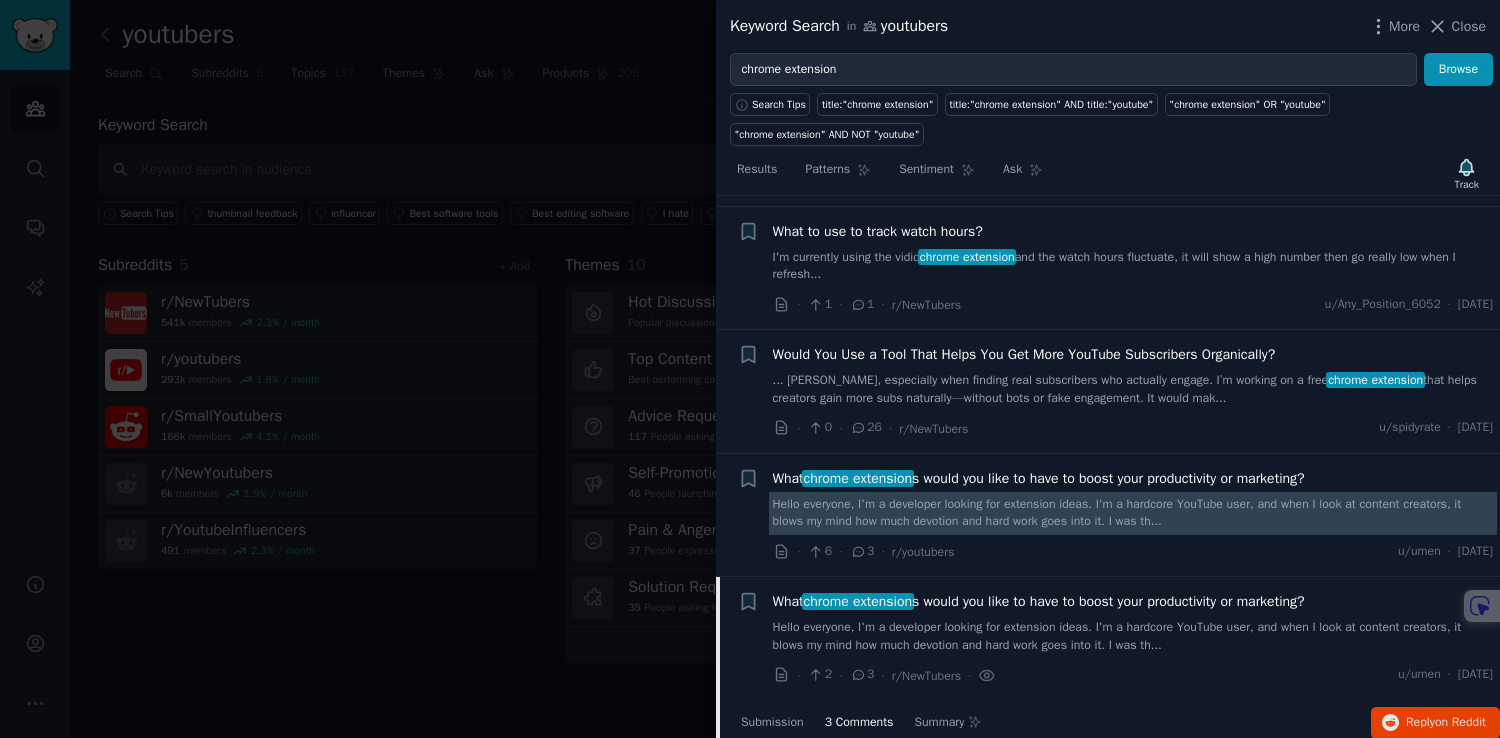 click on "Hello everyone,
I'm a developer looking for extension ideas. I'm a hardcore YouTube user, and when I look at content creators, it blows my mind how much devotion and hard work goes into it.
I was th..." at bounding box center [1133, 513] 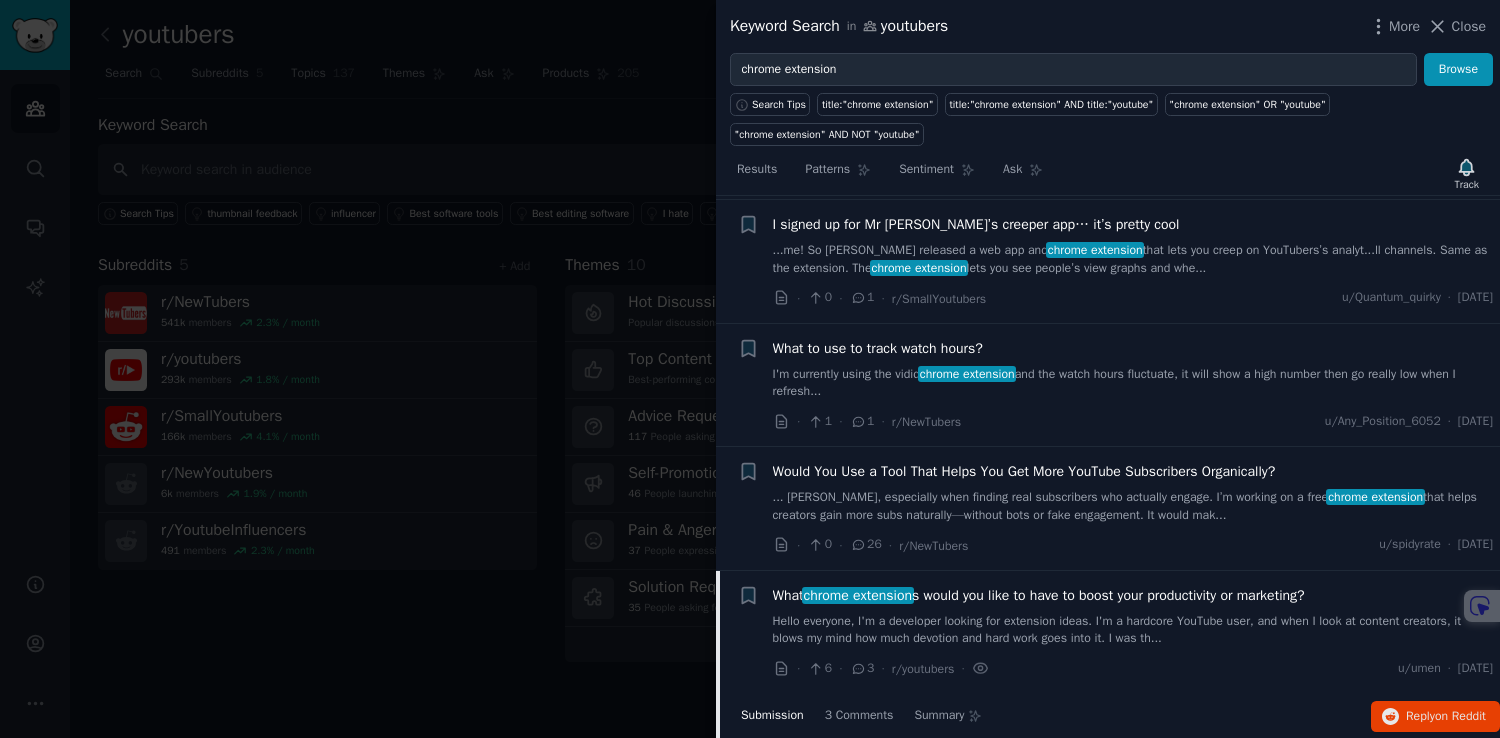 scroll, scrollTop: 1159, scrollLeft: 0, axis: vertical 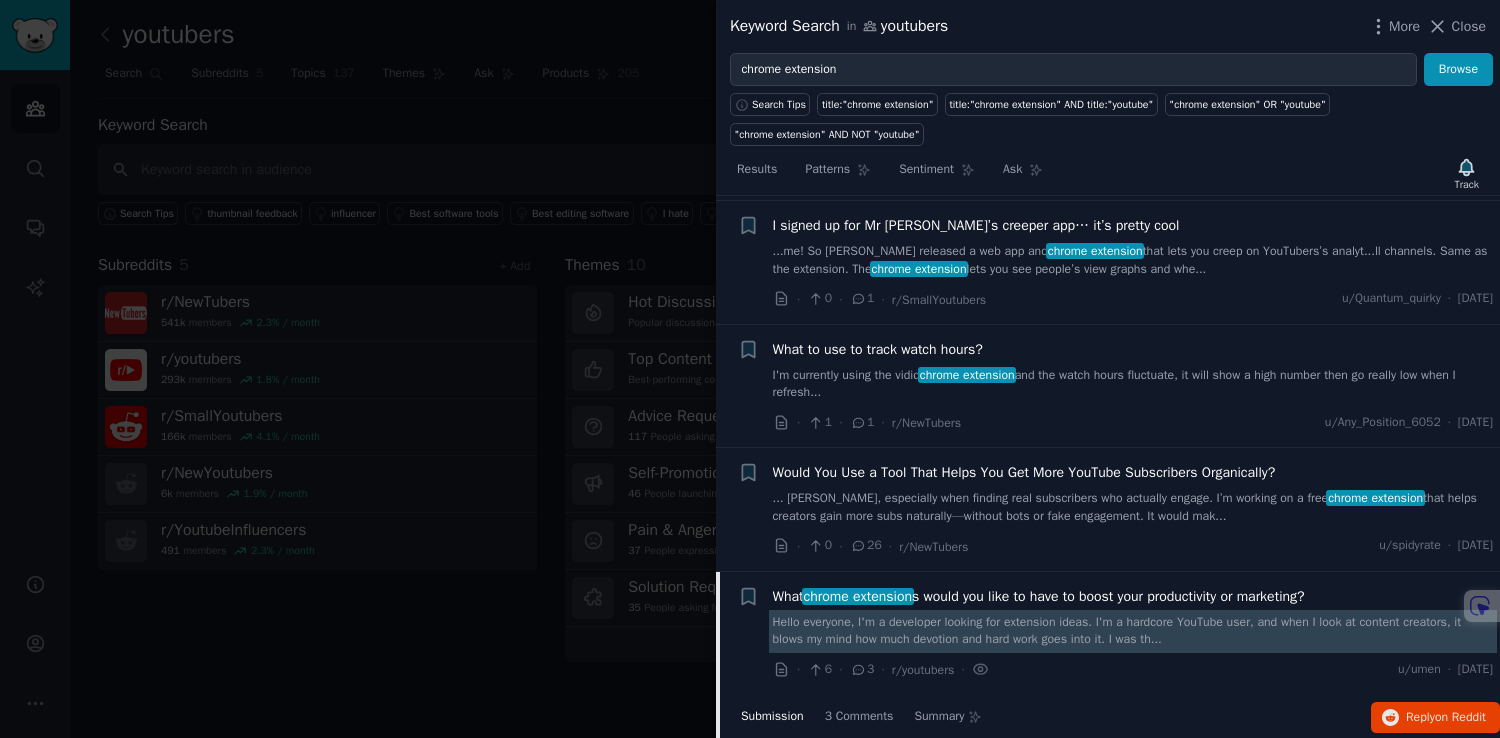 click on "Hello everyone,
I'm a developer looking for extension ideas. I'm a hardcore YouTube user, and when I look at content creators, it blows my mind how much devotion and hard work goes into it.
I was th..." at bounding box center (1133, 631) 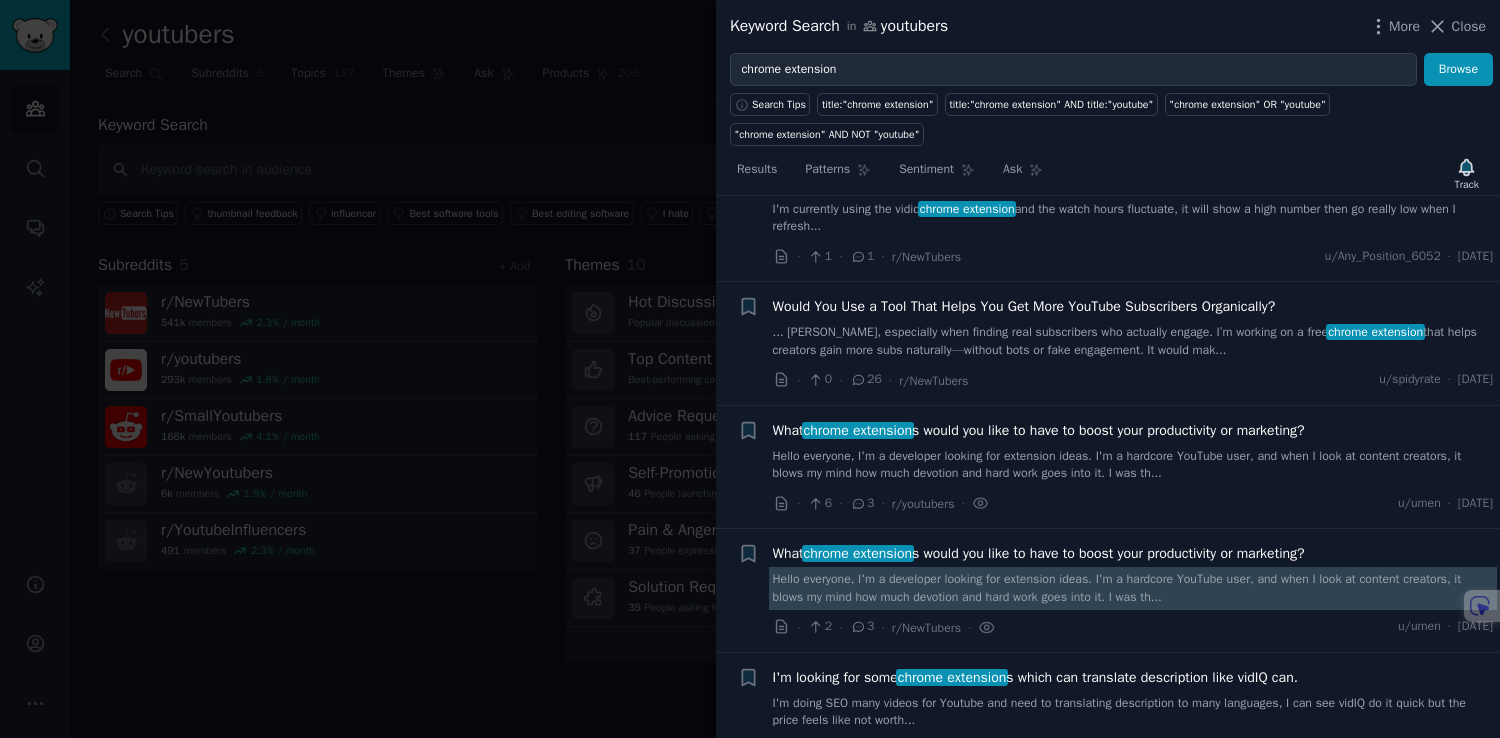 scroll, scrollTop: 1322, scrollLeft: 0, axis: vertical 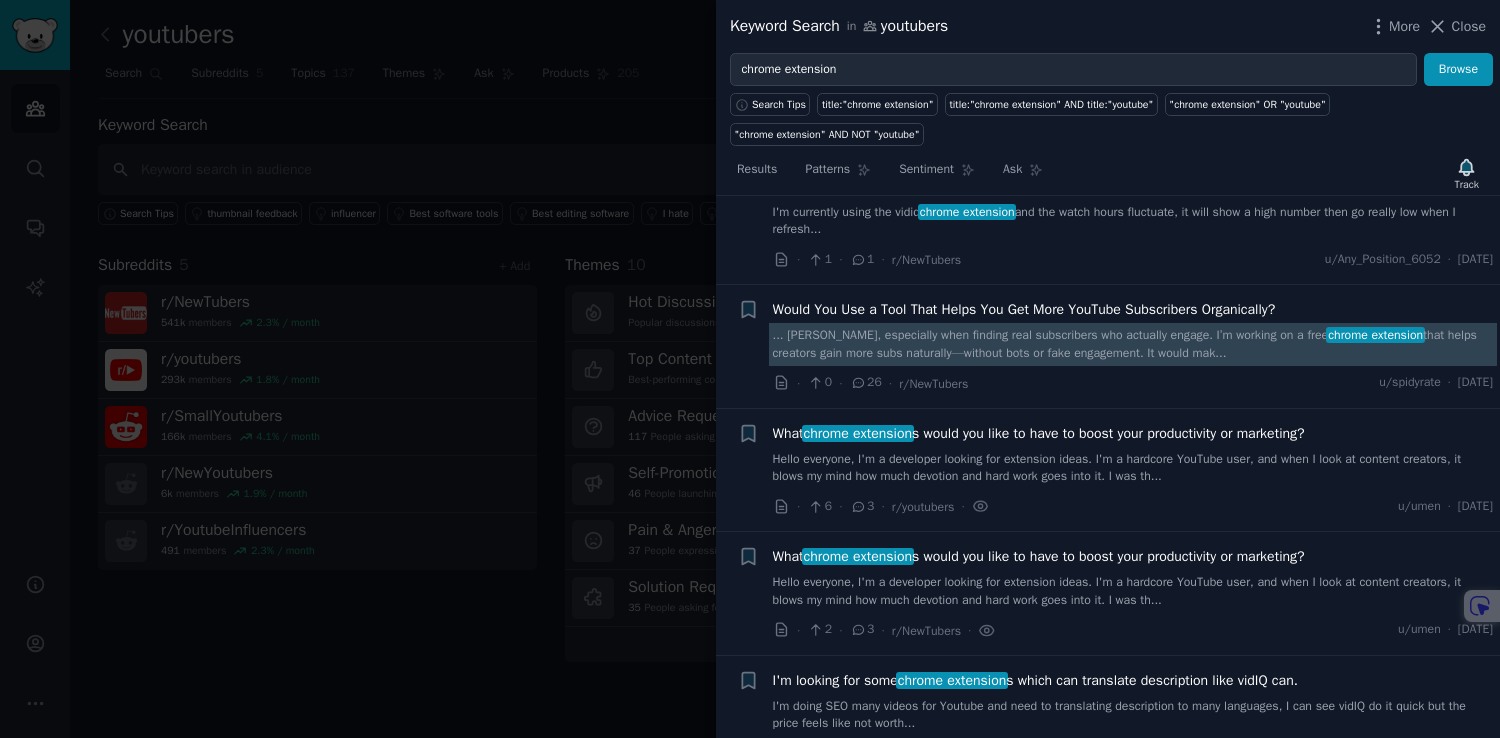 click on "... tough, especially when finding real subscribers who actually engage. I’m working on a free  chrome extension  that helps creators gain more subs naturally—without bots or fake engagement.
It would mak..." at bounding box center (1133, 344) 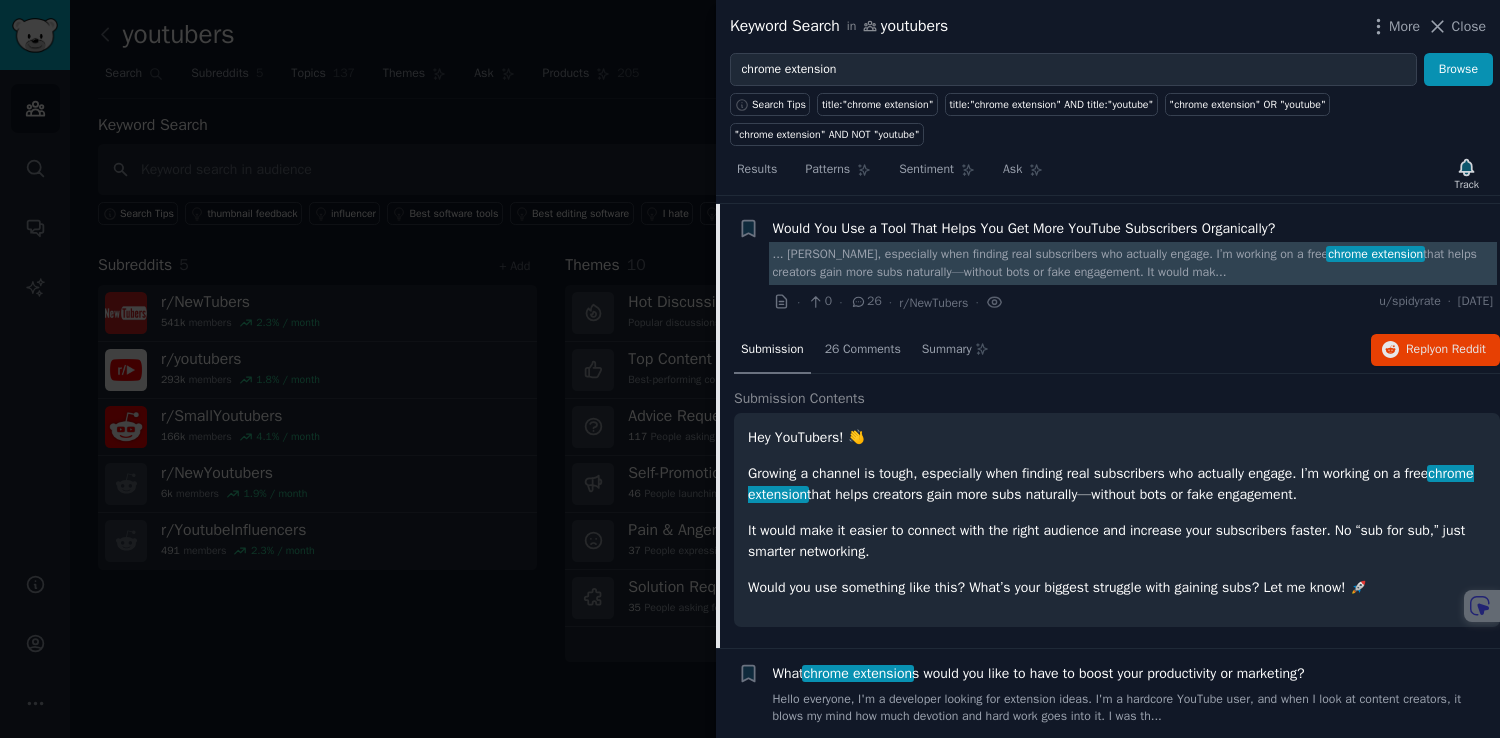 scroll, scrollTop: 1411, scrollLeft: 0, axis: vertical 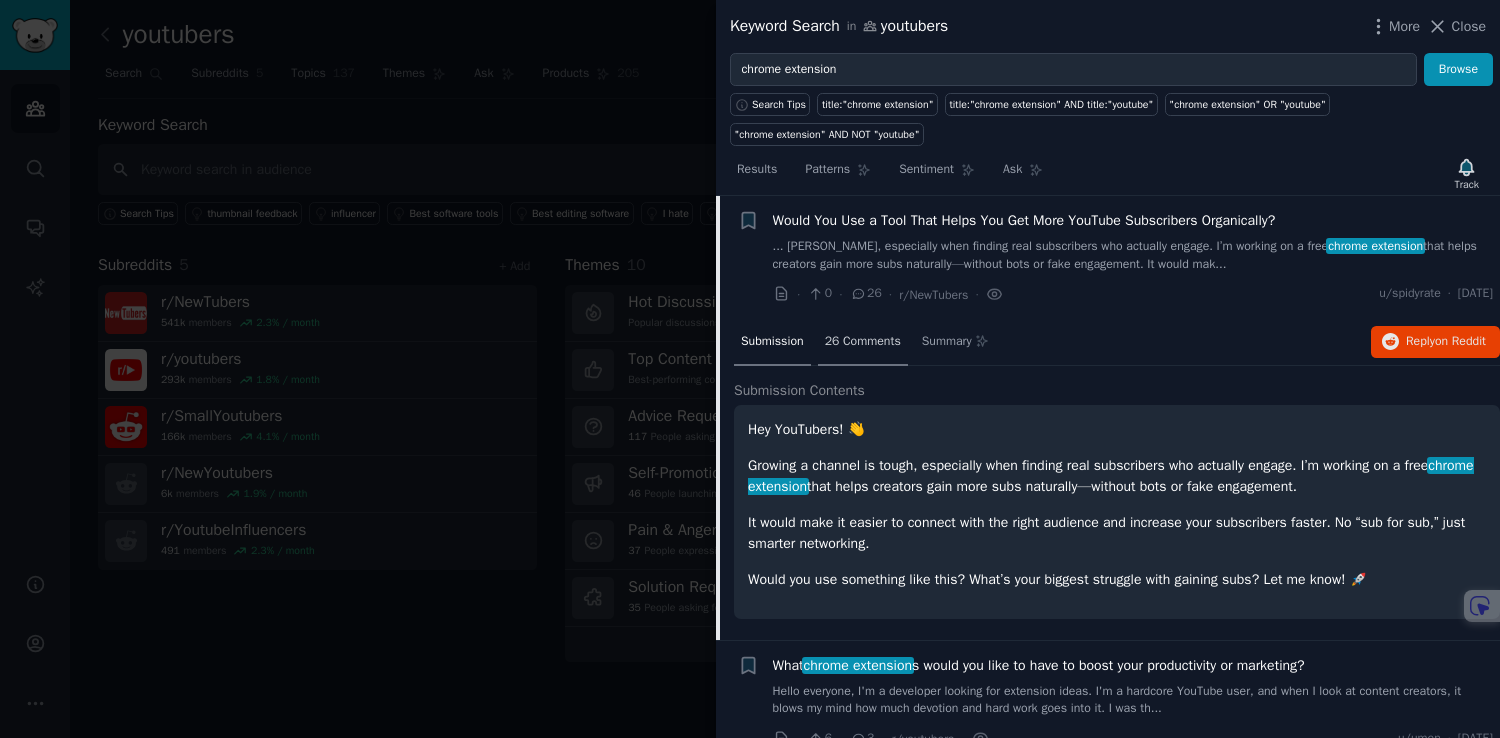 click on "26 Comments" at bounding box center (863, 342) 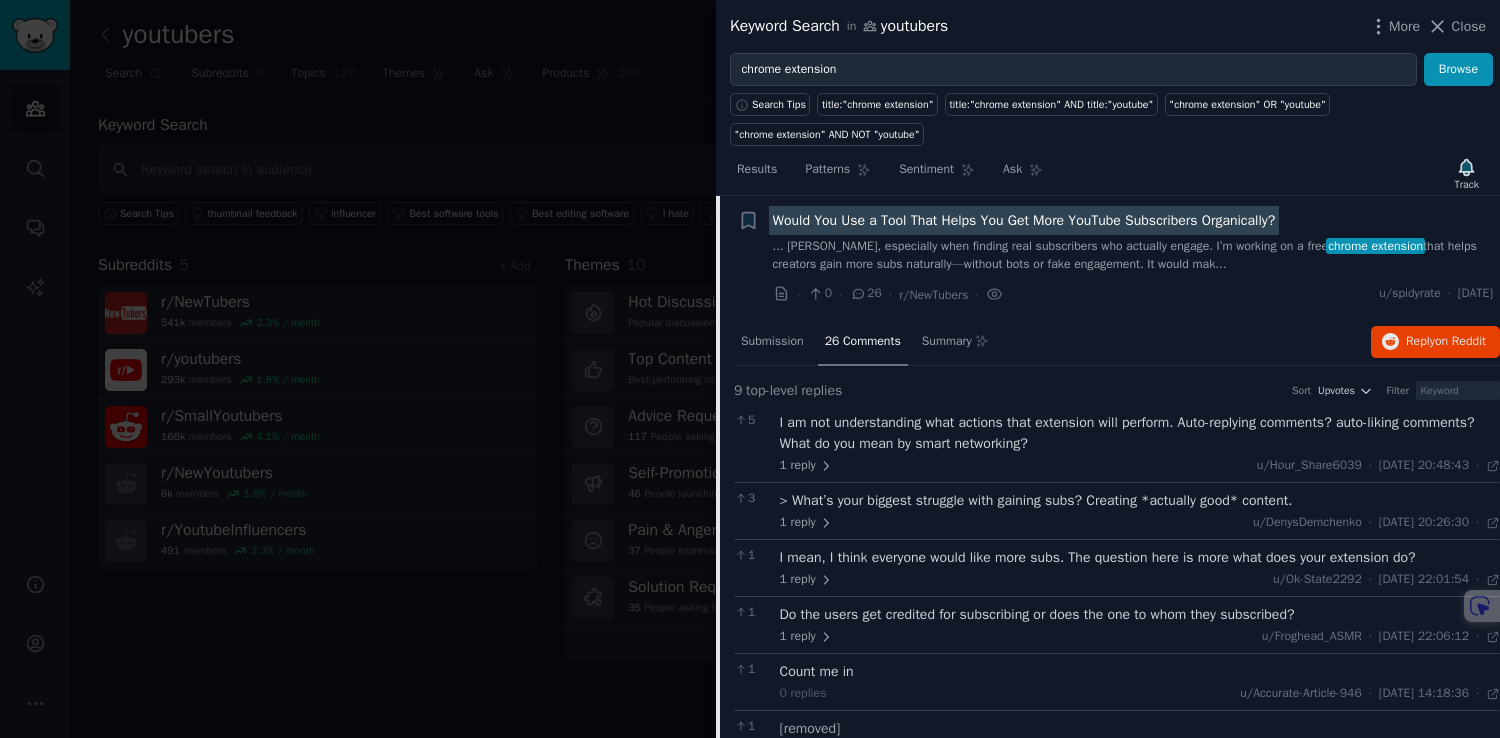 click on "Would You Use a Tool That Helps You Get More YouTube Subscribers Organically?" at bounding box center (1024, 220) 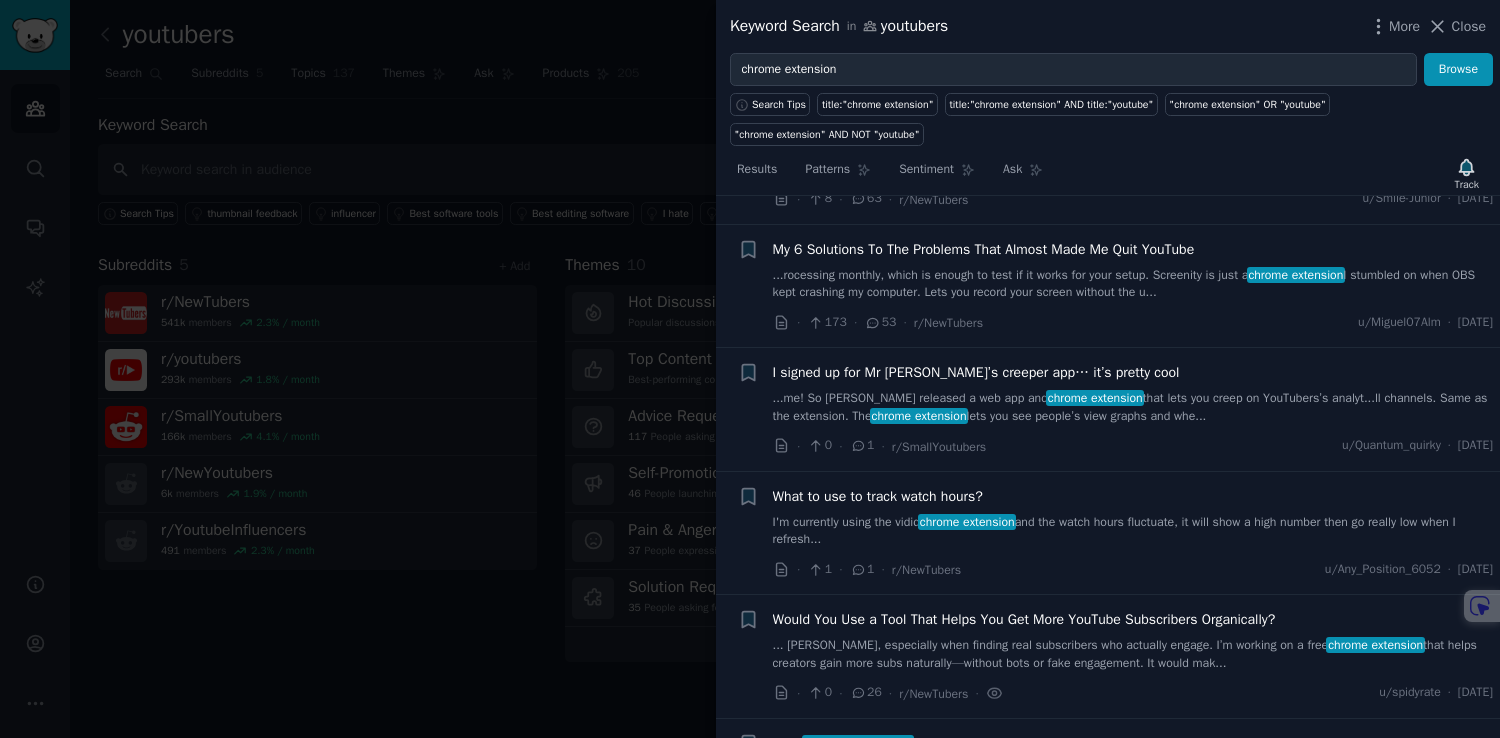 scroll, scrollTop: 992, scrollLeft: 0, axis: vertical 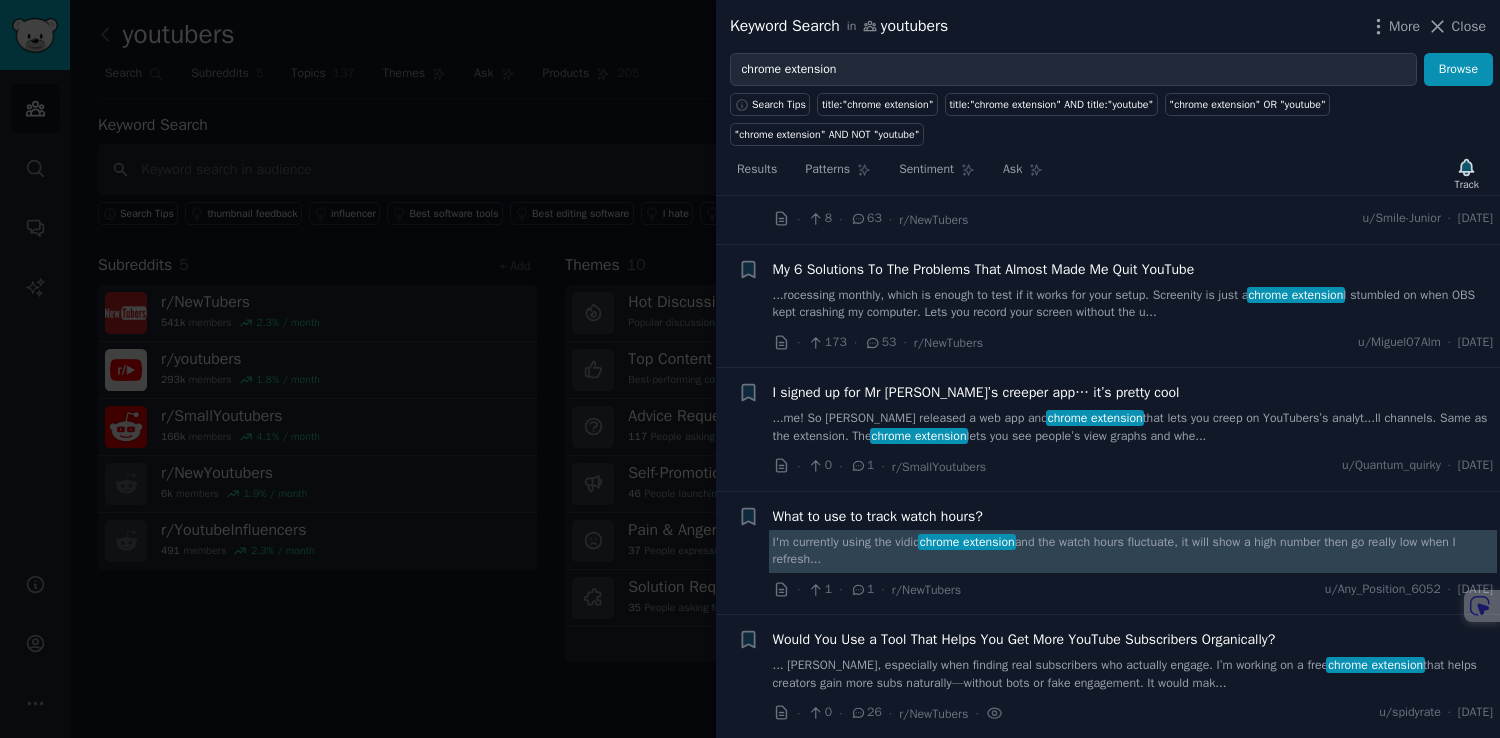 click on "I'm currently using the vidiq  chrome extension  and the watch hours fluctuate, it will show a high number then go really low when I refresh..." at bounding box center [1133, 551] 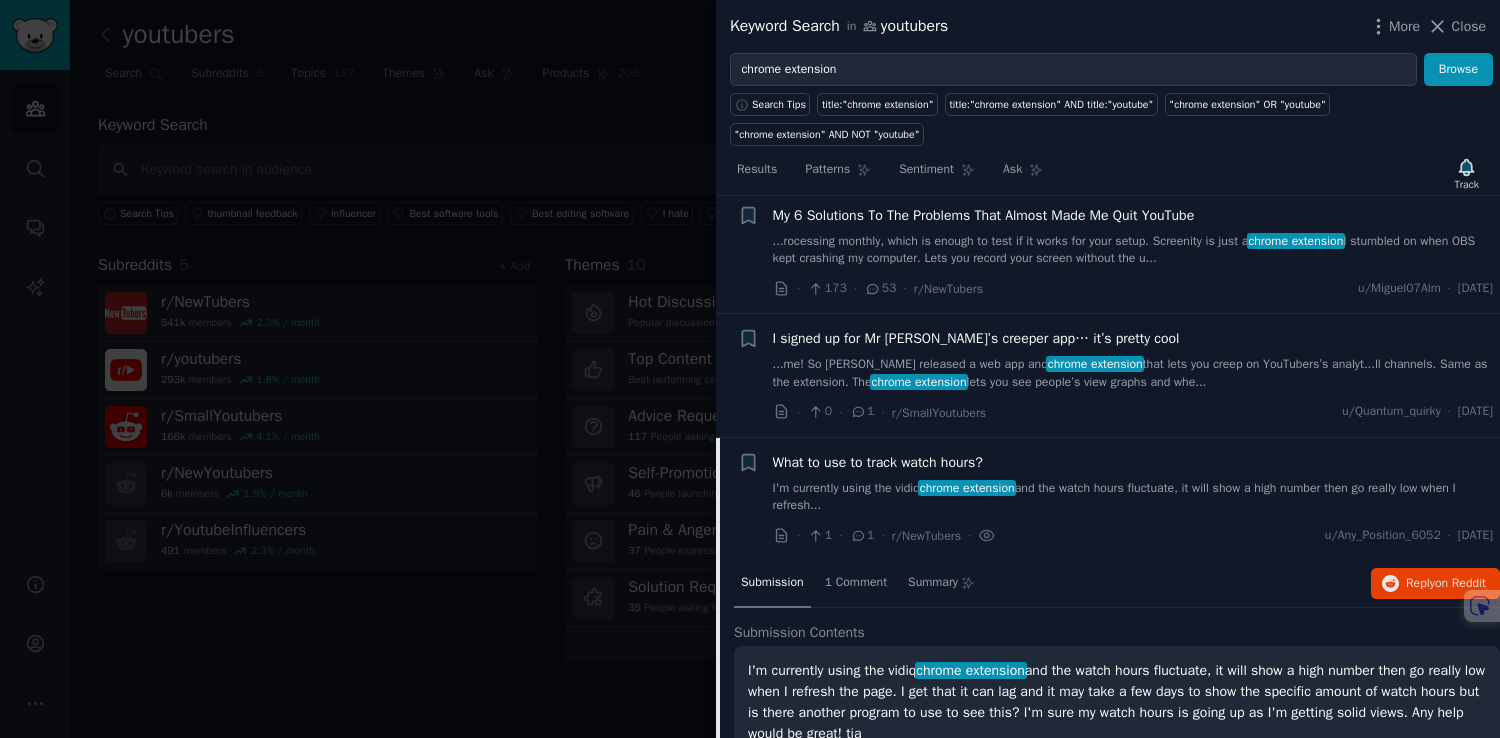 scroll, scrollTop: 1042, scrollLeft: 0, axis: vertical 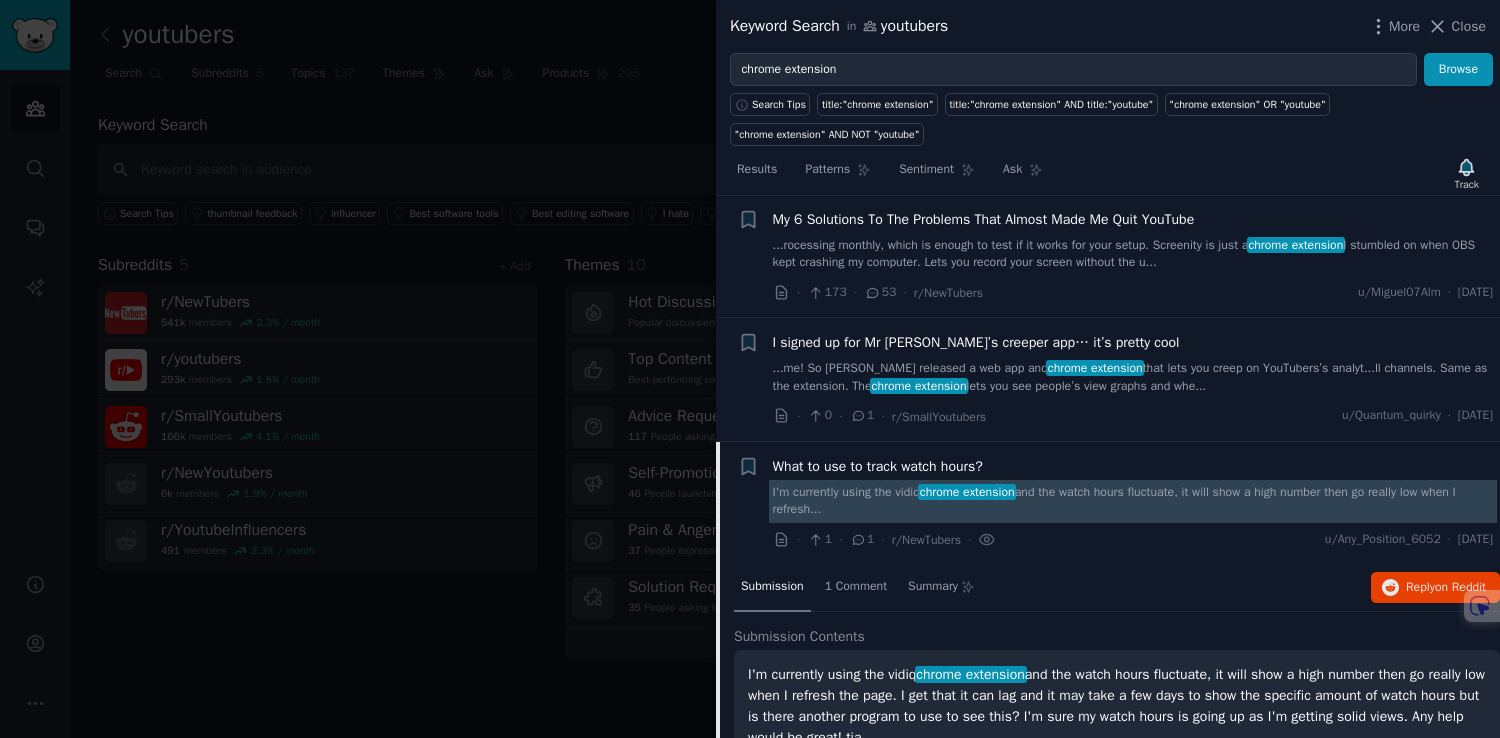 click on "I'm currently using the vidiq  chrome extension  and the watch hours fluctuate, it will show a high number then go really low when I refresh..." at bounding box center [1133, 501] 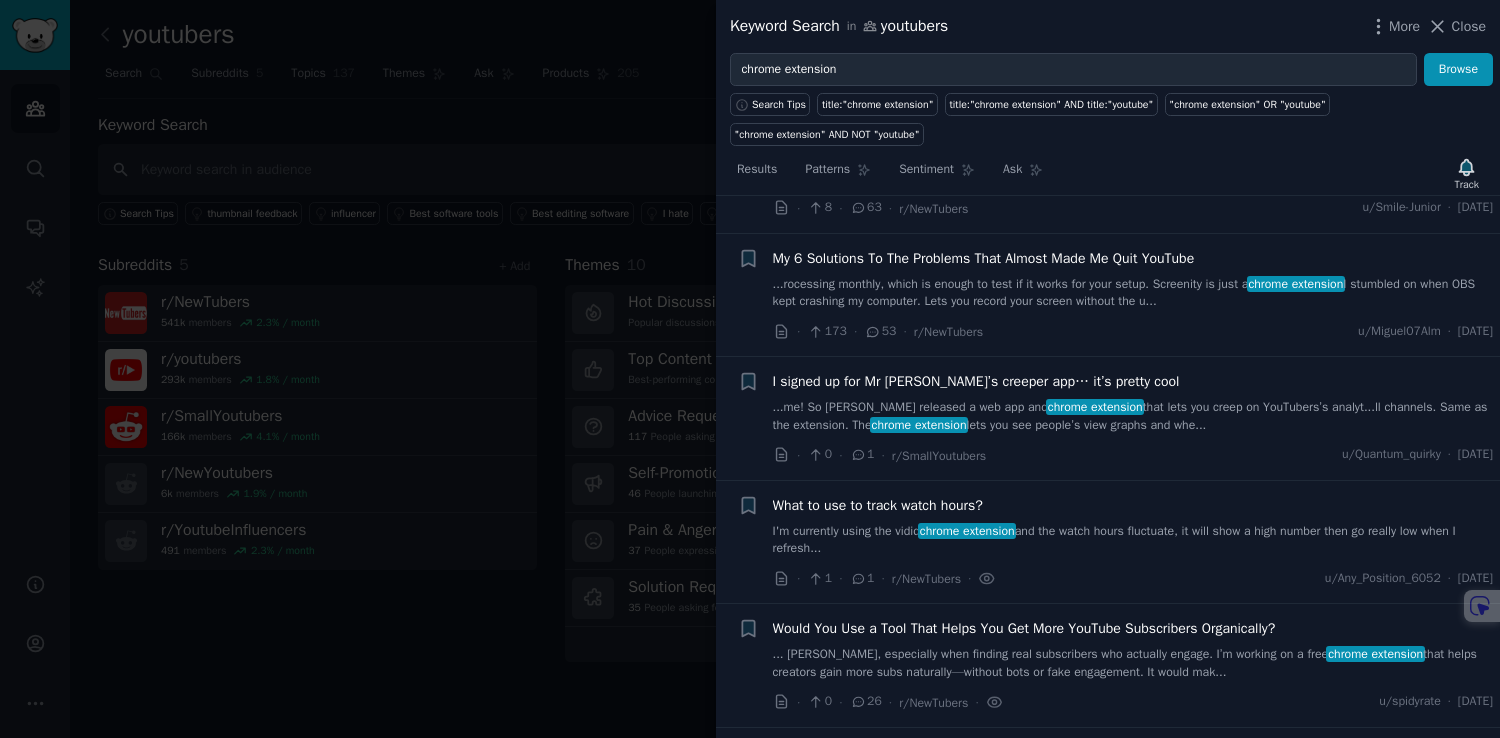 scroll, scrollTop: 998, scrollLeft: 0, axis: vertical 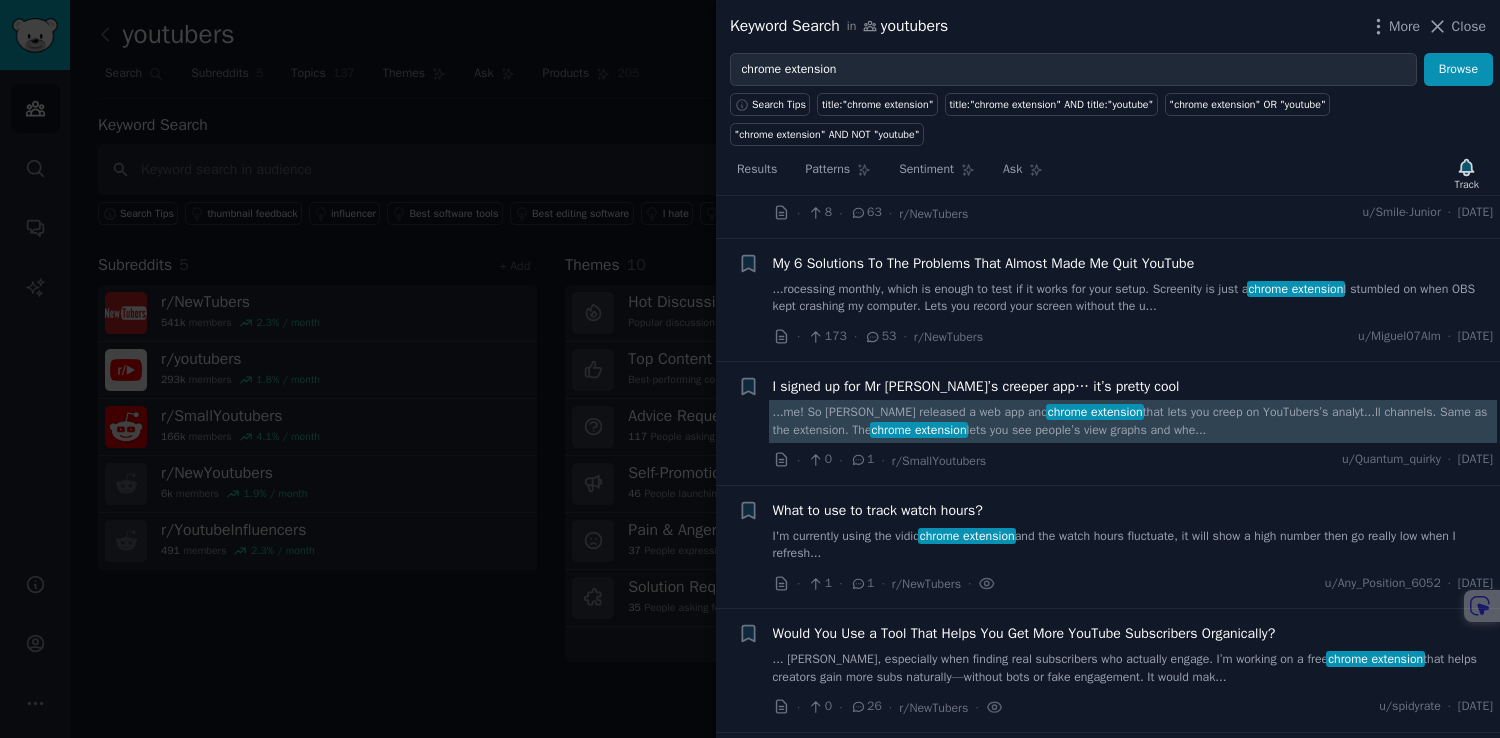 click on "...me!
So king Jimmy released a web app and  chrome extension  that lets you creep on YouTubers’s analyt...ll channels. Same as the extension.
The  chrome extension  lets you see people’s view graphs and whe..." at bounding box center [1133, 421] 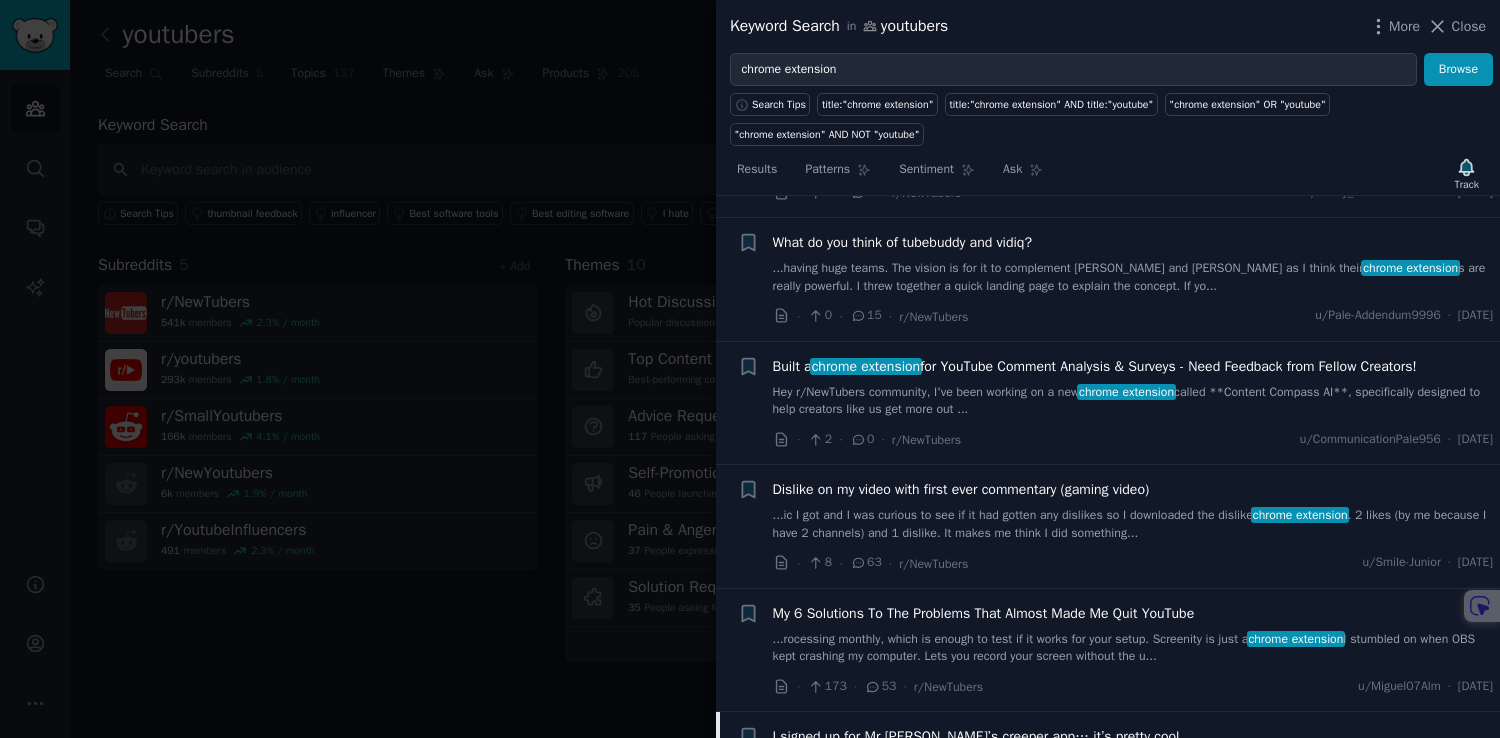 scroll, scrollTop: 630, scrollLeft: 0, axis: vertical 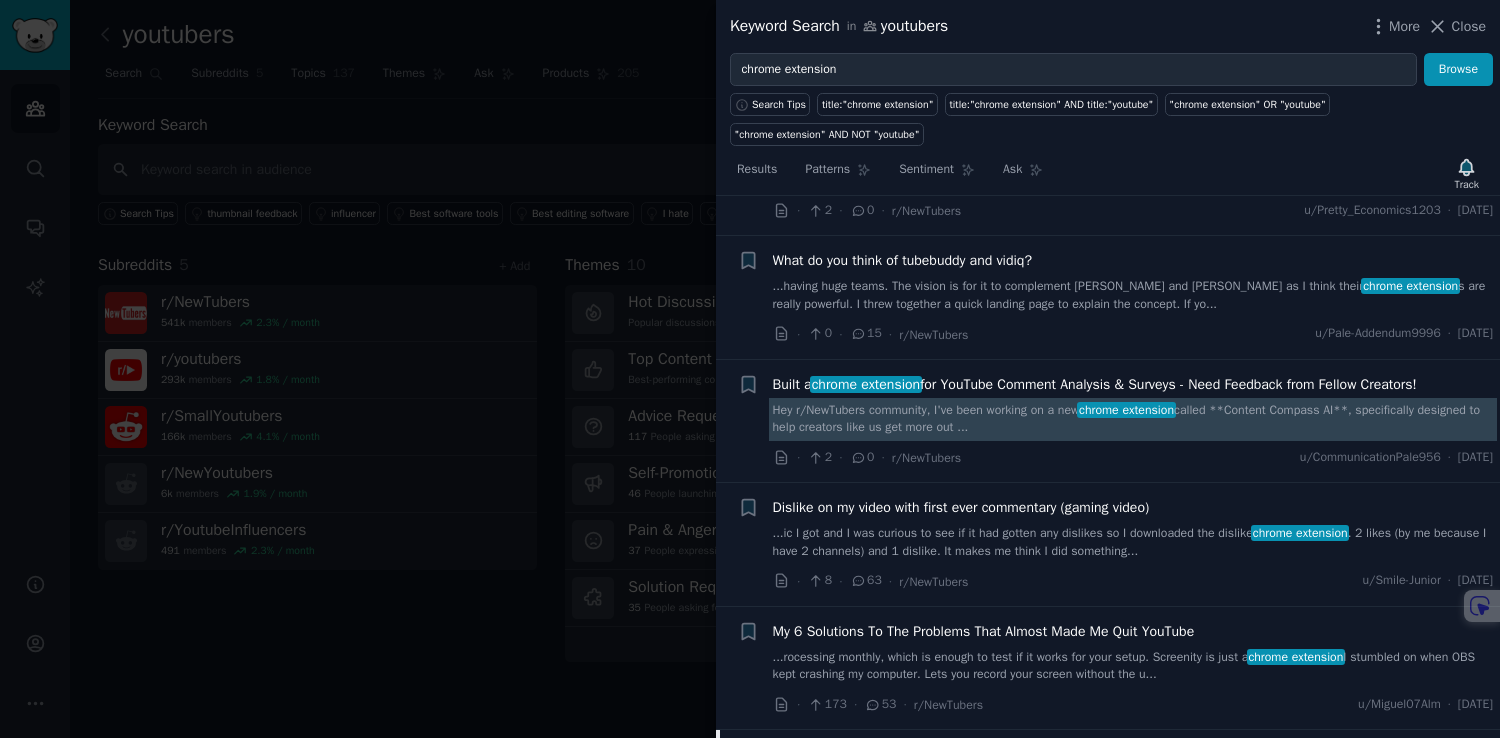click on "Hey r/NewTubers community,
I've been working on a new  chrome extension  called **Content Compass AI**, specifically designed to help creators like us get more out ..." at bounding box center [1133, 419] 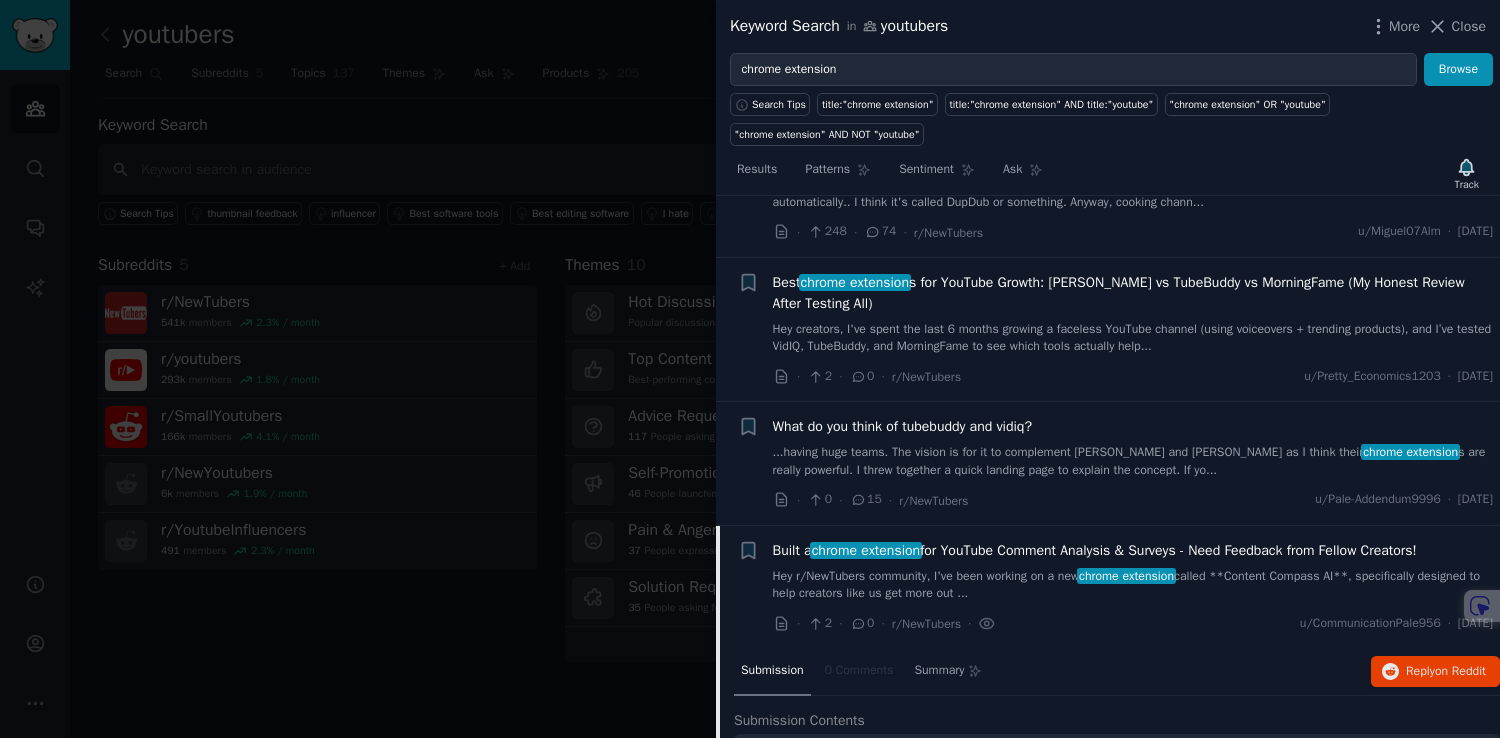 scroll, scrollTop: 462, scrollLeft: 0, axis: vertical 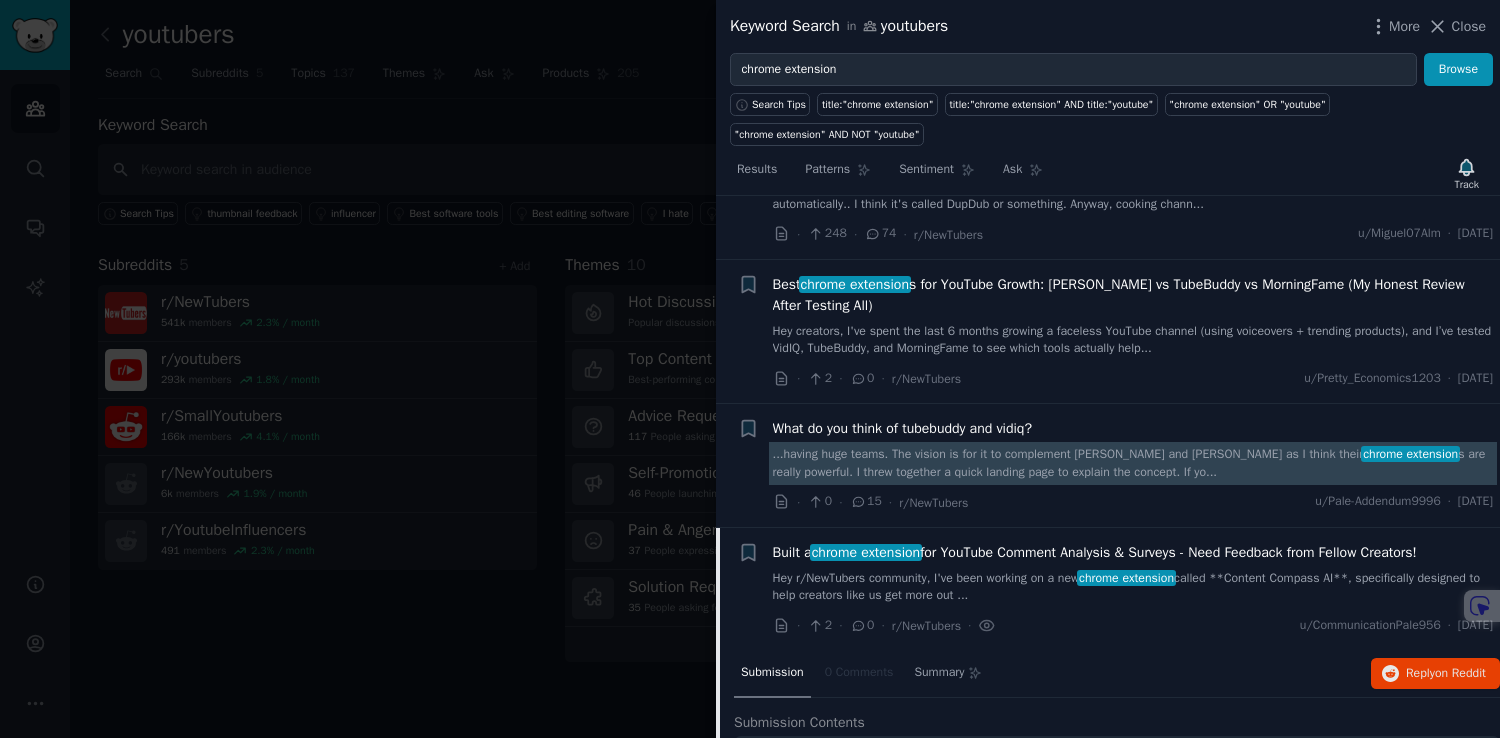 click on "...having huge teams. The vision is for it to complement  TubeBuddy and VidIQ as I think their  chrome extension s are really powerful.
I threw together a quick landing page to explain the concept. If yo..." at bounding box center (1133, 463) 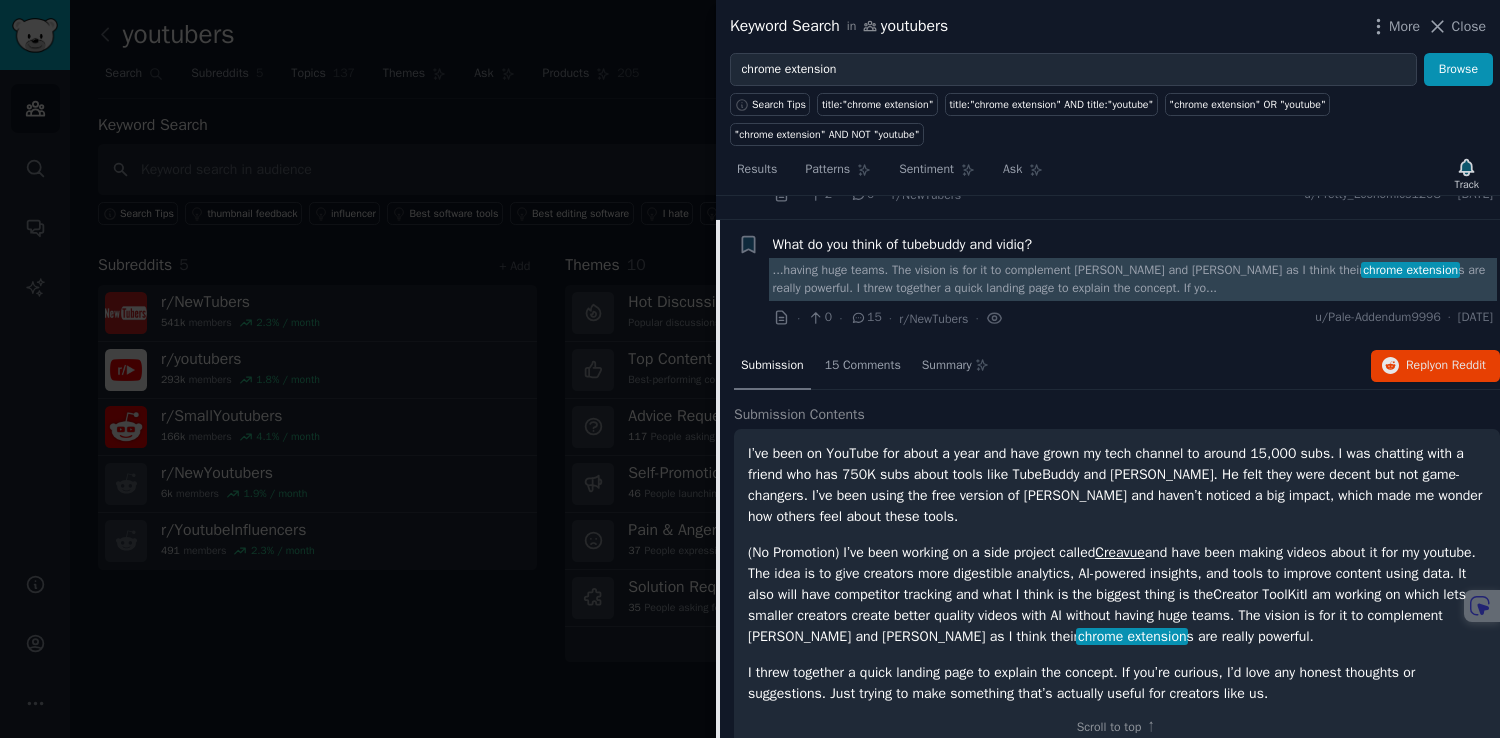 scroll, scrollTop: 670, scrollLeft: 0, axis: vertical 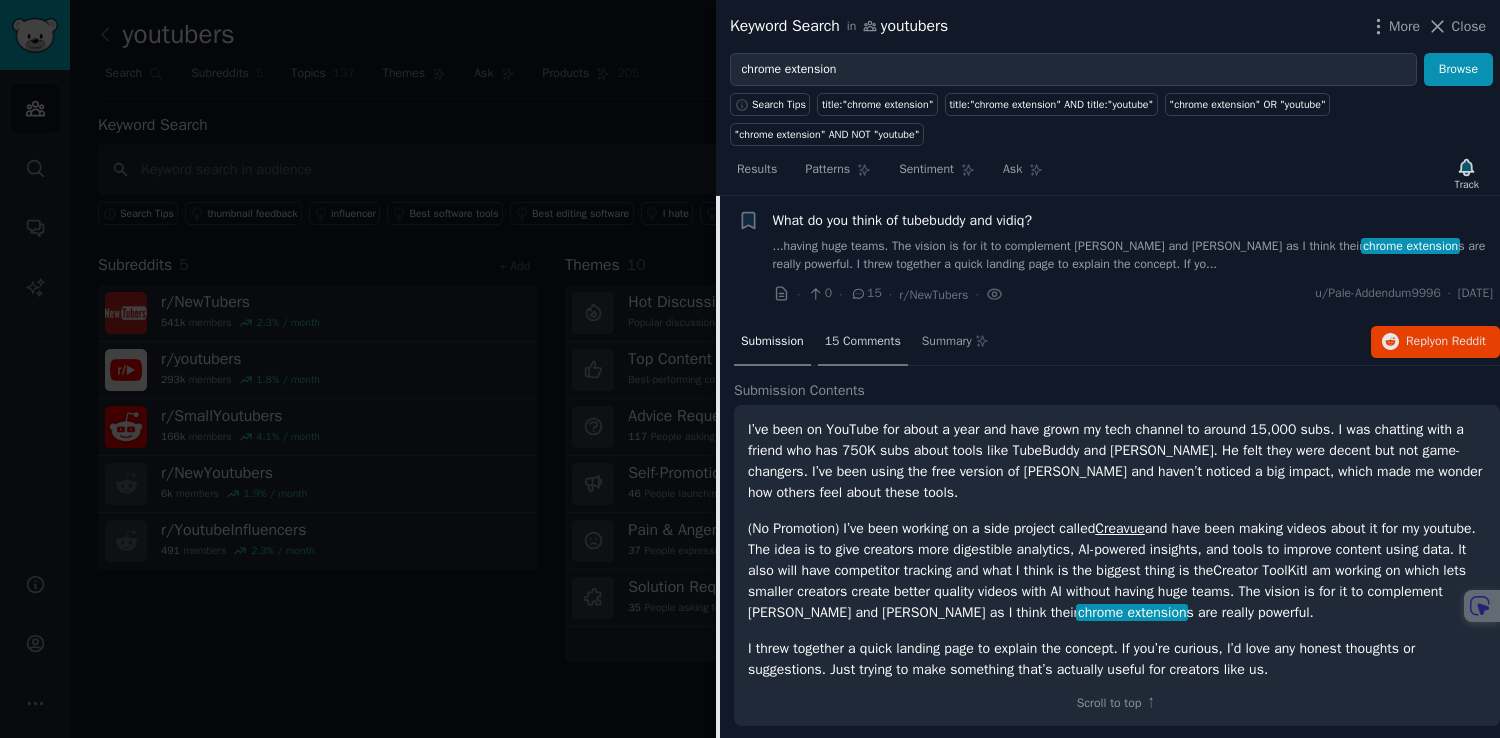 click on "15 Comments" at bounding box center (863, 342) 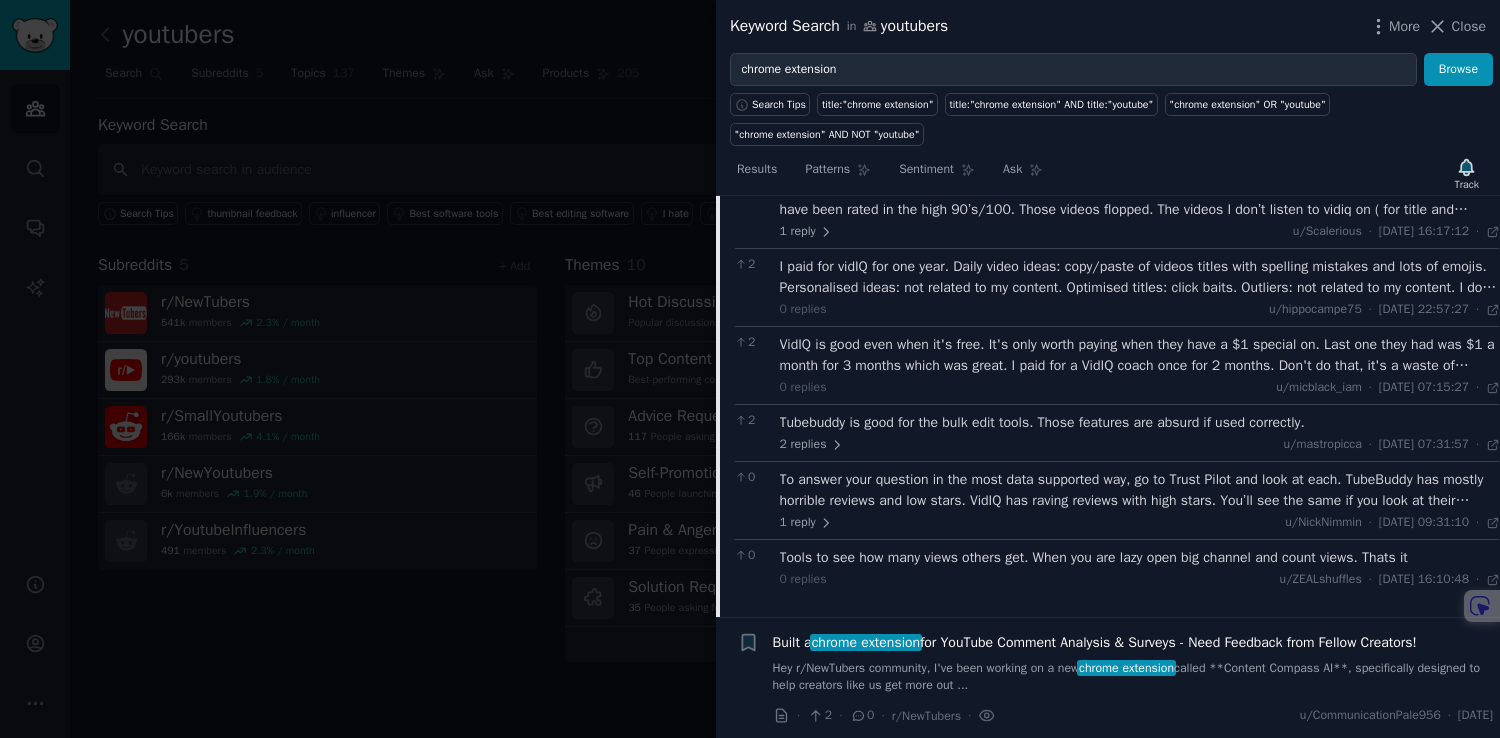 scroll, scrollTop: 972, scrollLeft: 0, axis: vertical 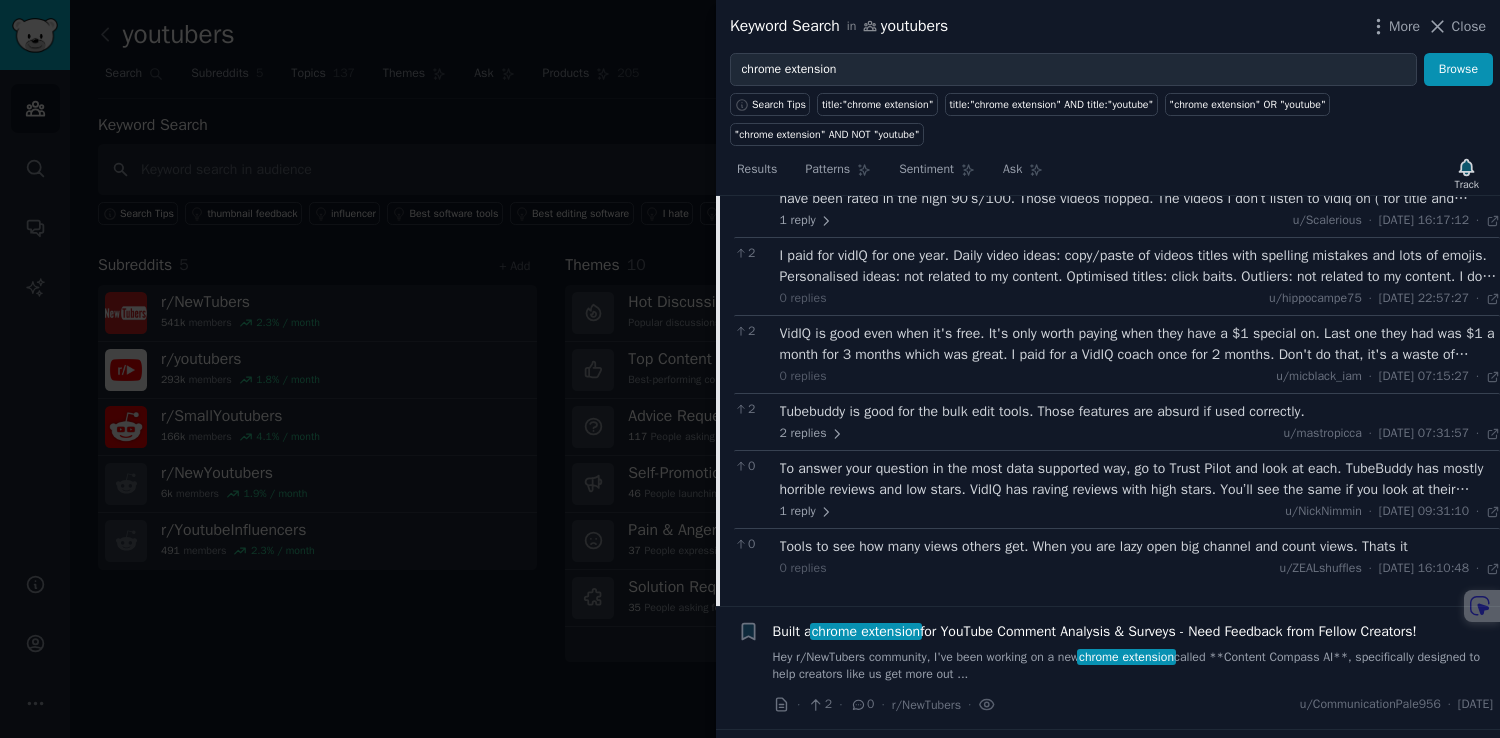 click on "To answer your question in the most data supported way, go to Trust Pilot and look at each.
TubeBuddy has mostly horrible reviews and low stars. VidIQ has raving reviews with high stars. You’ll see the same if you look at their extension in the chrome store.
The only thing that’s good about TubeBuddy now is the bulk update tool but CreativeFuel.ai has that now too so there isn’t any real reason to use TubeBuddy anymore." at bounding box center [1140, 479] 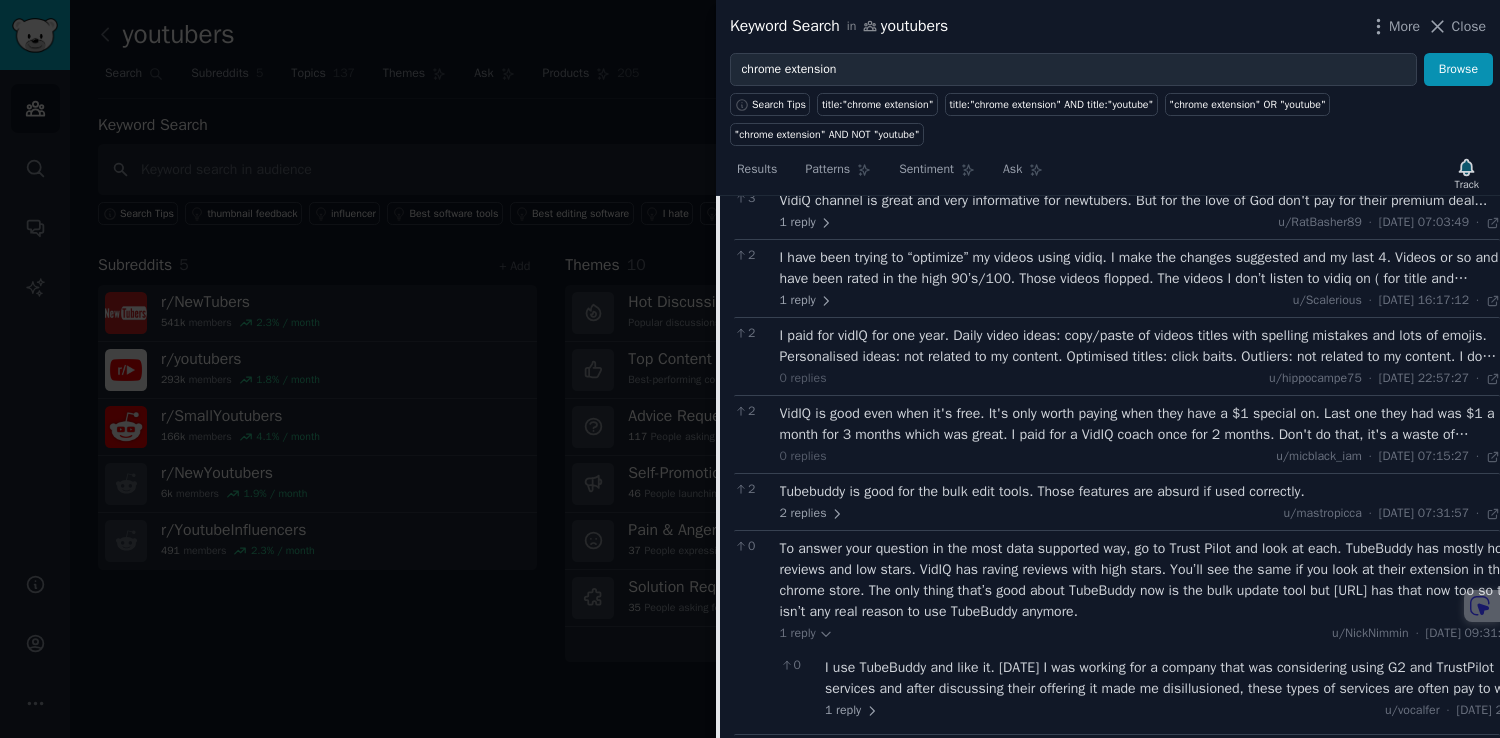 scroll, scrollTop: 890, scrollLeft: 0, axis: vertical 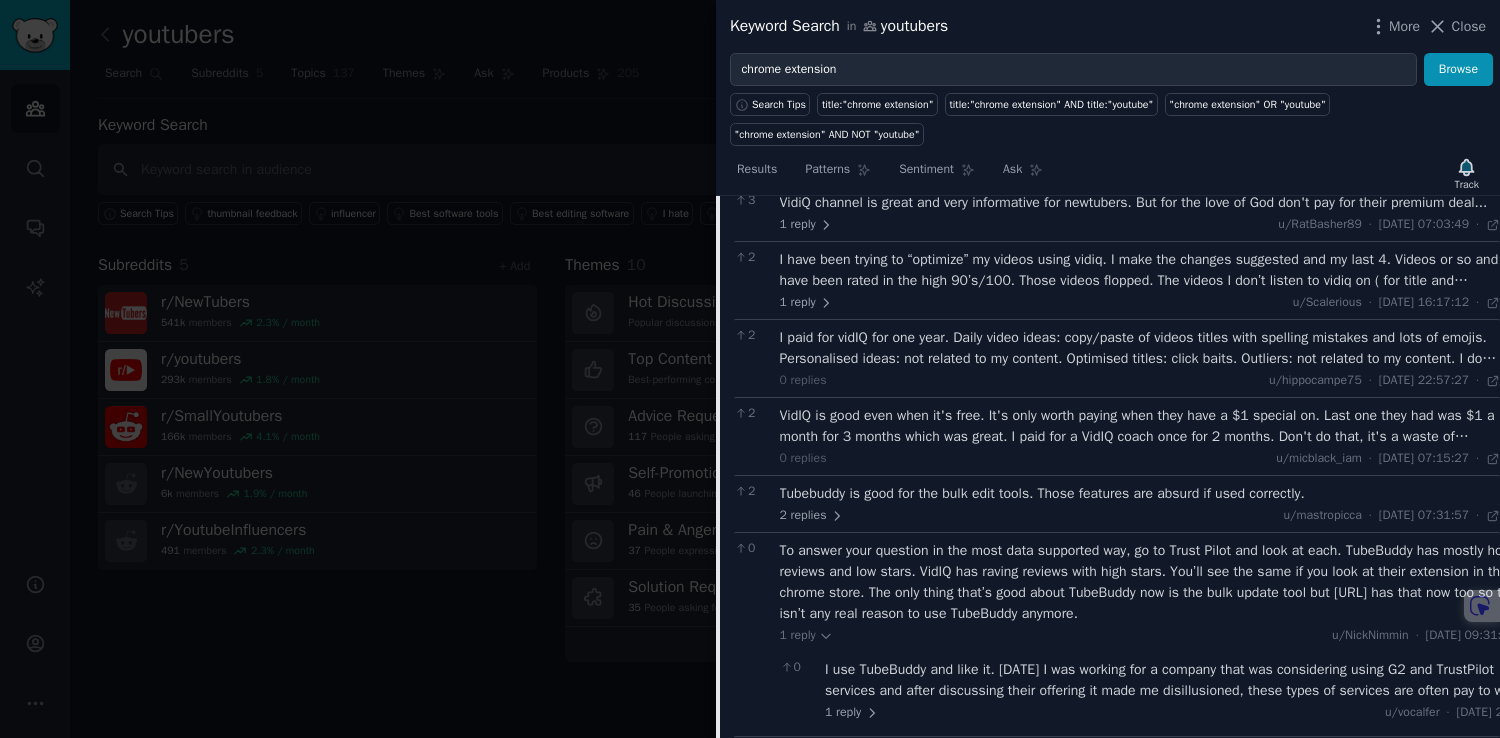 click on "I paid for vidIQ for one year. Daily video ideas: copy/paste of videos titles with spelling mistakes and lots of emojis. Personalised ideas: not related to my content. Optimised titles: click baits. Outliers: not related to my content. I don’t recommend." at bounding box center (1140, 348) 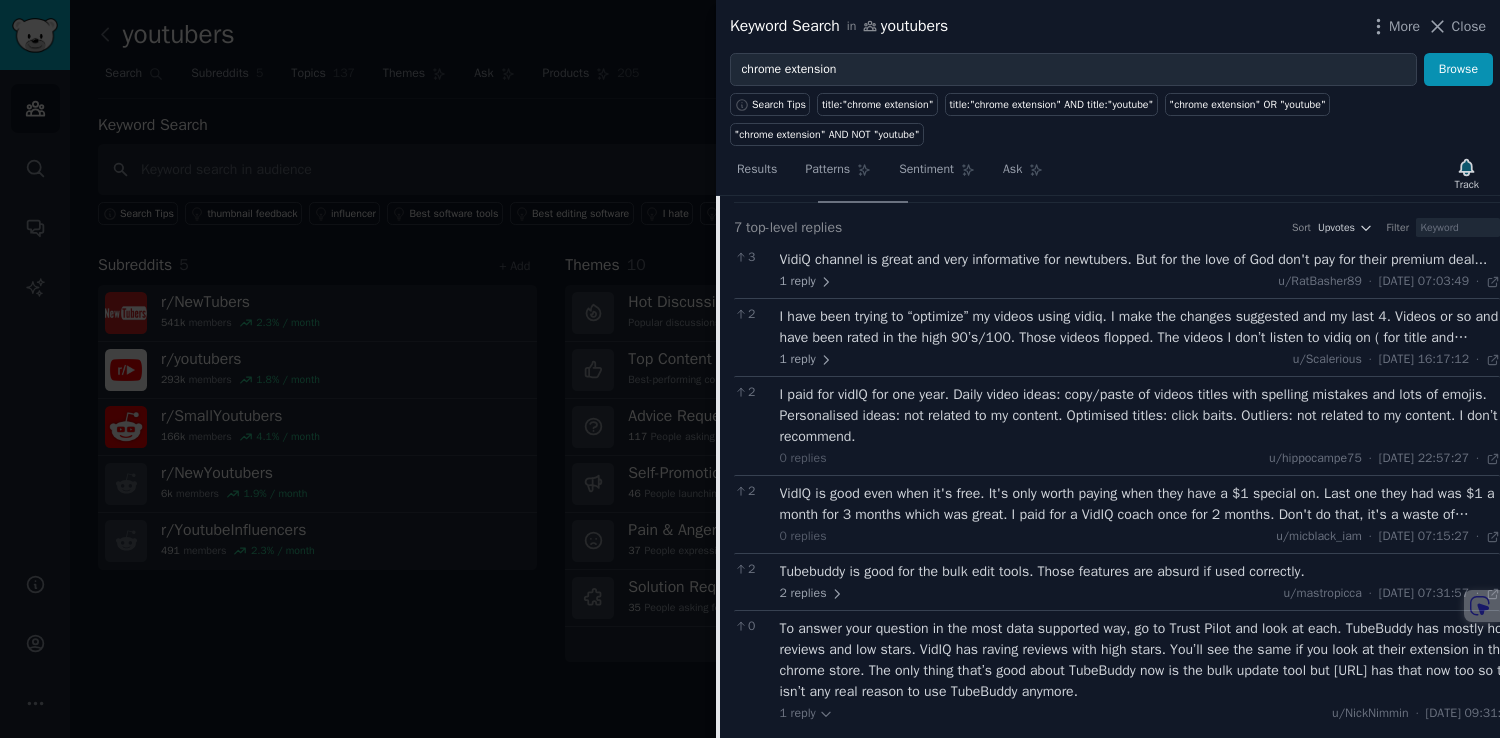 scroll, scrollTop: 816, scrollLeft: 0, axis: vertical 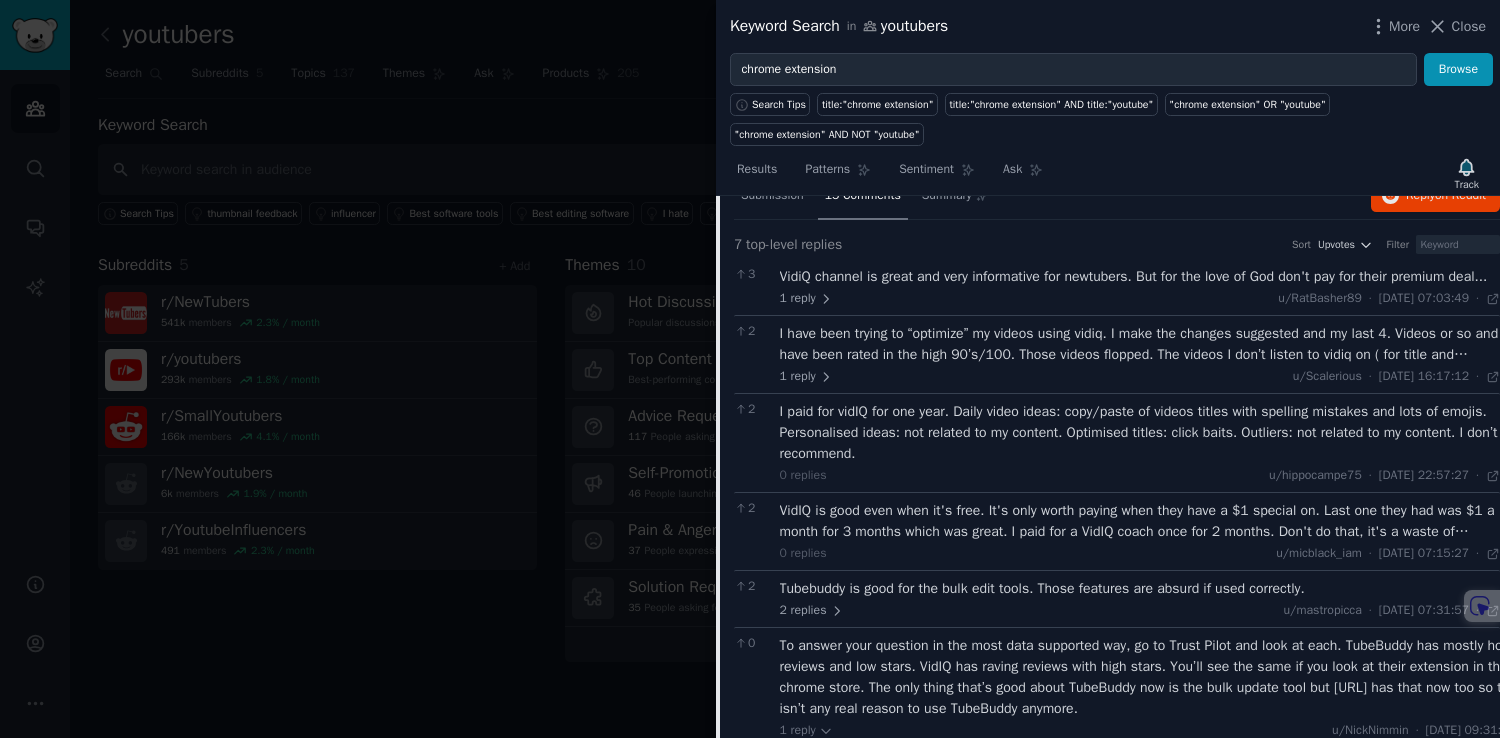 click on "VidiQ channel is great and very informative for newtubers. But for the love of God don't pay for their premium deal..." at bounding box center (1140, 276) 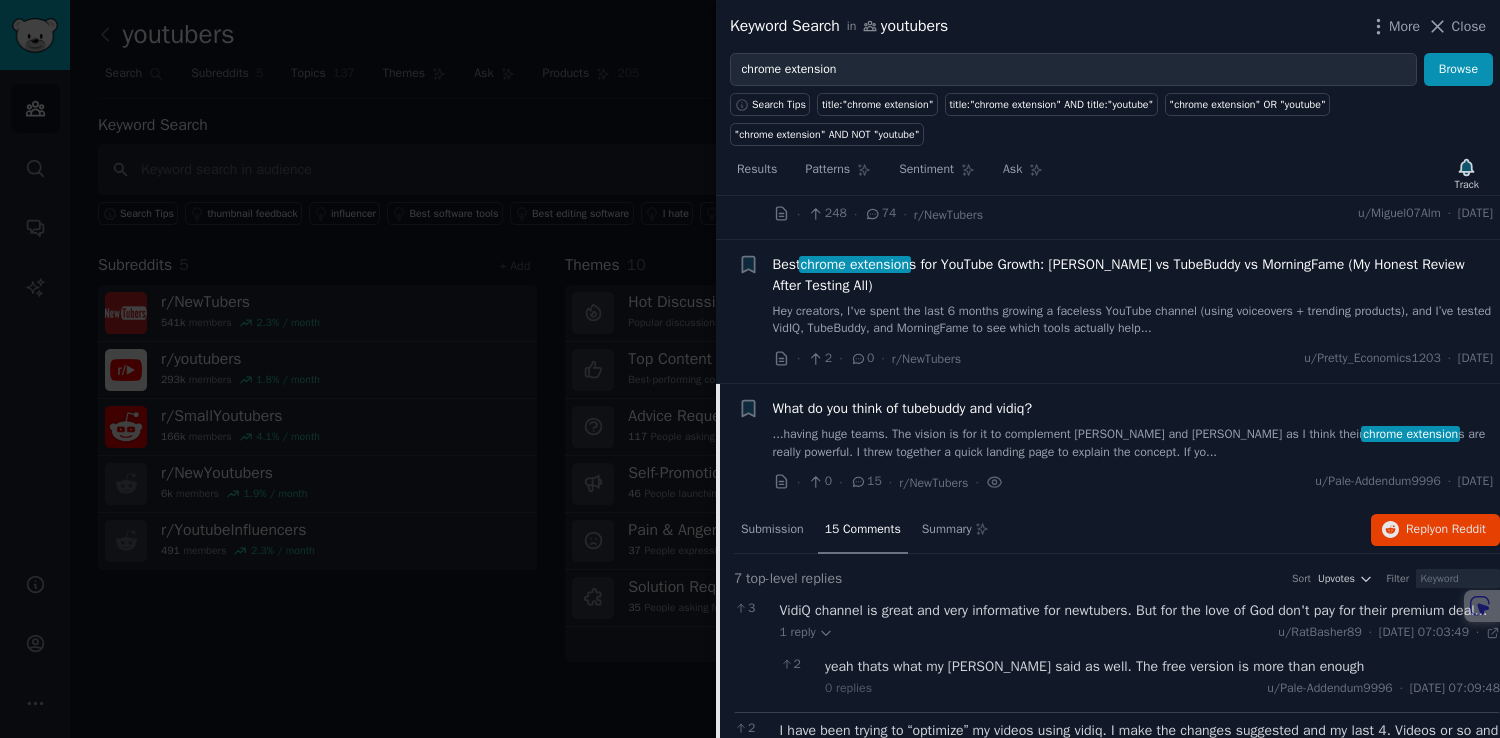 scroll, scrollTop: 481, scrollLeft: 0, axis: vertical 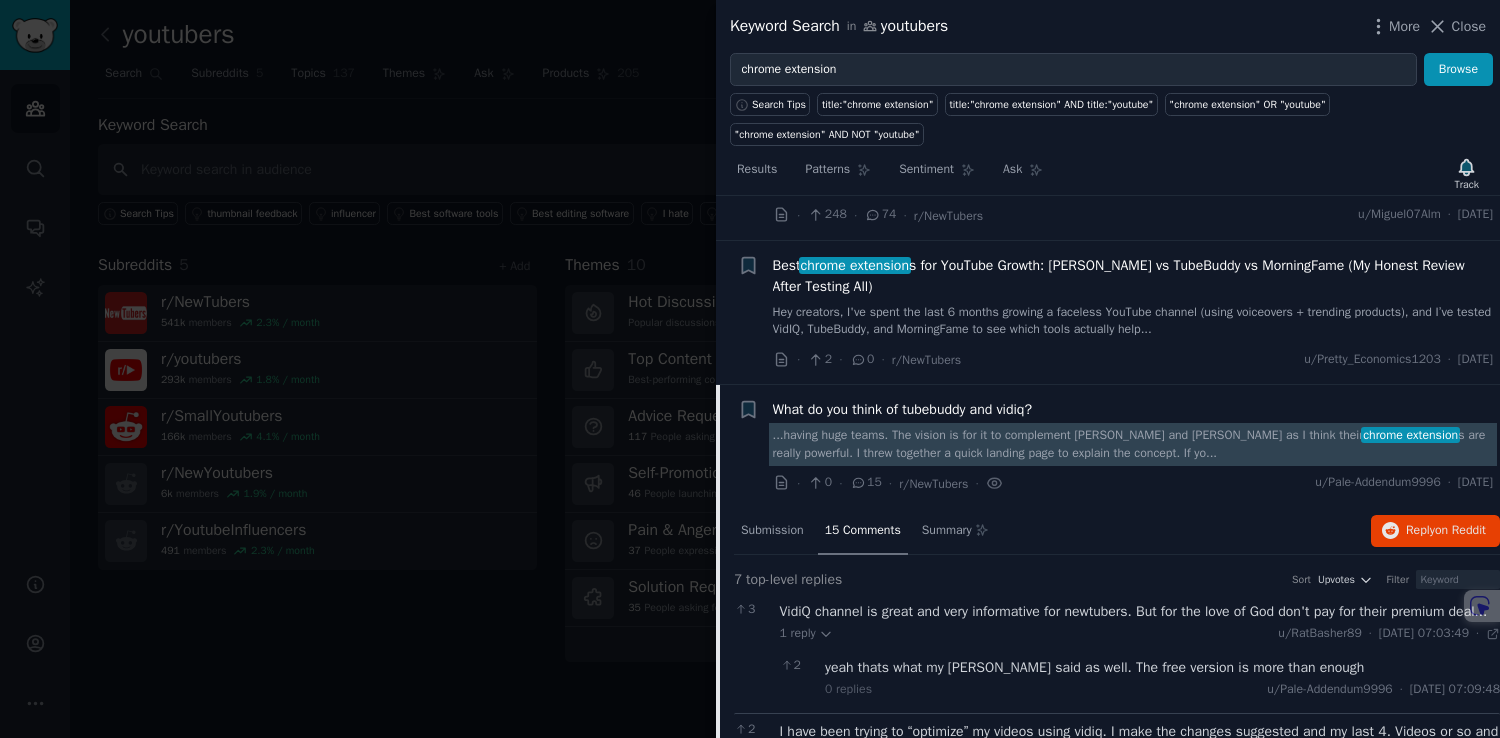 click on "...having huge teams. The vision is for it to complement  TubeBuddy and VidIQ as I think their  chrome extension s are really powerful.
I threw together a quick landing page to explain the concept. If yo..." at bounding box center [1133, 444] 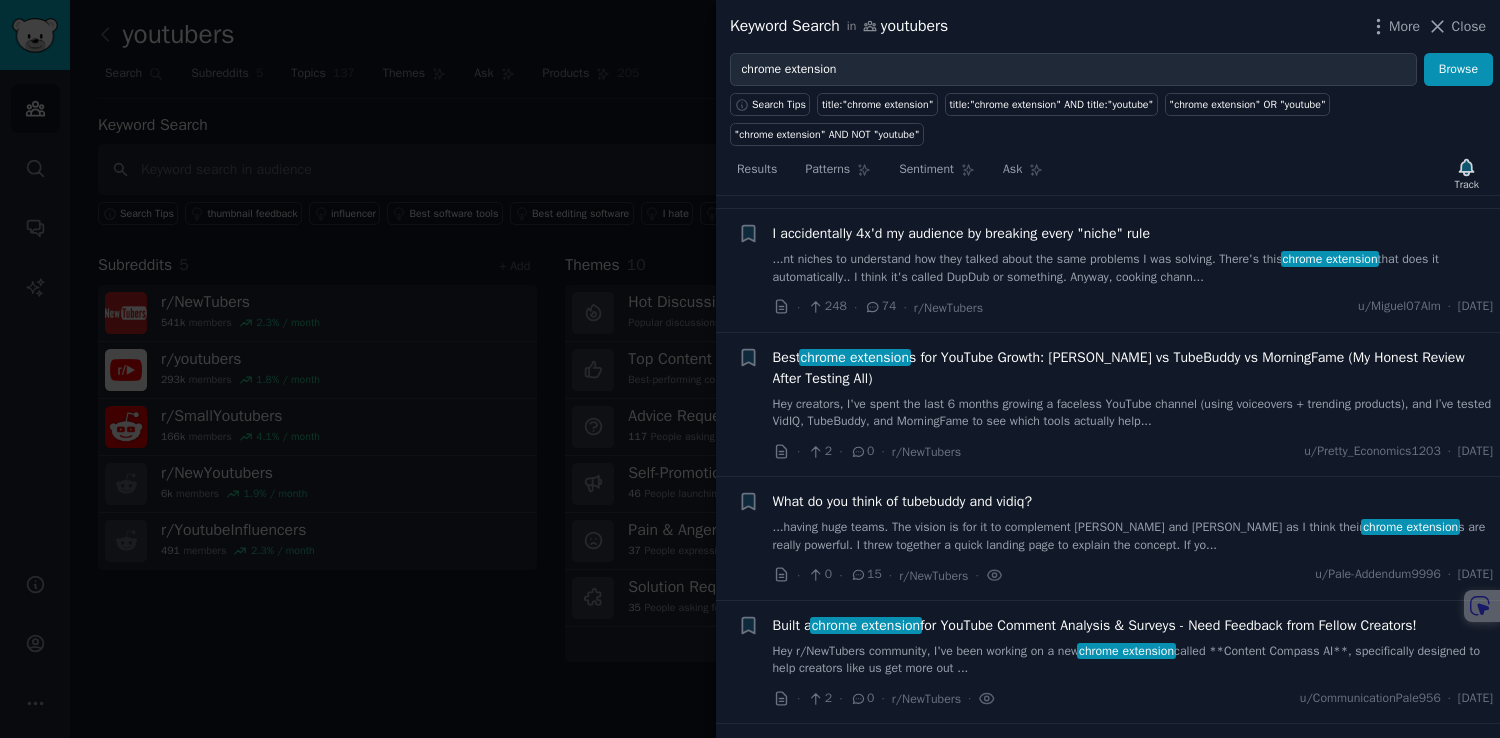 scroll, scrollTop: 380, scrollLeft: 0, axis: vertical 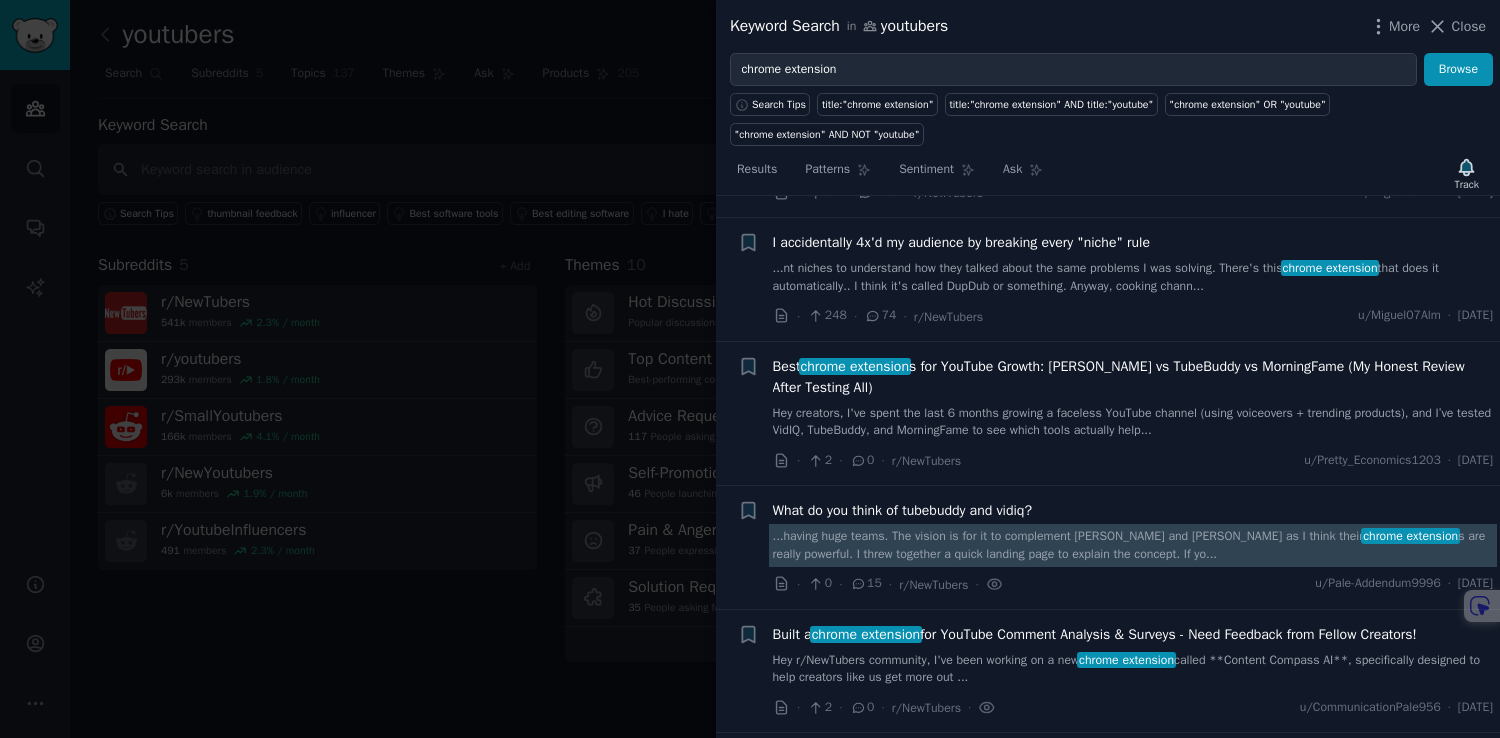 click on "...having huge teams. The vision is for it to complement  TubeBuddy and VidIQ as I think their  chrome extension s are really powerful.
I threw together a quick landing page to explain the concept. If yo..." at bounding box center [1133, 545] 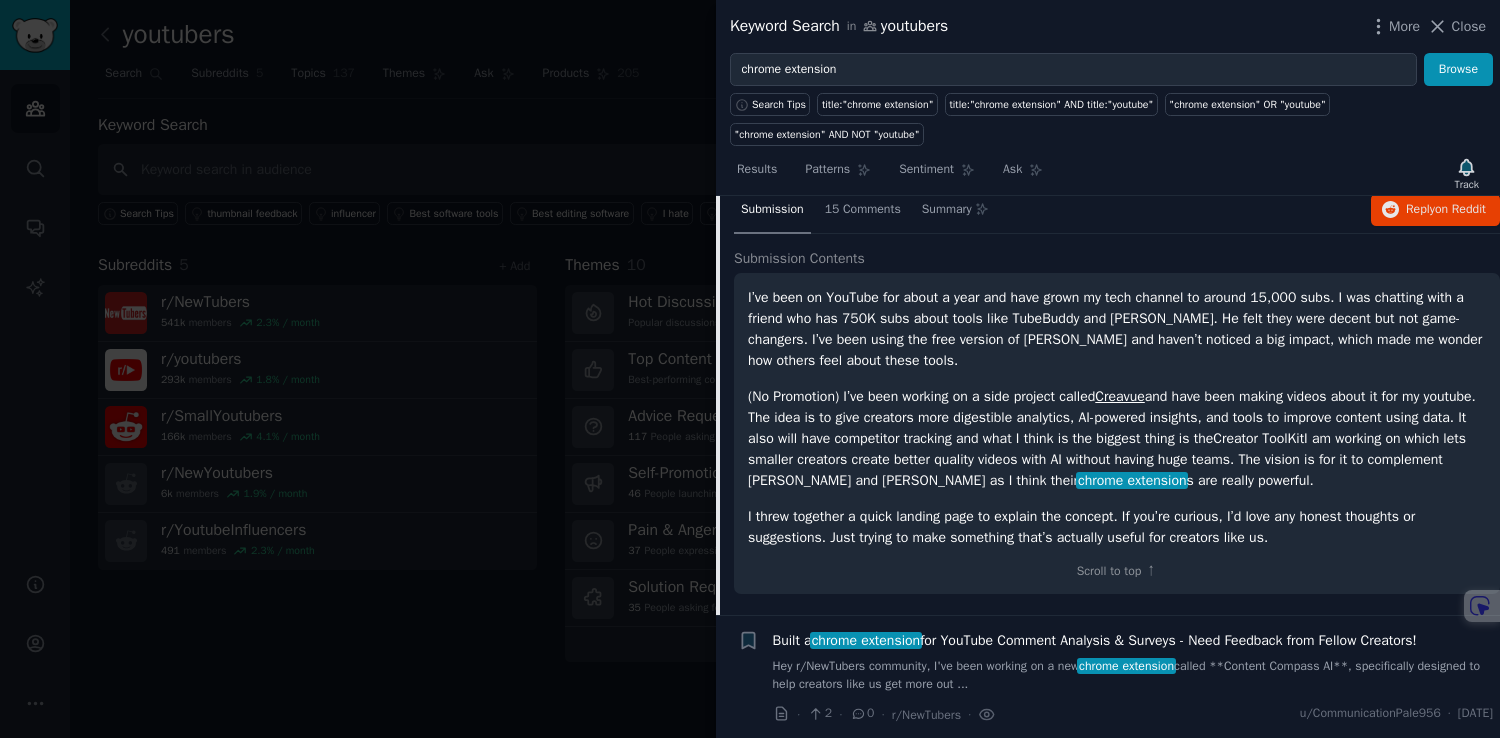 scroll, scrollTop: 728, scrollLeft: 0, axis: vertical 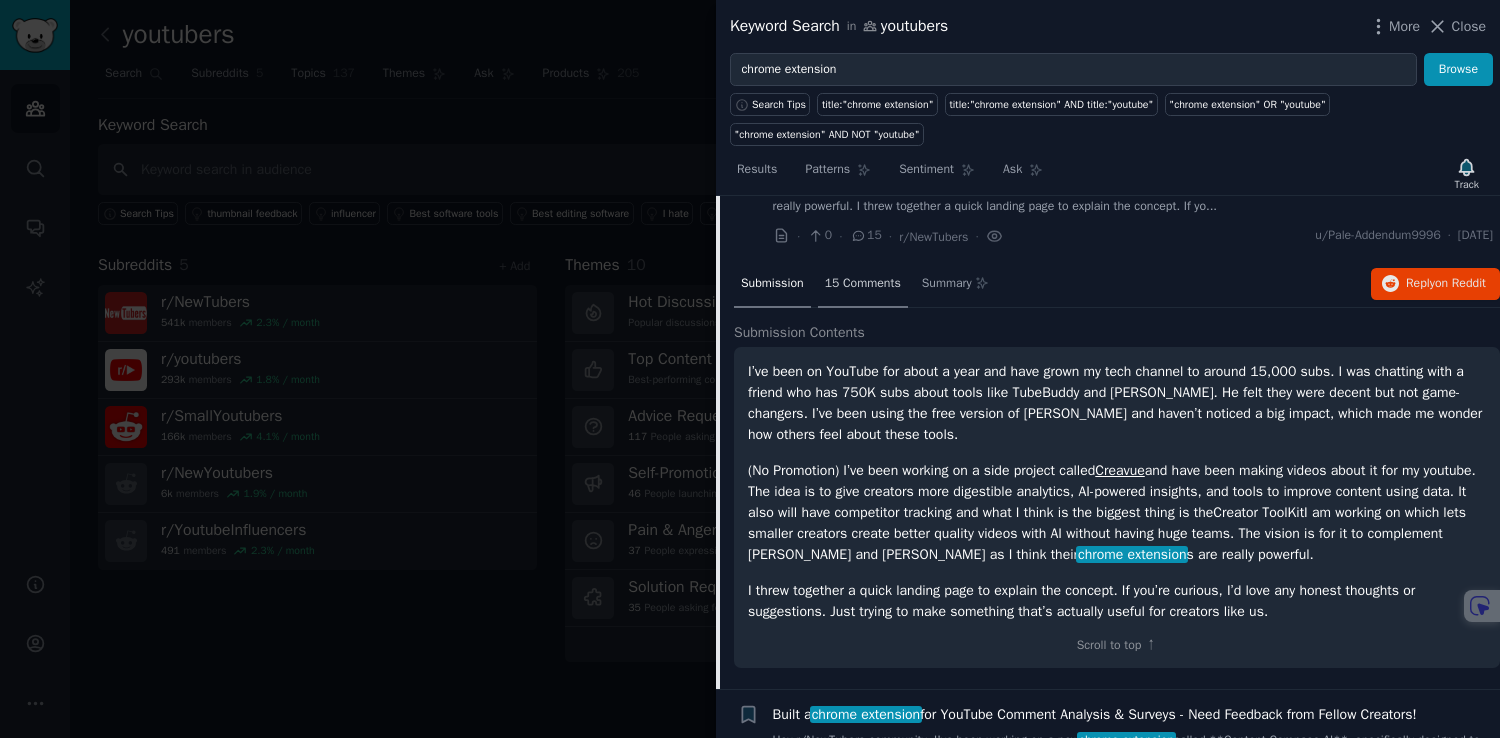 click on "15 Comments" at bounding box center (863, 284) 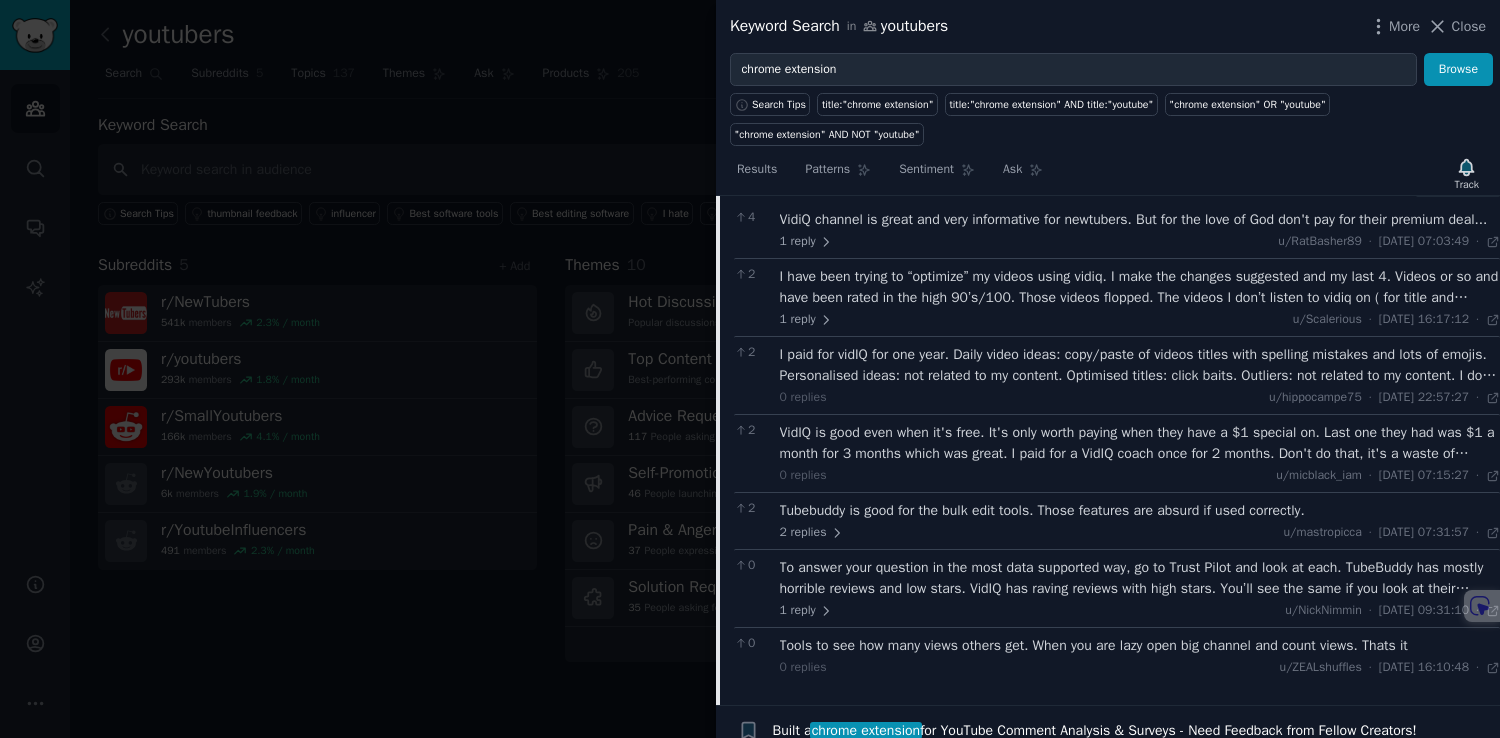 scroll, scrollTop: 844, scrollLeft: 0, axis: vertical 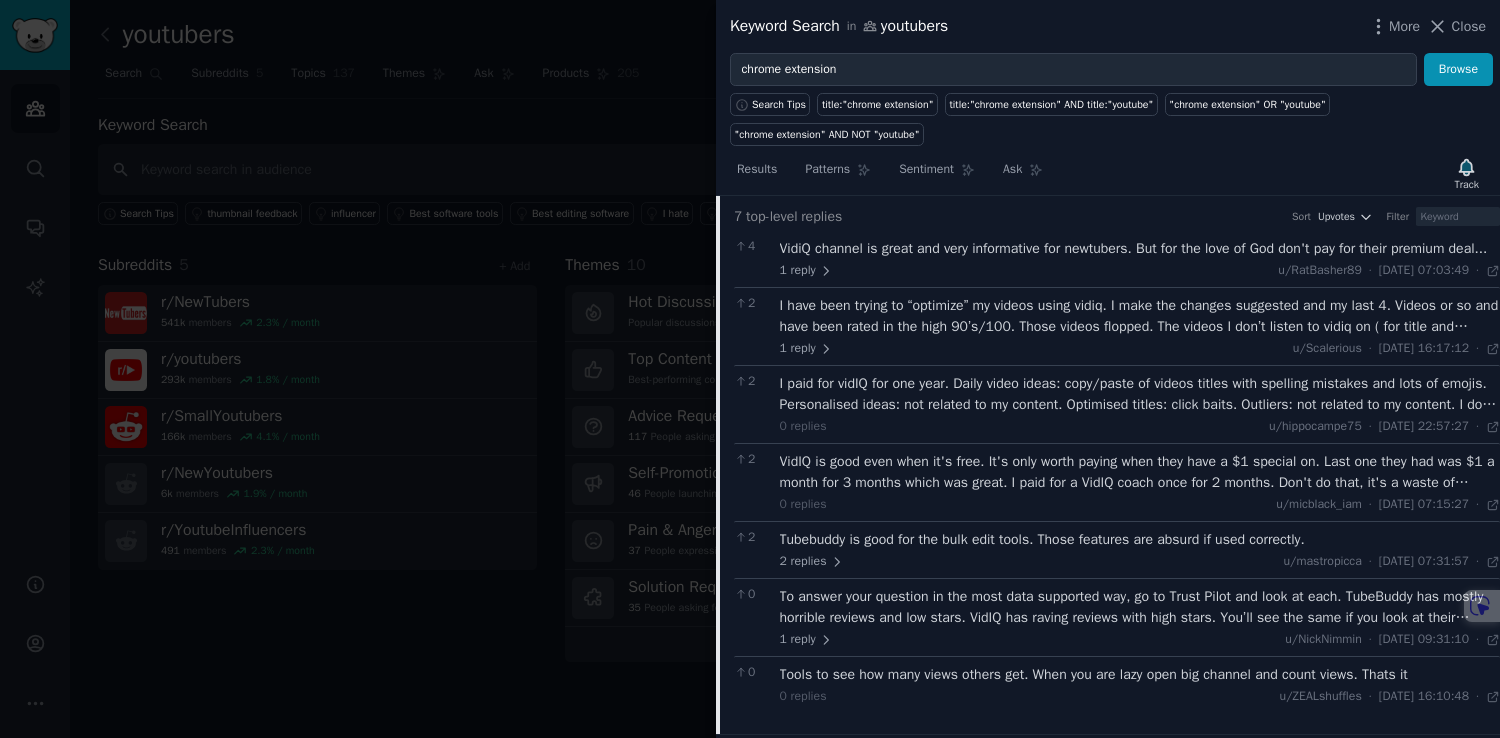 click on "I have been trying to “optimize” my videos using vidiq. I make the changes suggested and my last 4. Videos or so and have been rated in the high 90’s/100. Those videos flopped. The videos I don’t listen to vidiq on ( for title and thumbnail) vidiq scores 70/100, and they do very well. Who knows" at bounding box center [1140, 316] 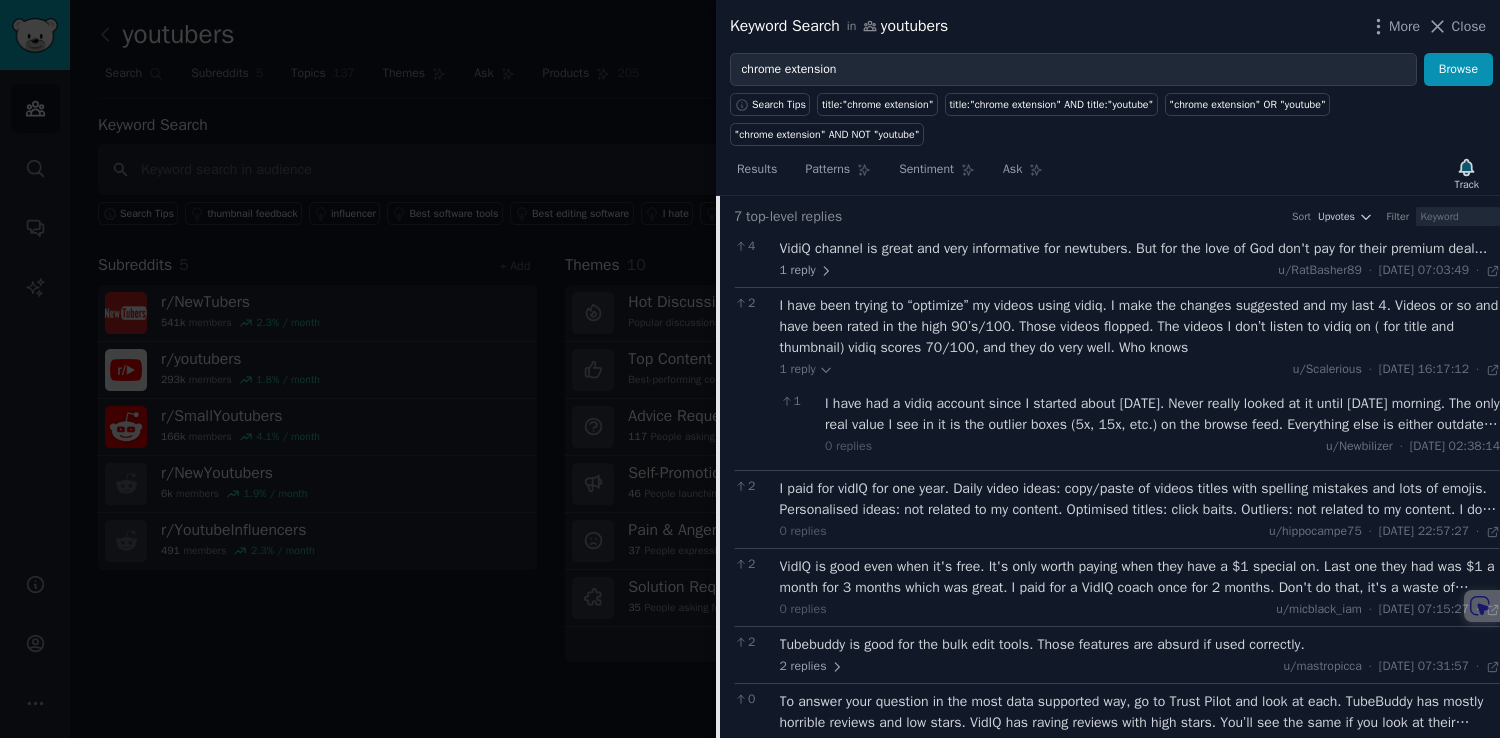 click on "I paid for vidIQ for one year. Daily video ideas: copy/paste of videos titles with spelling mistakes and lots of emojis. Personalised ideas: not related to my content. Optimised titles: click baits. Outliers: not related to my content. I don’t recommend." at bounding box center (1140, 499) 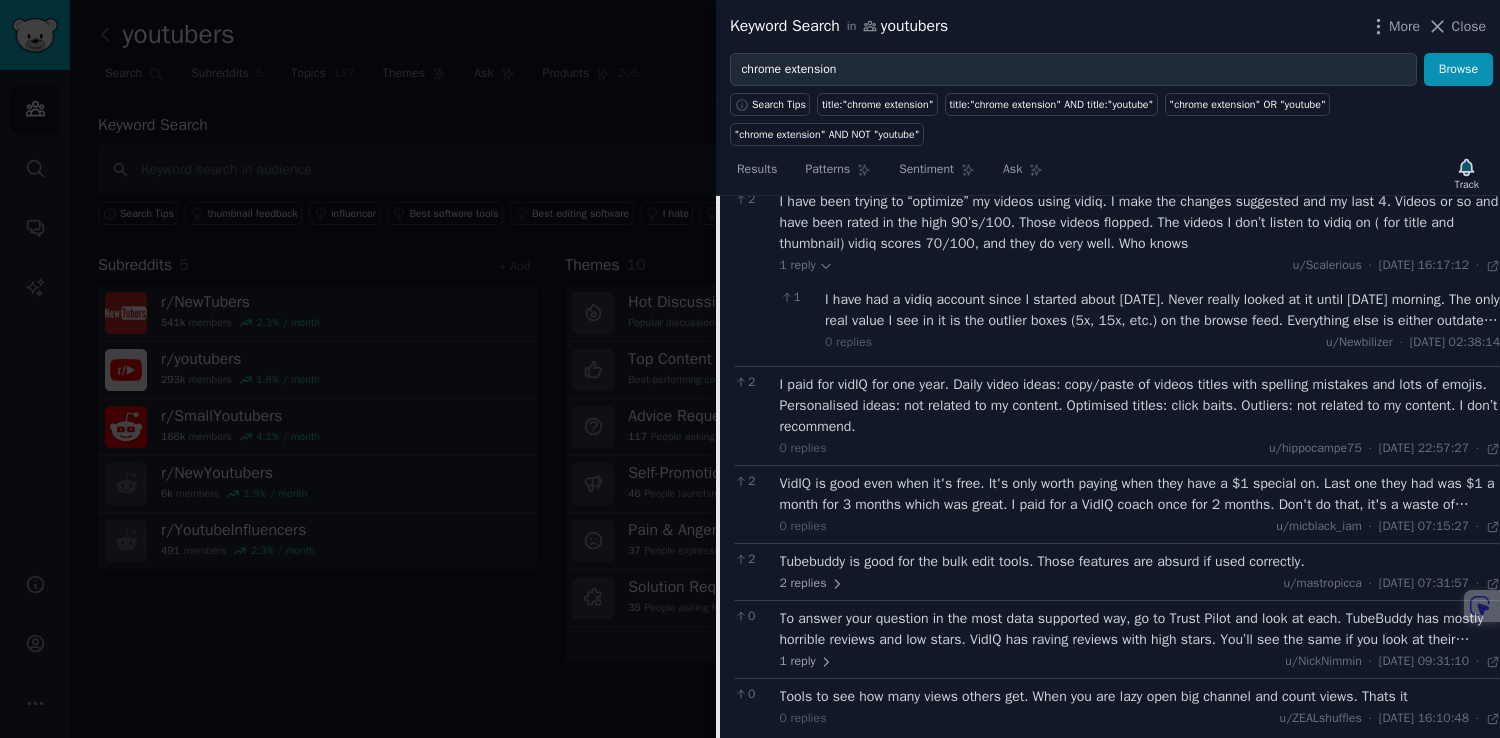 scroll, scrollTop: 1024, scrollLeft: 0, axis: vertical 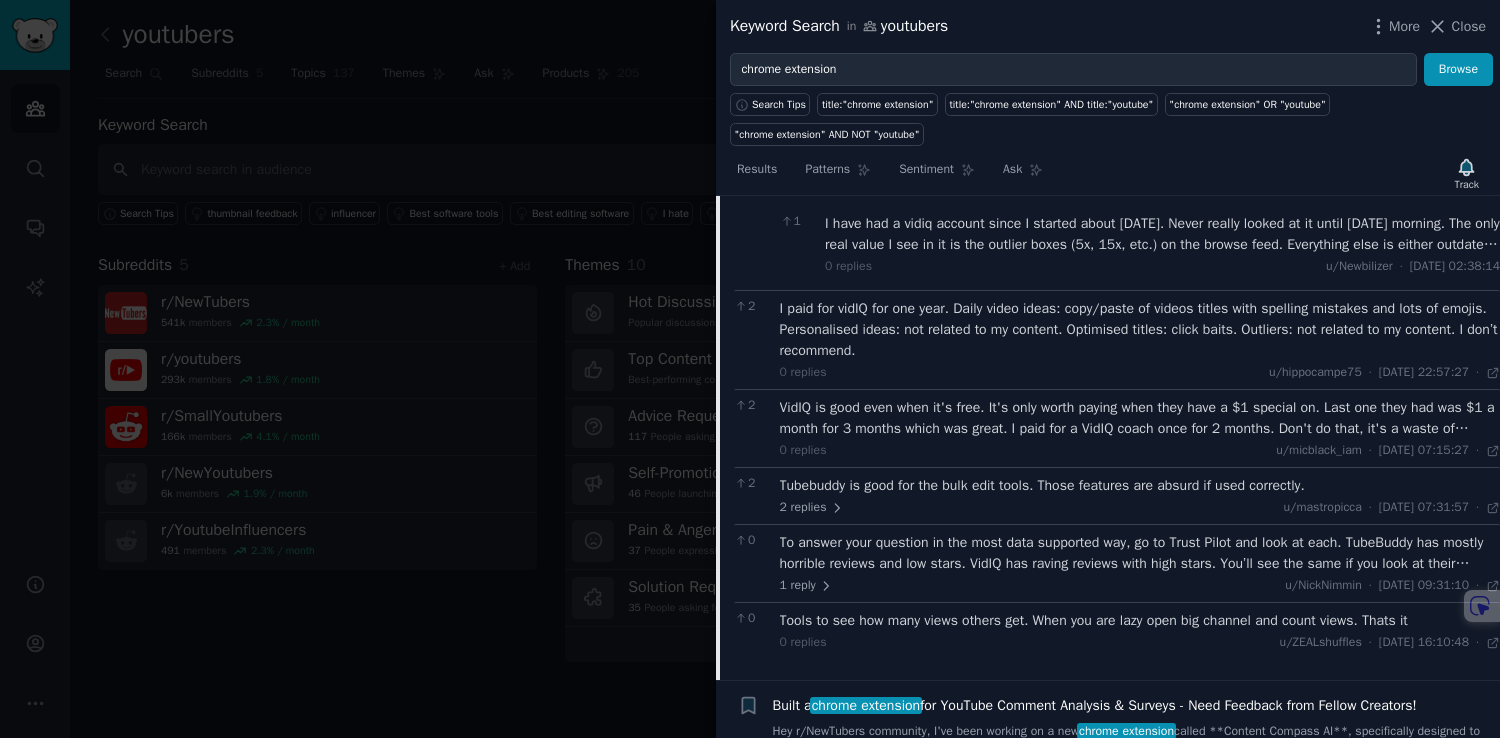 click on "VidIQ is good even when it's free. It's only worth paying when they have a $1 special on. Last one they had was $1 a month for 3 months which was great.  I paid for a VidIQ coach once for 2 months. Don't do that, it's a waste of money. Trust me on that.
TubeBuddy could be good, but everything is locked away unless you pay, so their free version is pretty useless (and they don't have any specials that I've seen)" at bounding box center [1140, 418] 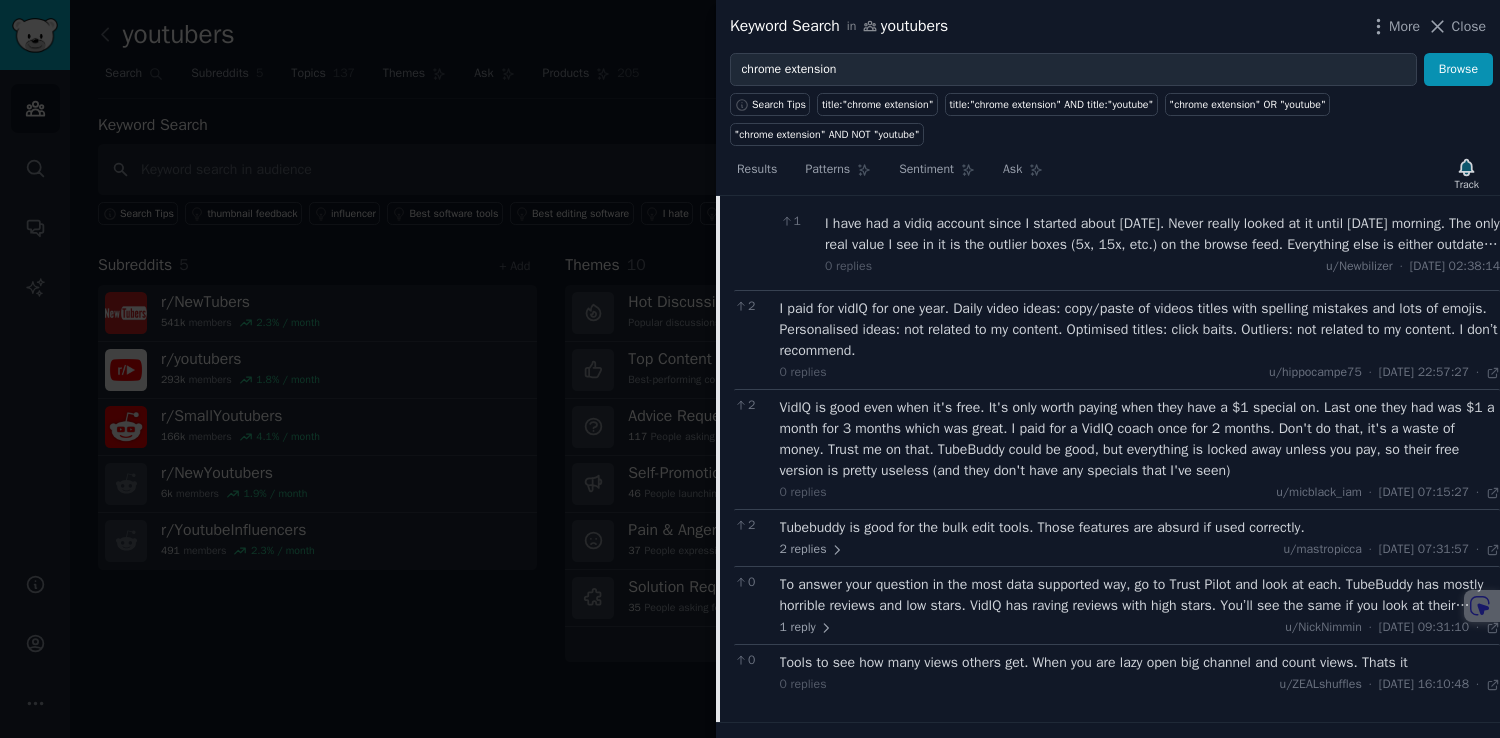 click on "2   replies u/mastropicca · Sat 03/05/2025, 07:31:57 Sat 03/05/2025 ·" at bounding box center [1140, 550] 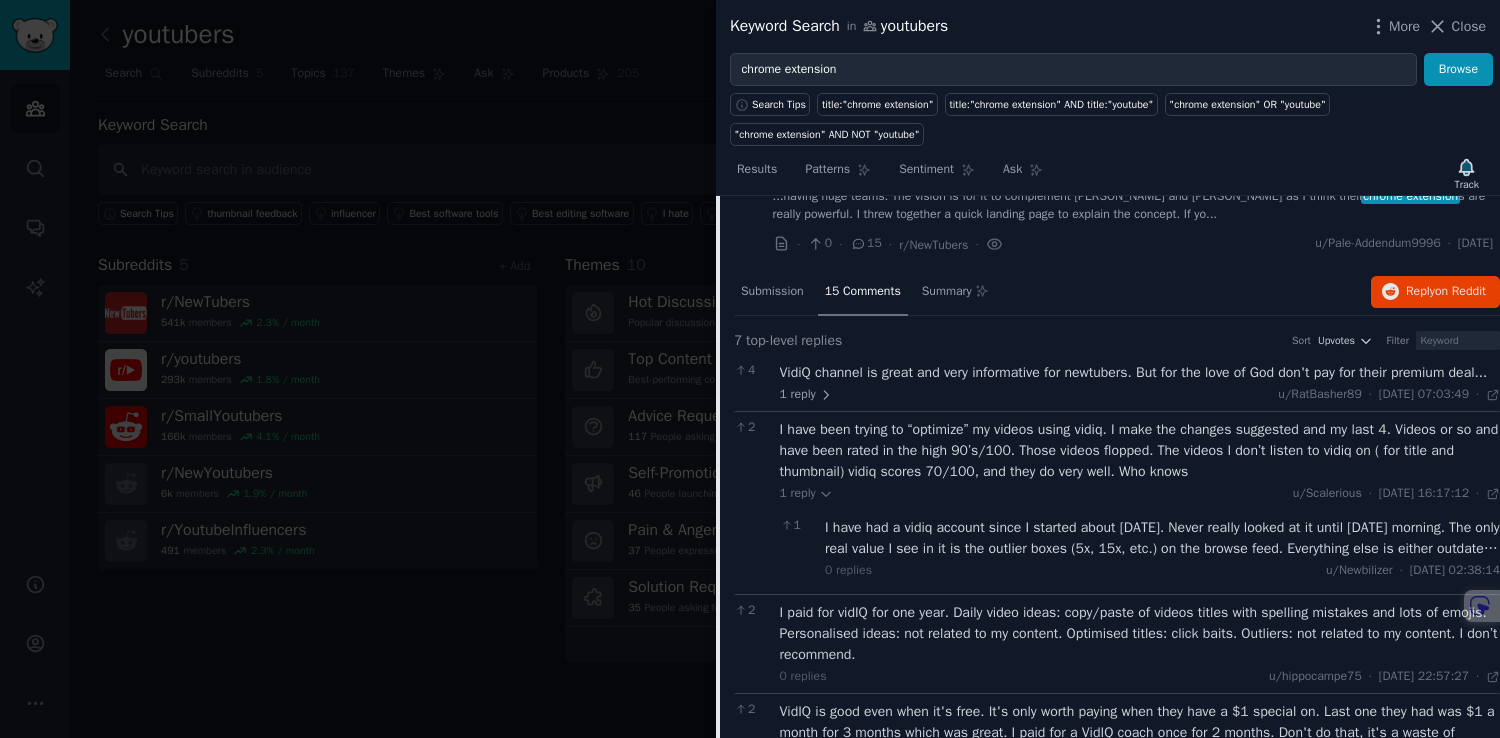 scroll, scrollTop: 707, scrollLeft: 0, axis: vertical 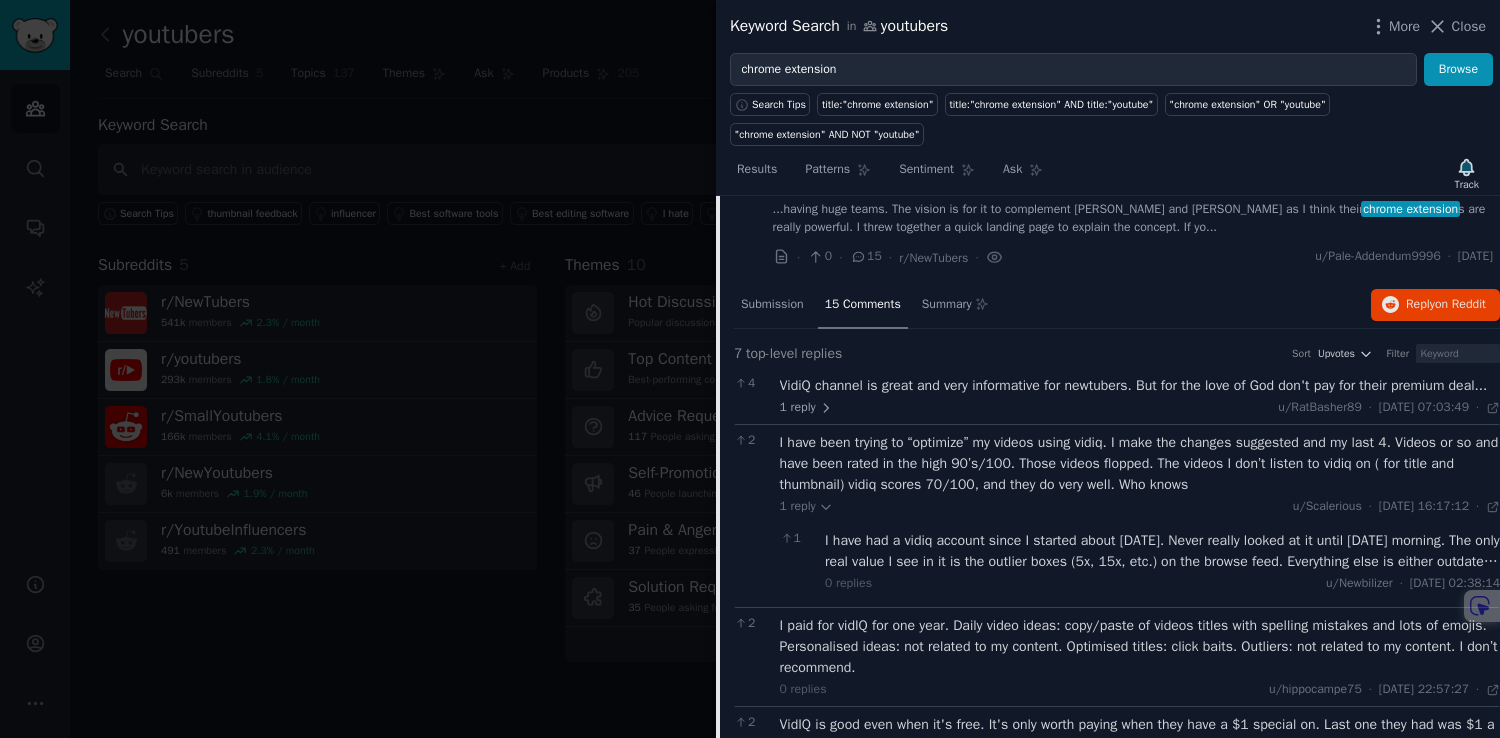 click on "VidiQ channel is great and very informative for newtubers. But for the love of God don't pay for their premium deal..." at bounding box center [1140, 385] 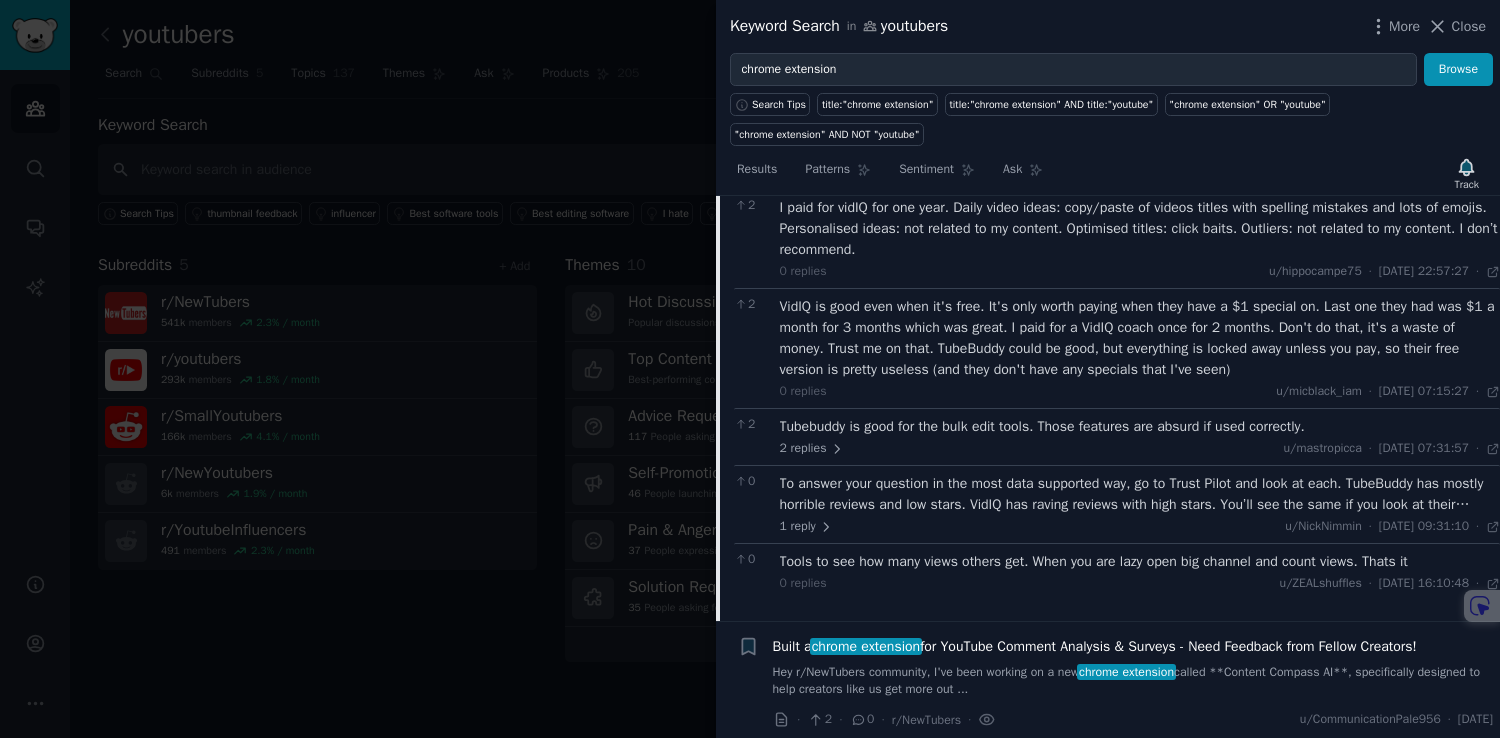 scroll, scrollTop: 1192, scrollLeft: 0, axis: vertical 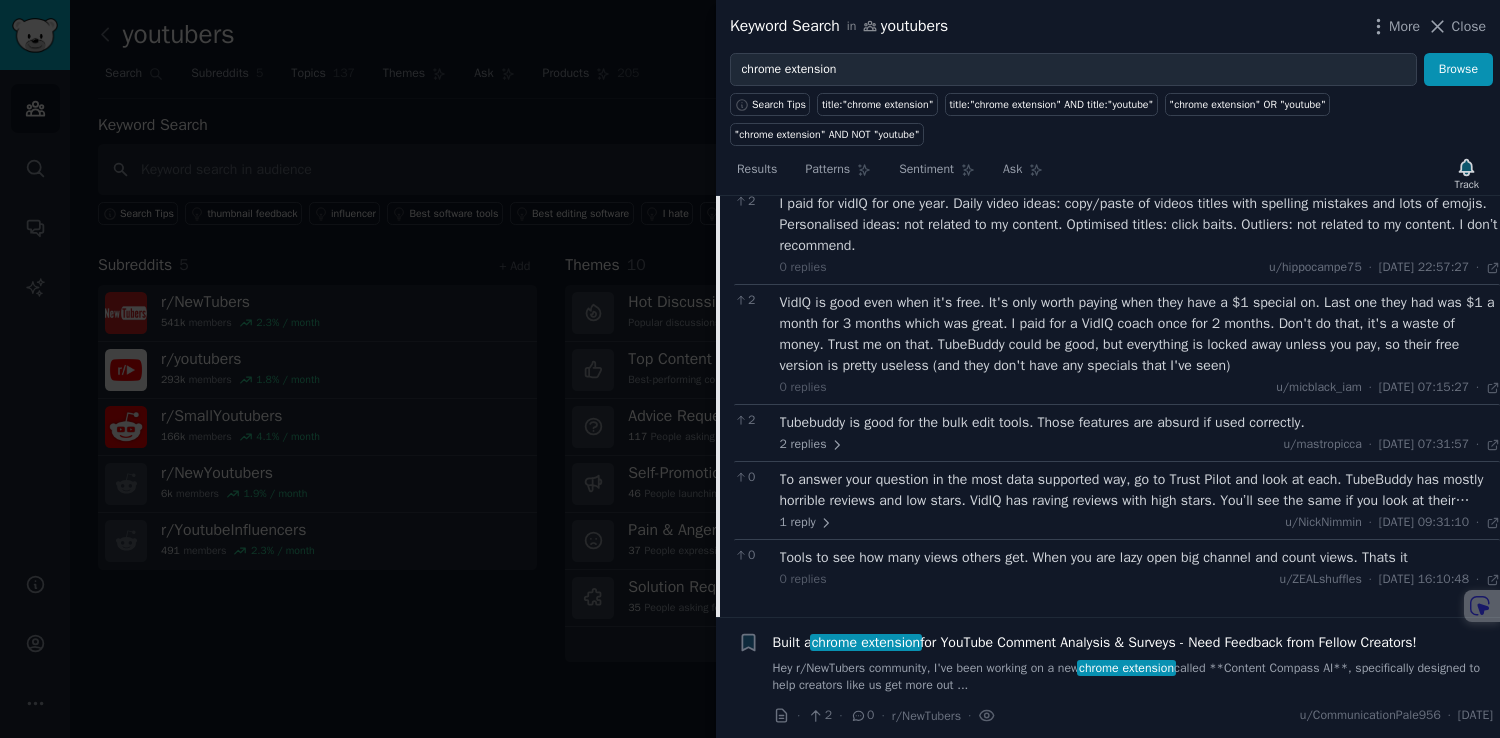 click on "Tubebuddy is good for the bulk edit tools. Those features are absurd if used correctly. 2   replies u/mastropicca · Sat 03/05/2025, 07:31:57 Sat 03/05/2025 ·" at bounding box center (1140, 433) 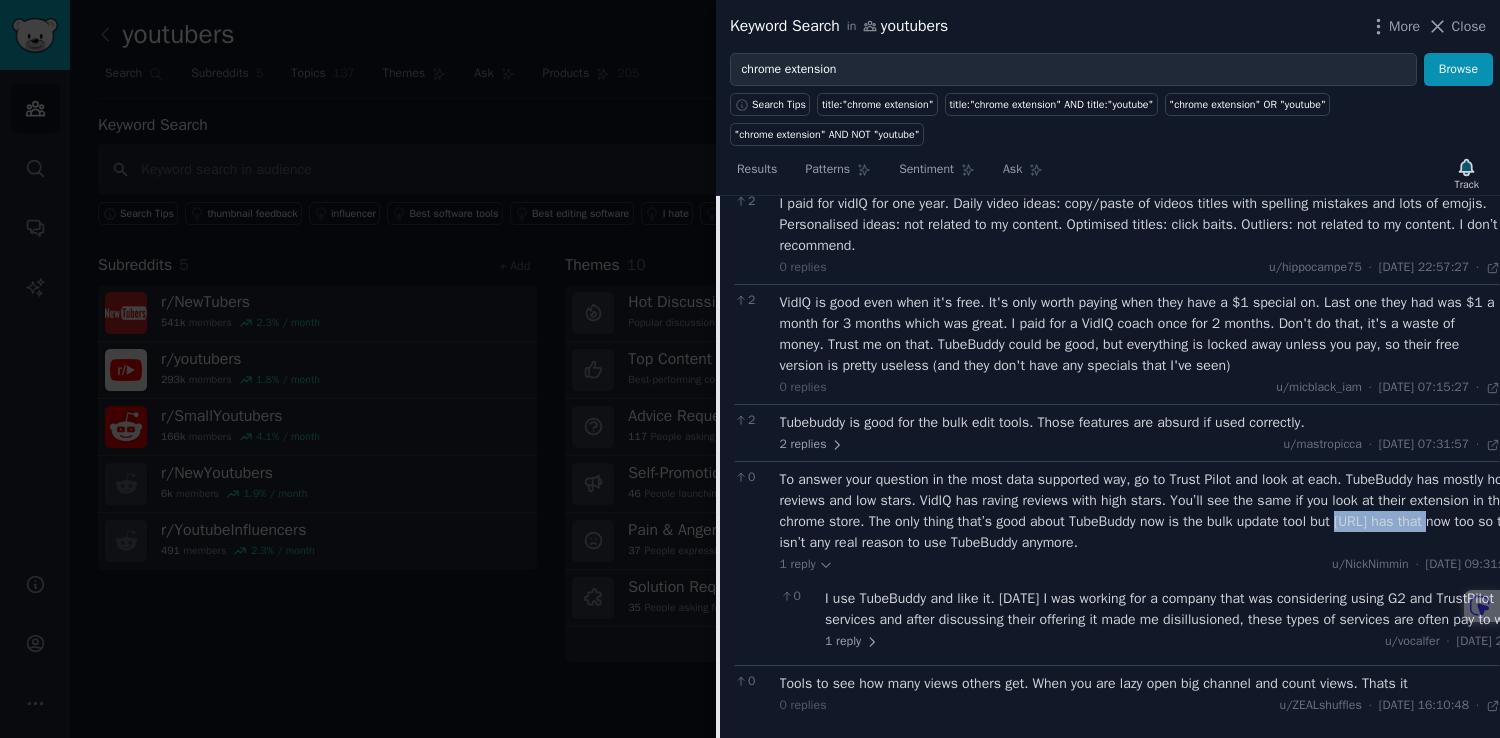 drag, startPoint x: 875, startPoint y: 563, endPoint x: 779, endPoint y: 559, distance: 96.0833 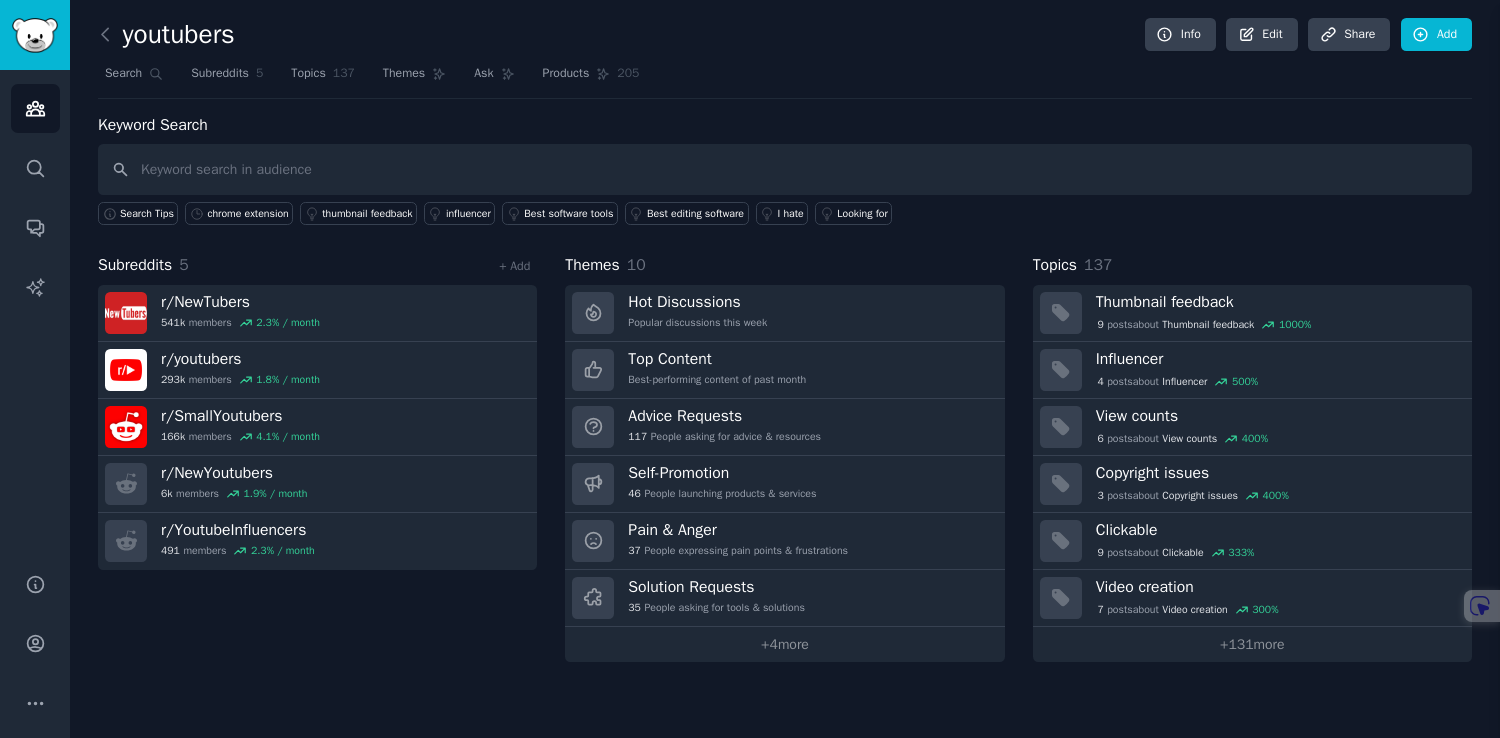 scroll, scrollTop: 0, scrollLeft: 0, axis: both 